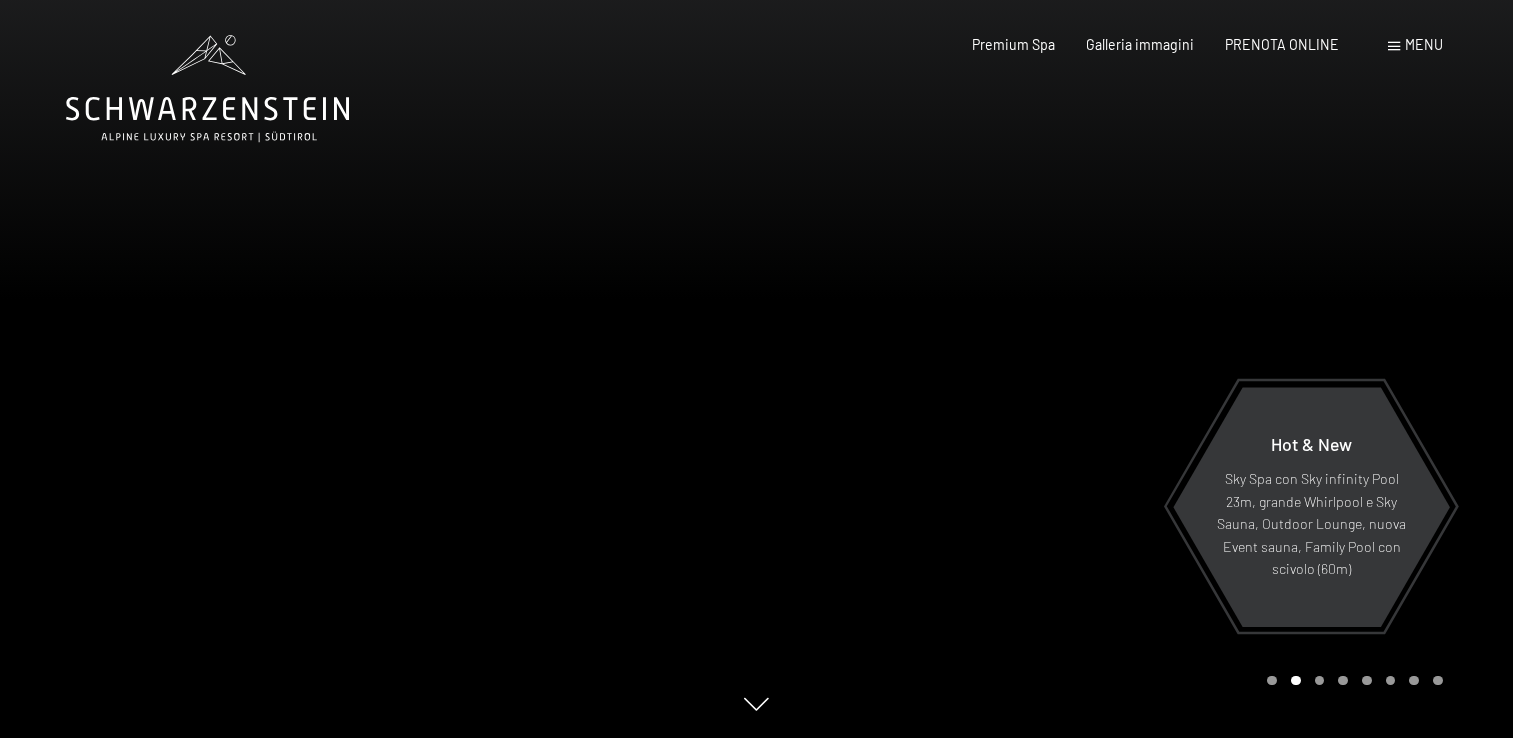 scroll, scrollTop: 0, scrollLeft: 0, axis: both 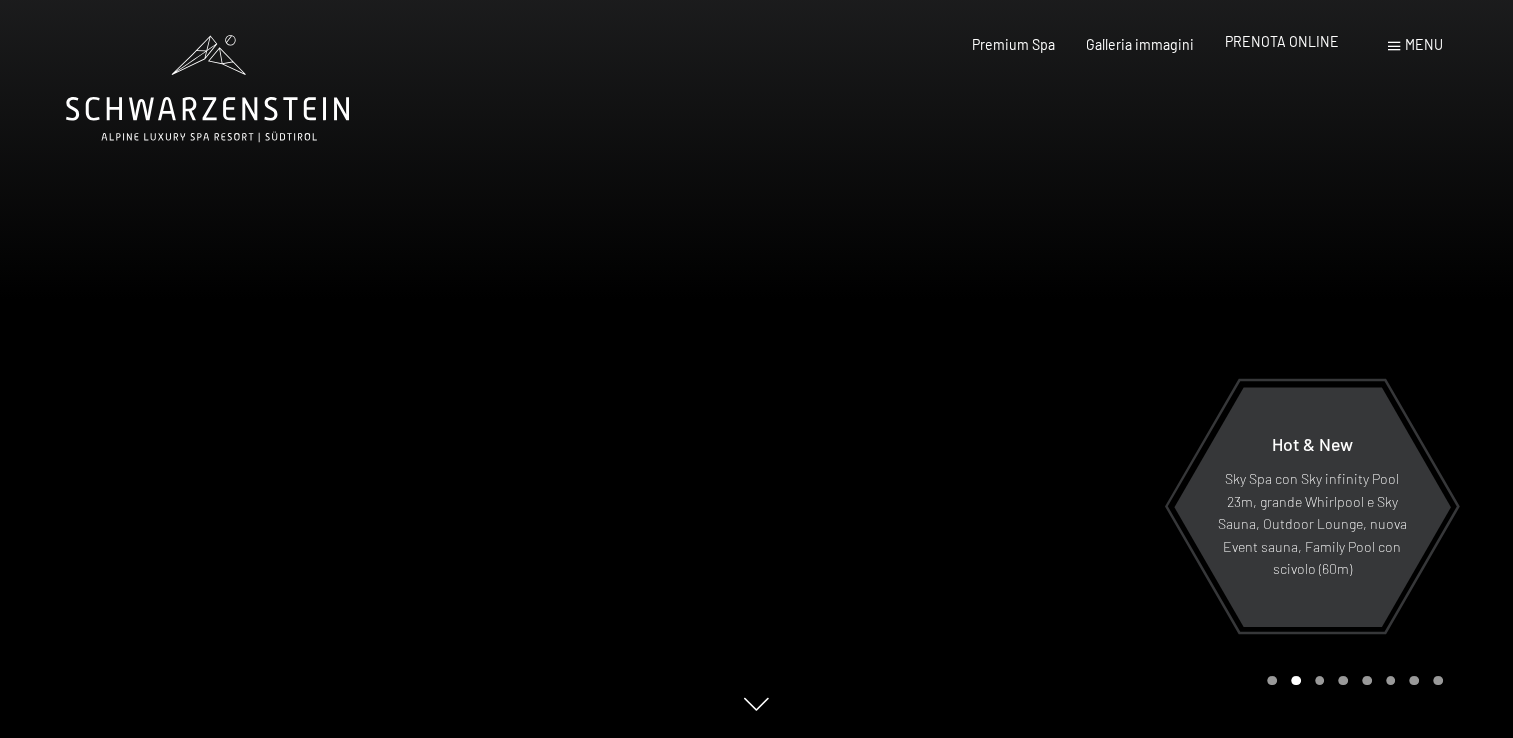 click on "PRENOTA ONLINE" at bounding box center (1282, 41) 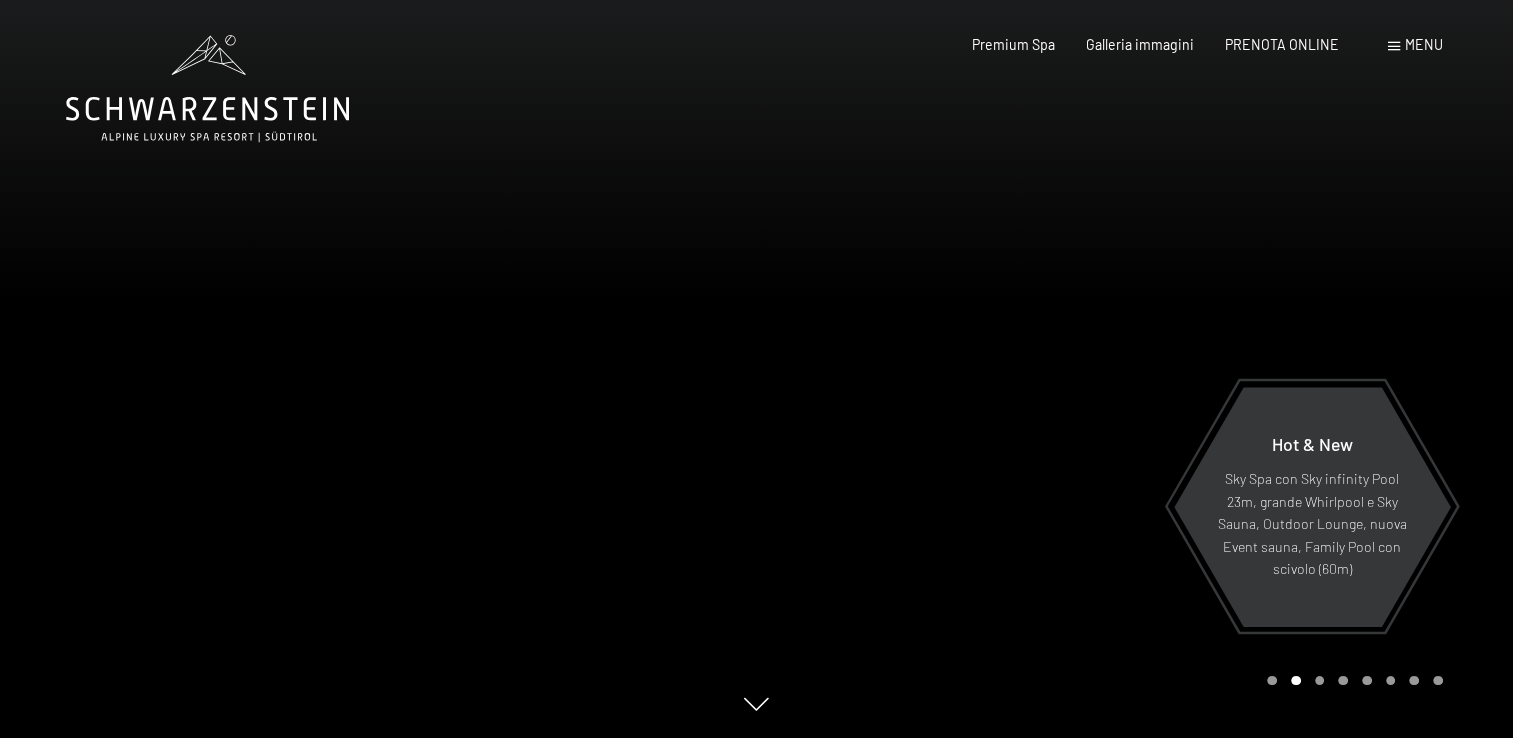 click 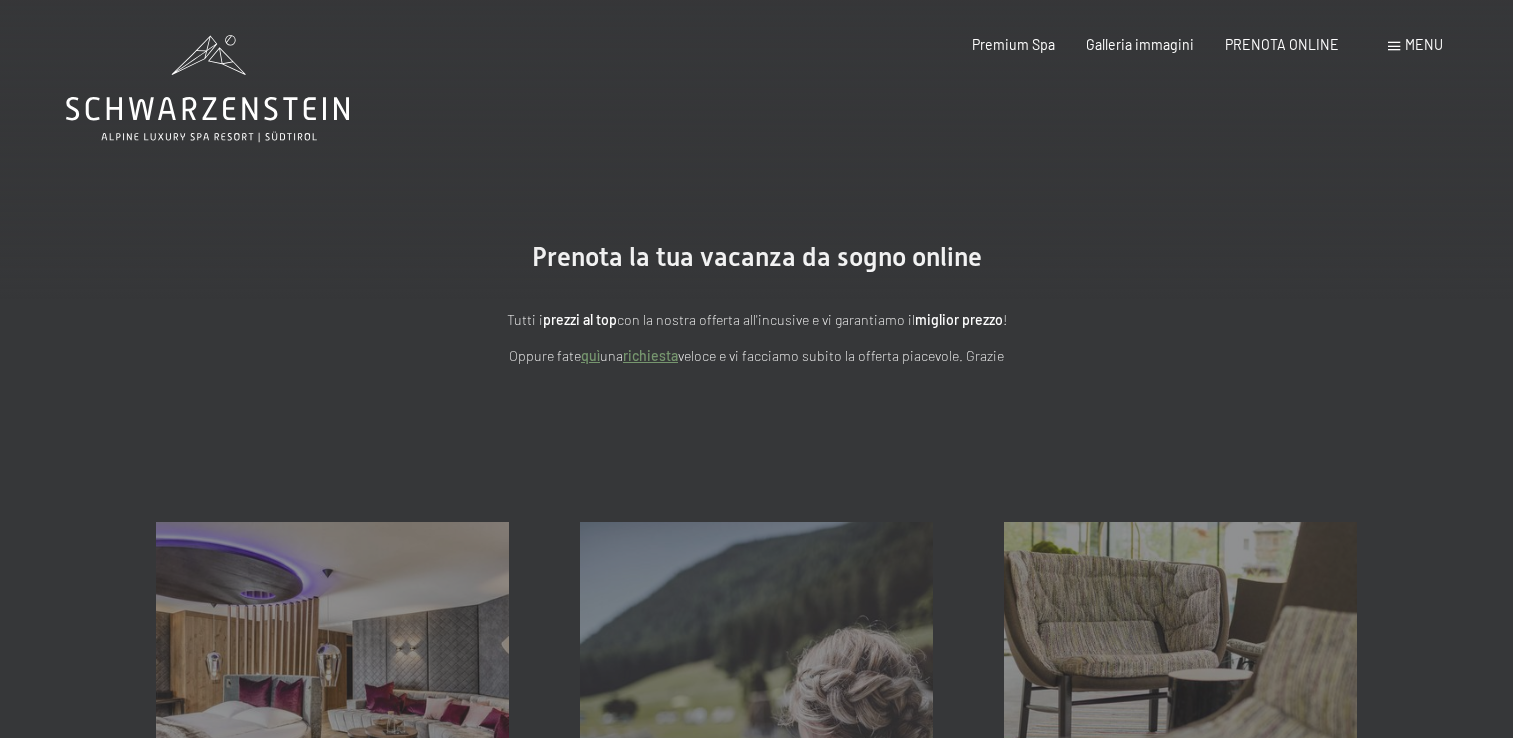 scroll, scrollTop: 0, scrollLeft: 0, axis: both 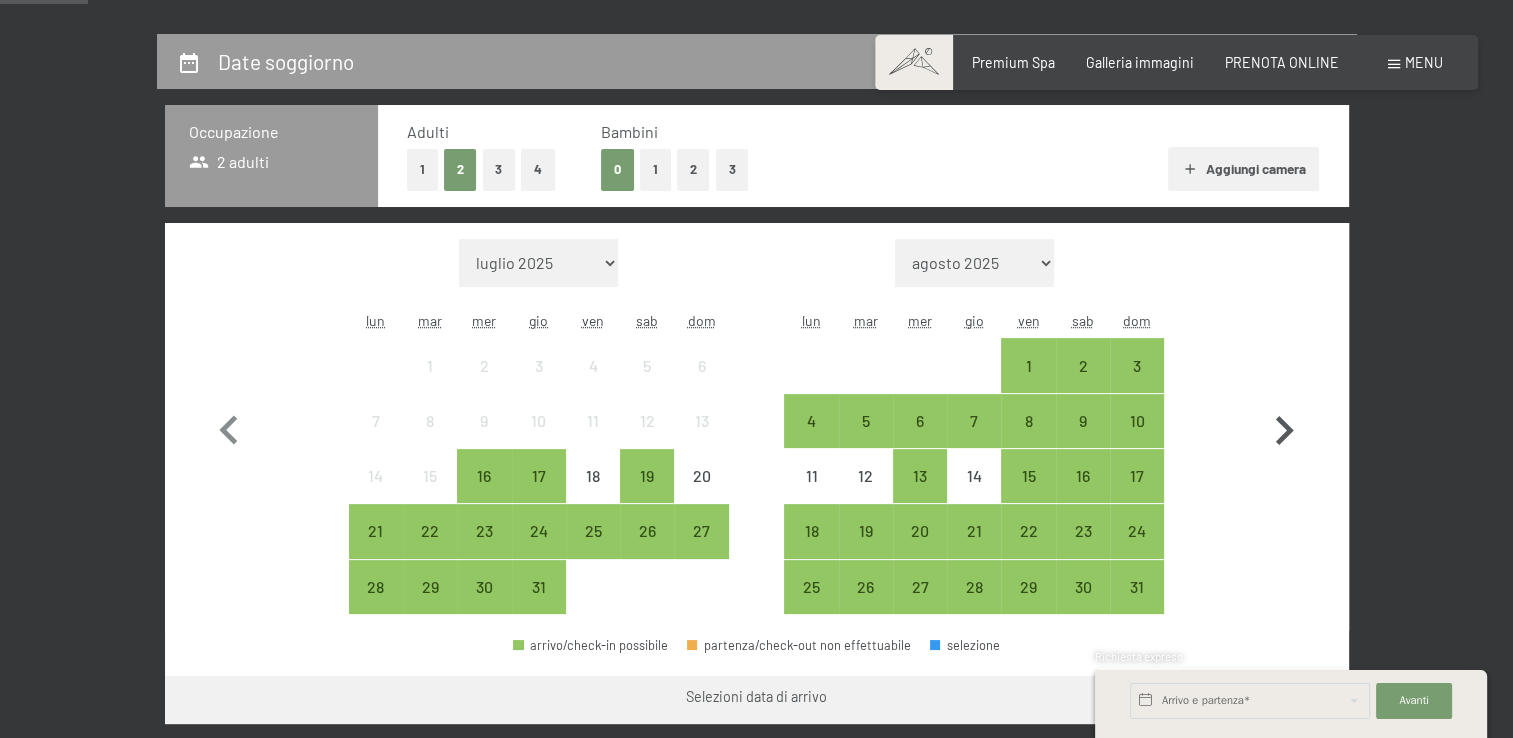 click 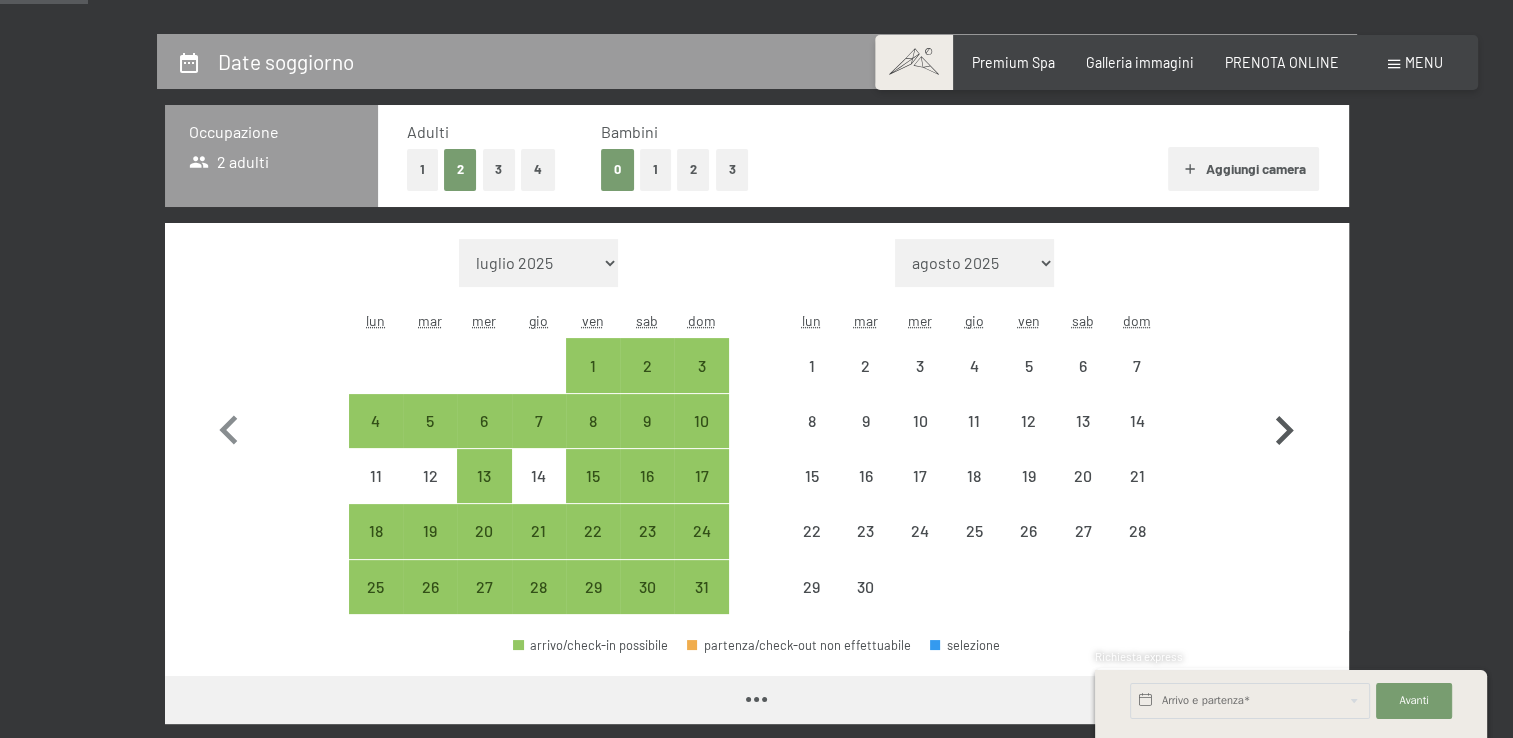 click 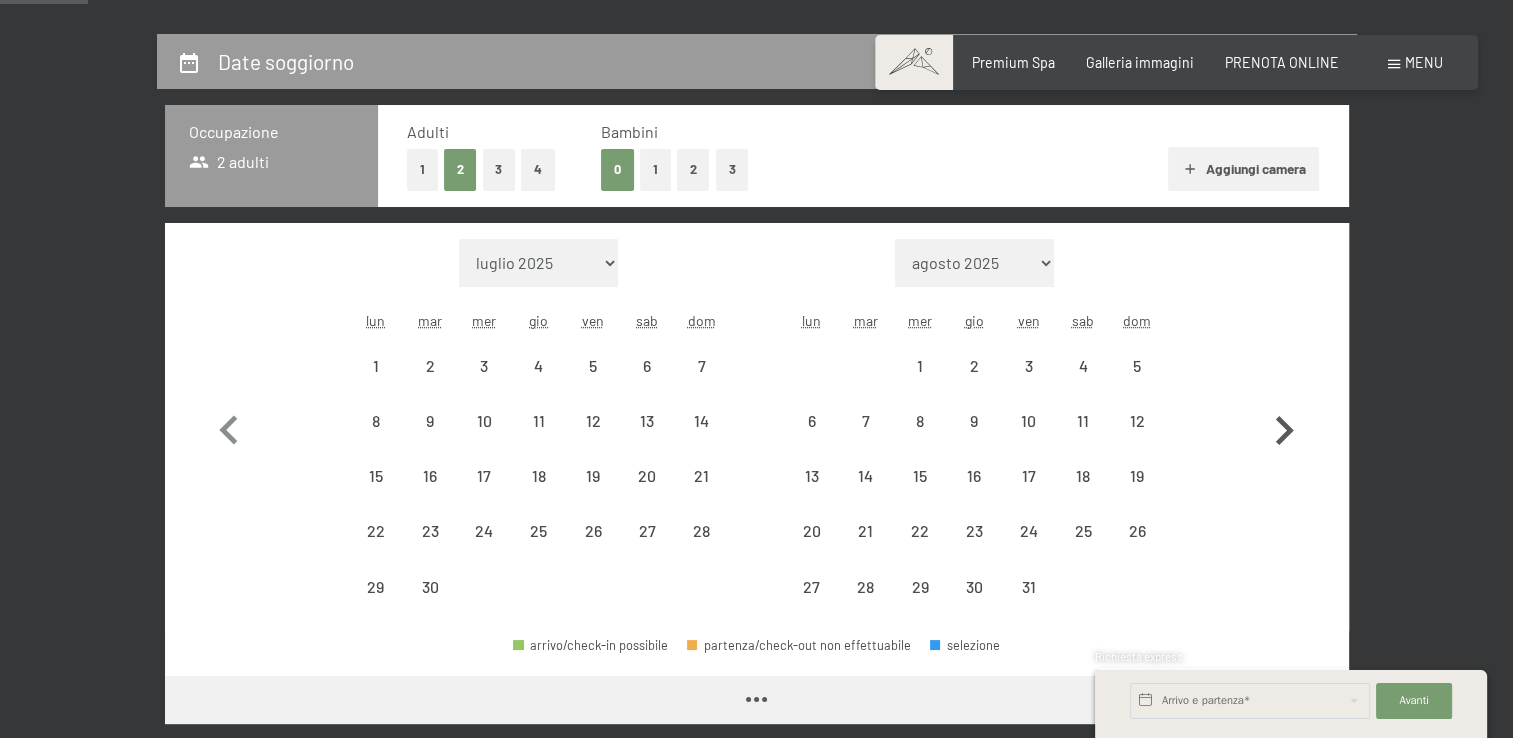 select on "2025-09-01" 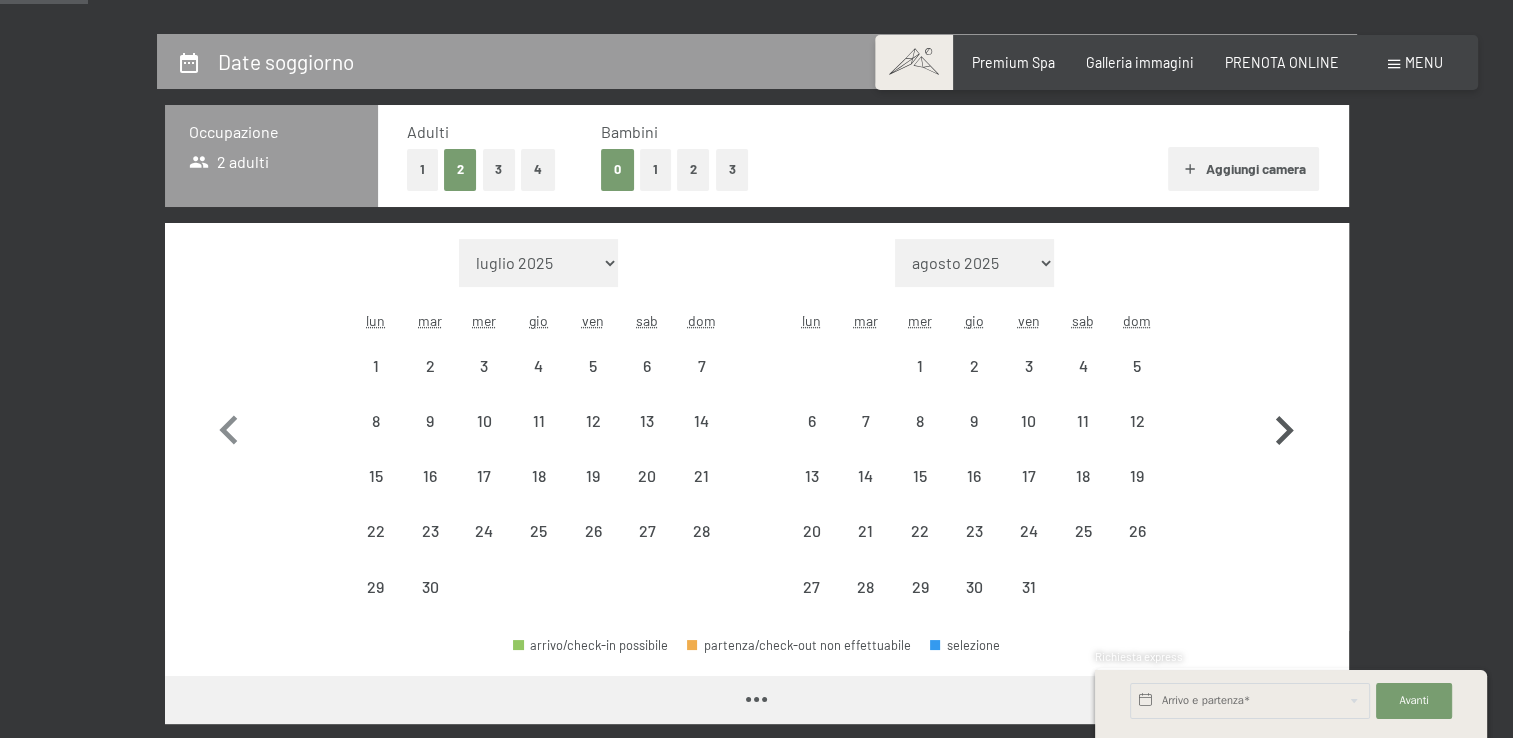 select on "2025-10-01" 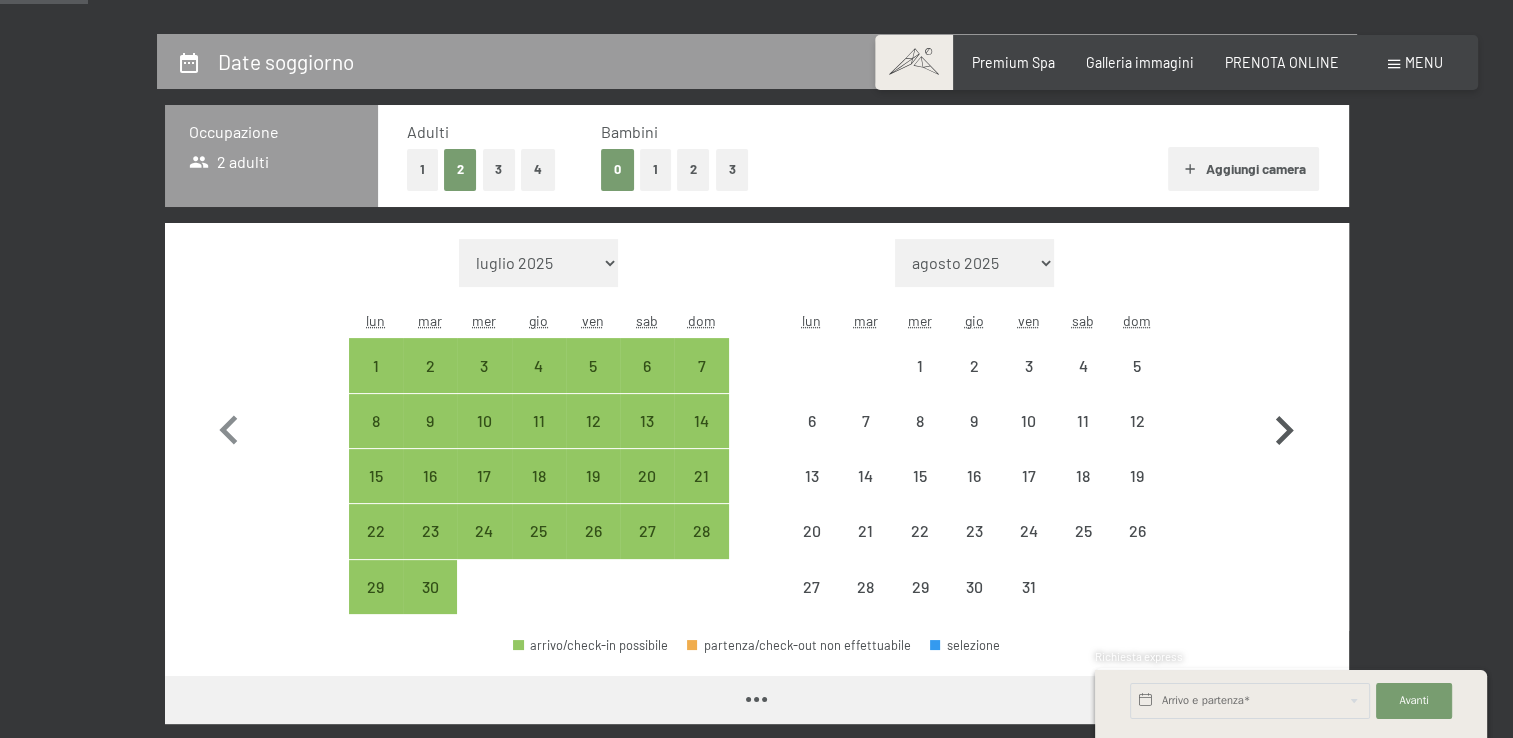select on "2025-09-01" 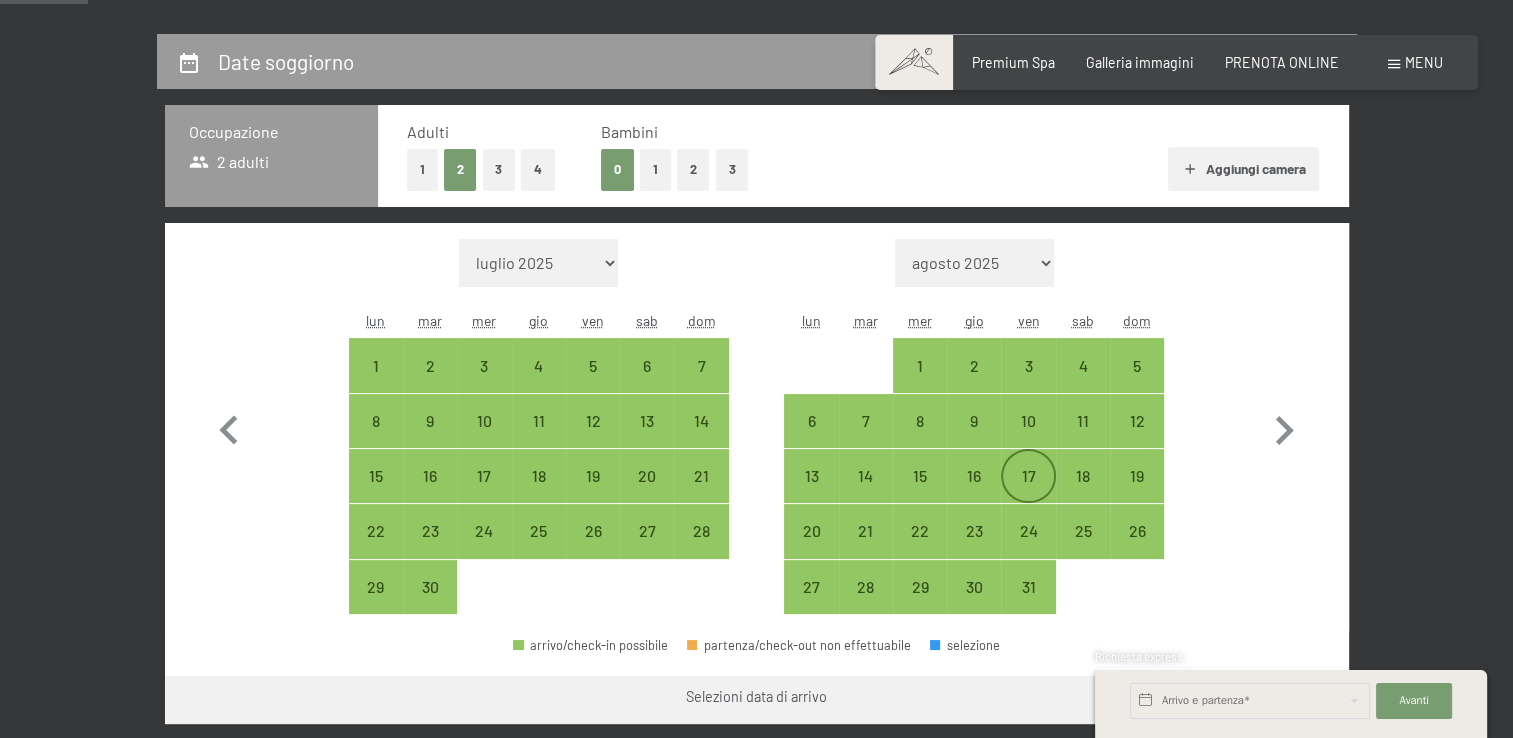 click on "17" at bounding box center (1028, 493) 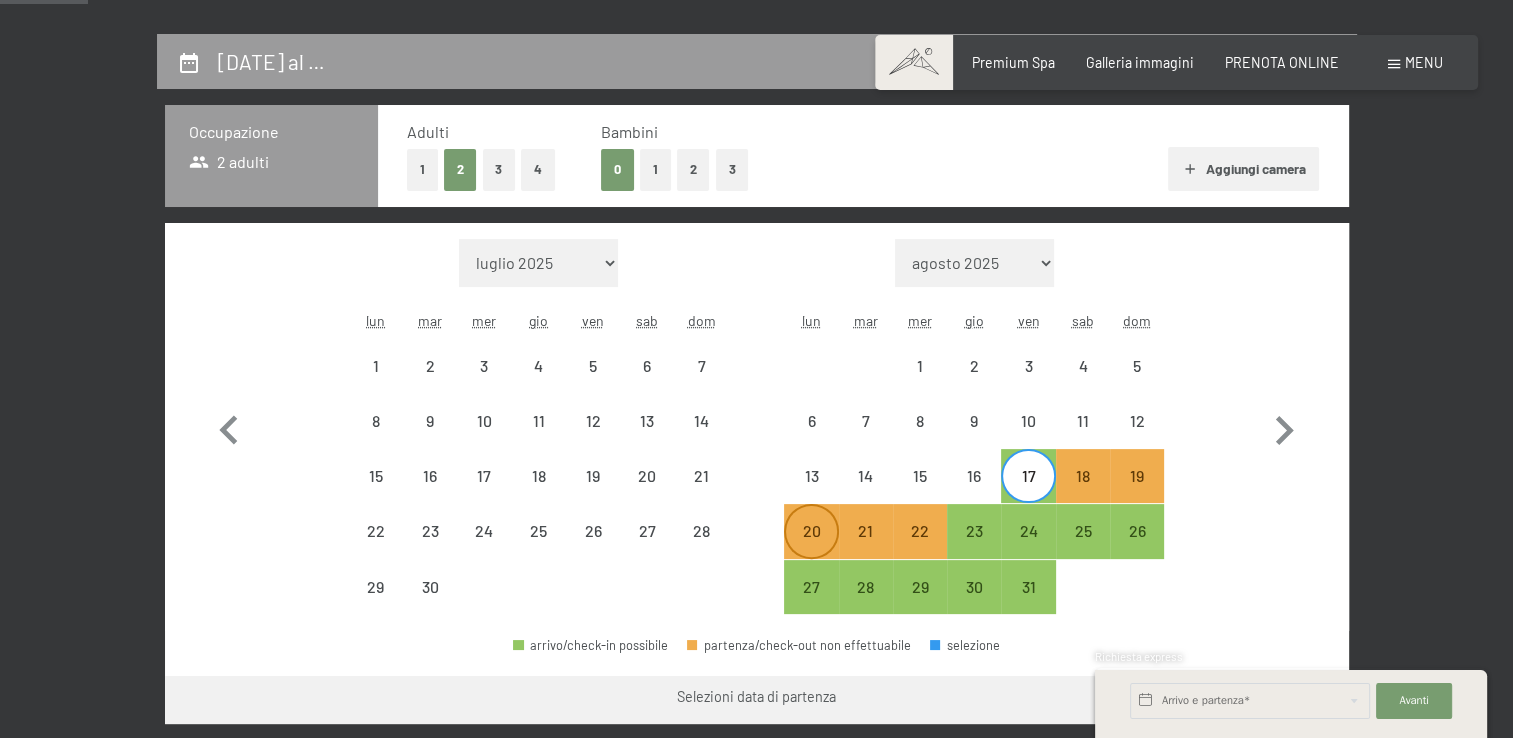 click on "20" at bounding box center (811, 548) 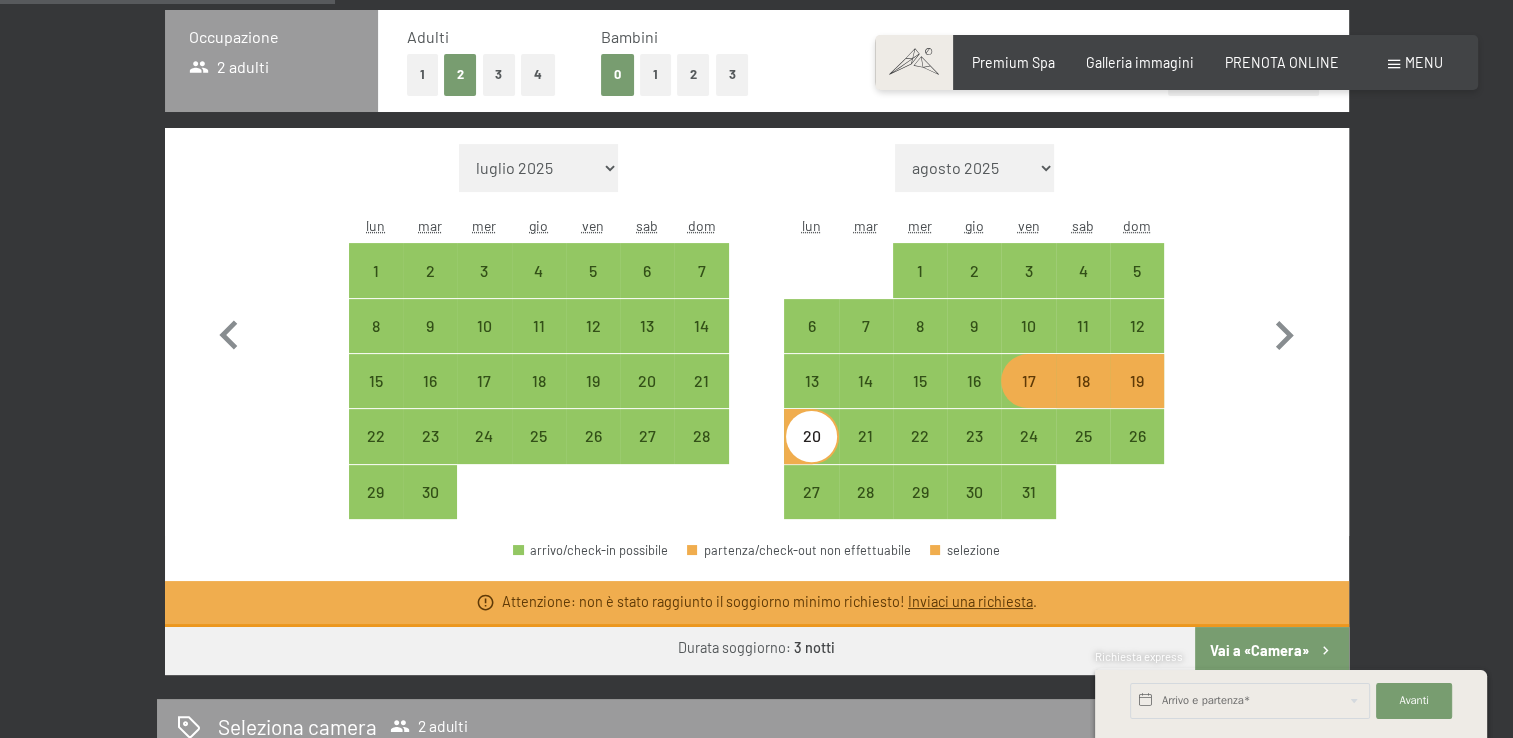 scroll, scrollTop: 600, scrollLeft: 0, axis: vertical 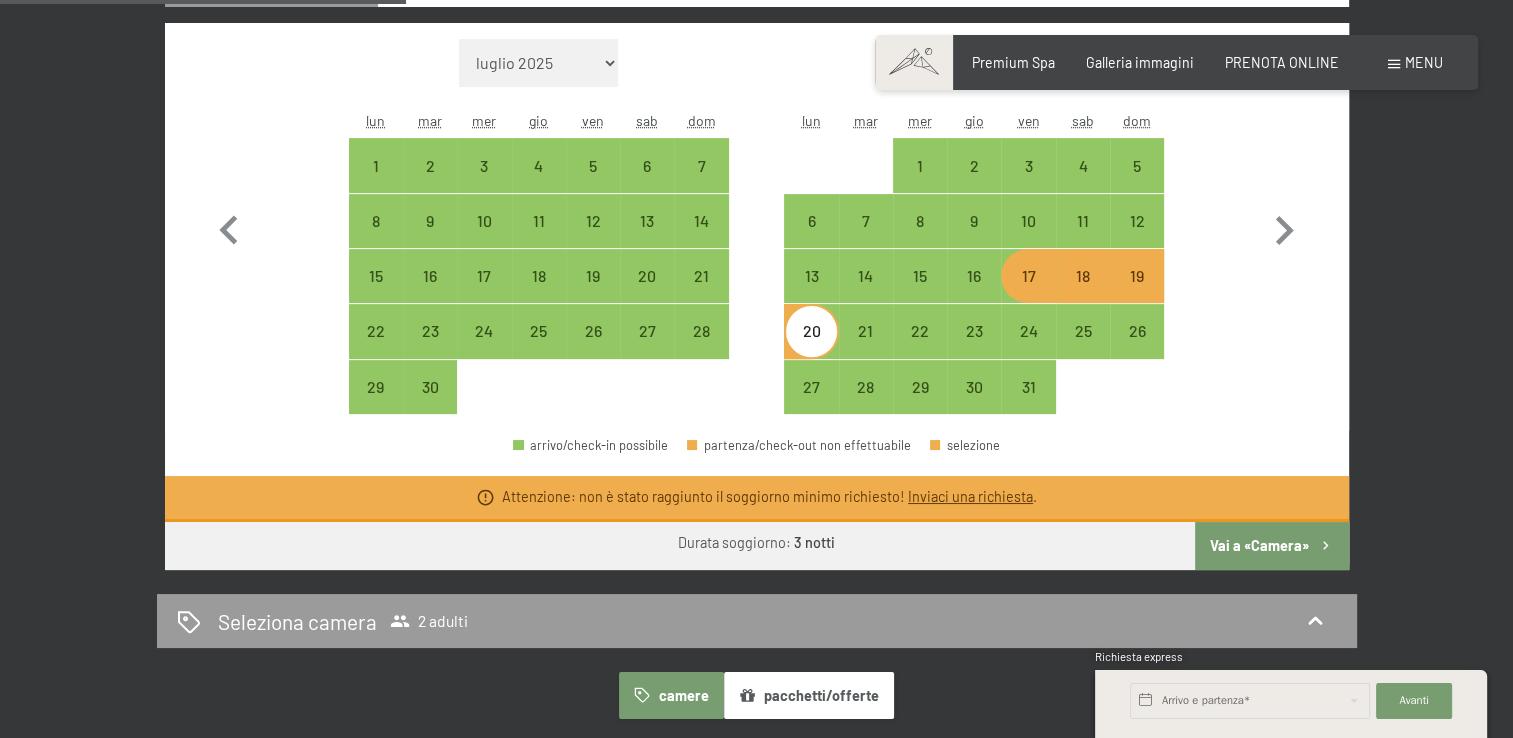 click on "17" at bounding box center (1028, 293) 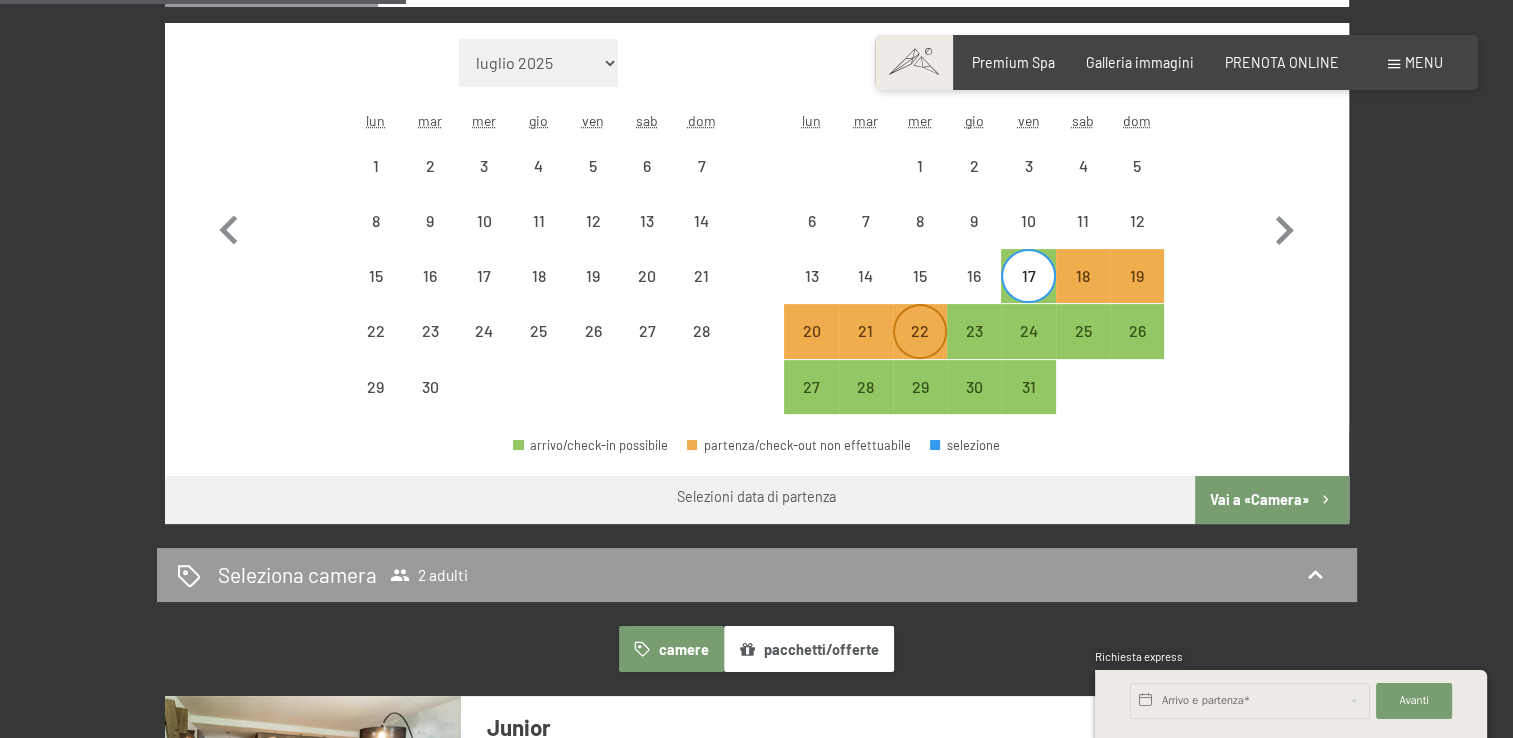 click on "22" at bounding box center [920, 348] 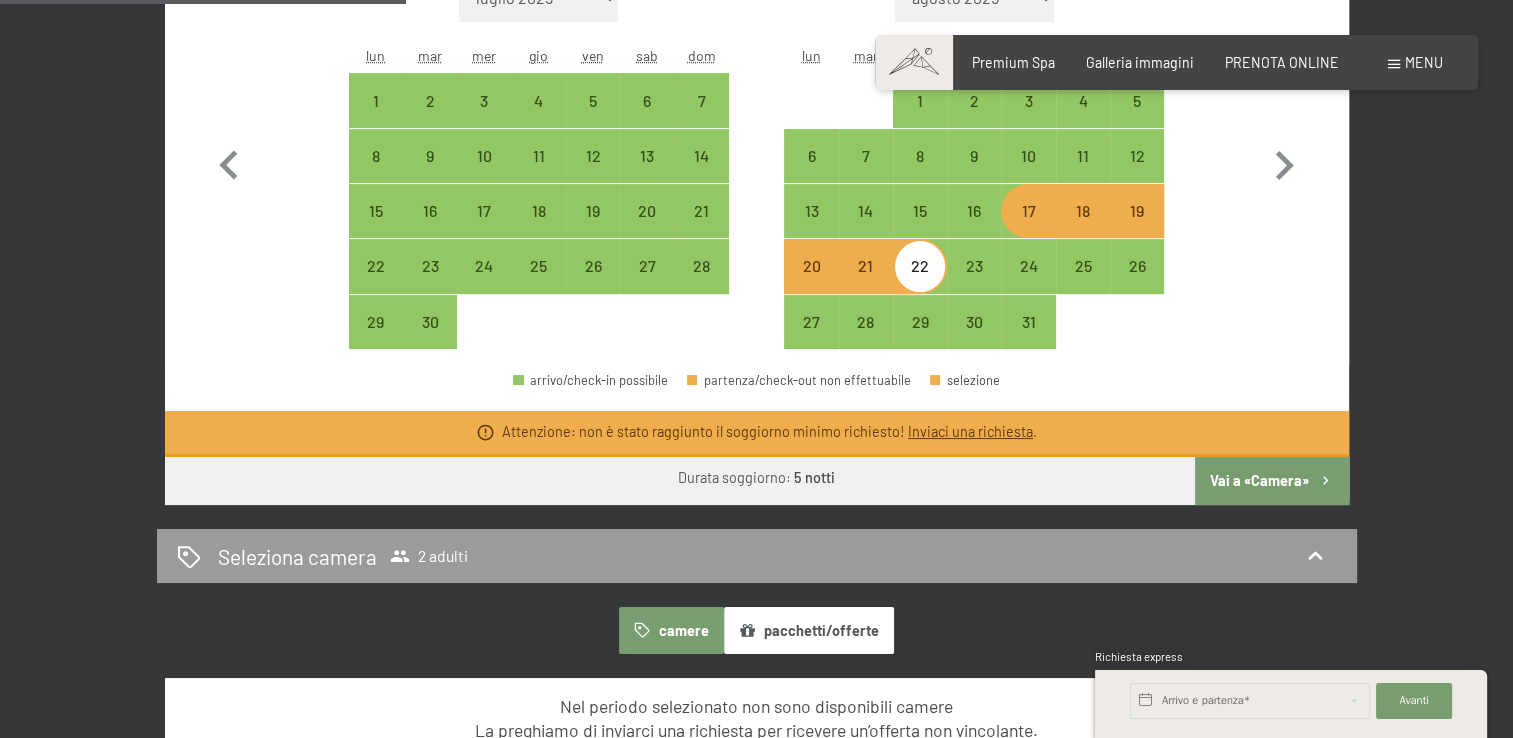 scroll, scrollTop: 700, scrollLeft: 0, axis: vertical 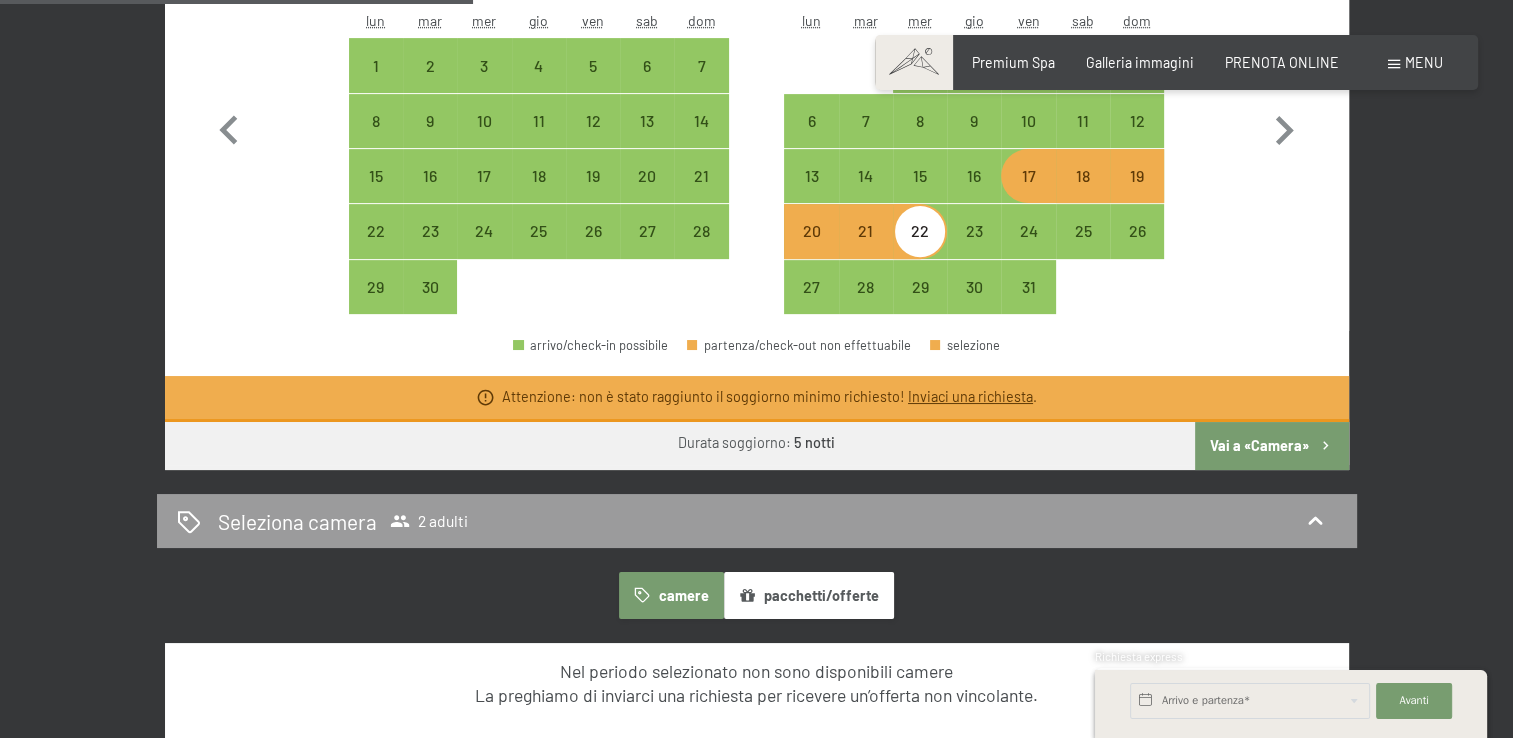 click on "Vai a «Camera»" at bounding box center (1271, 446) 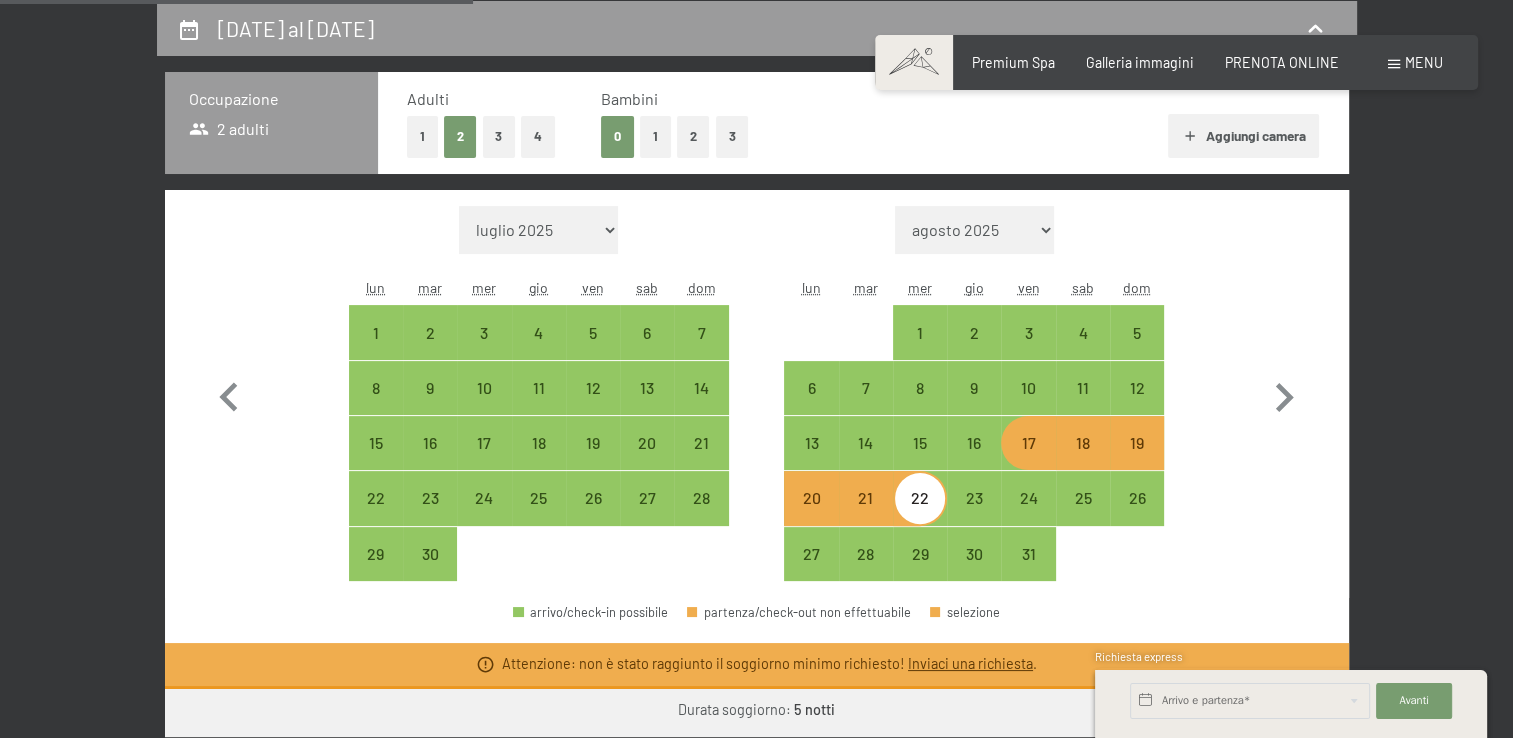 select on "2025-09-01" 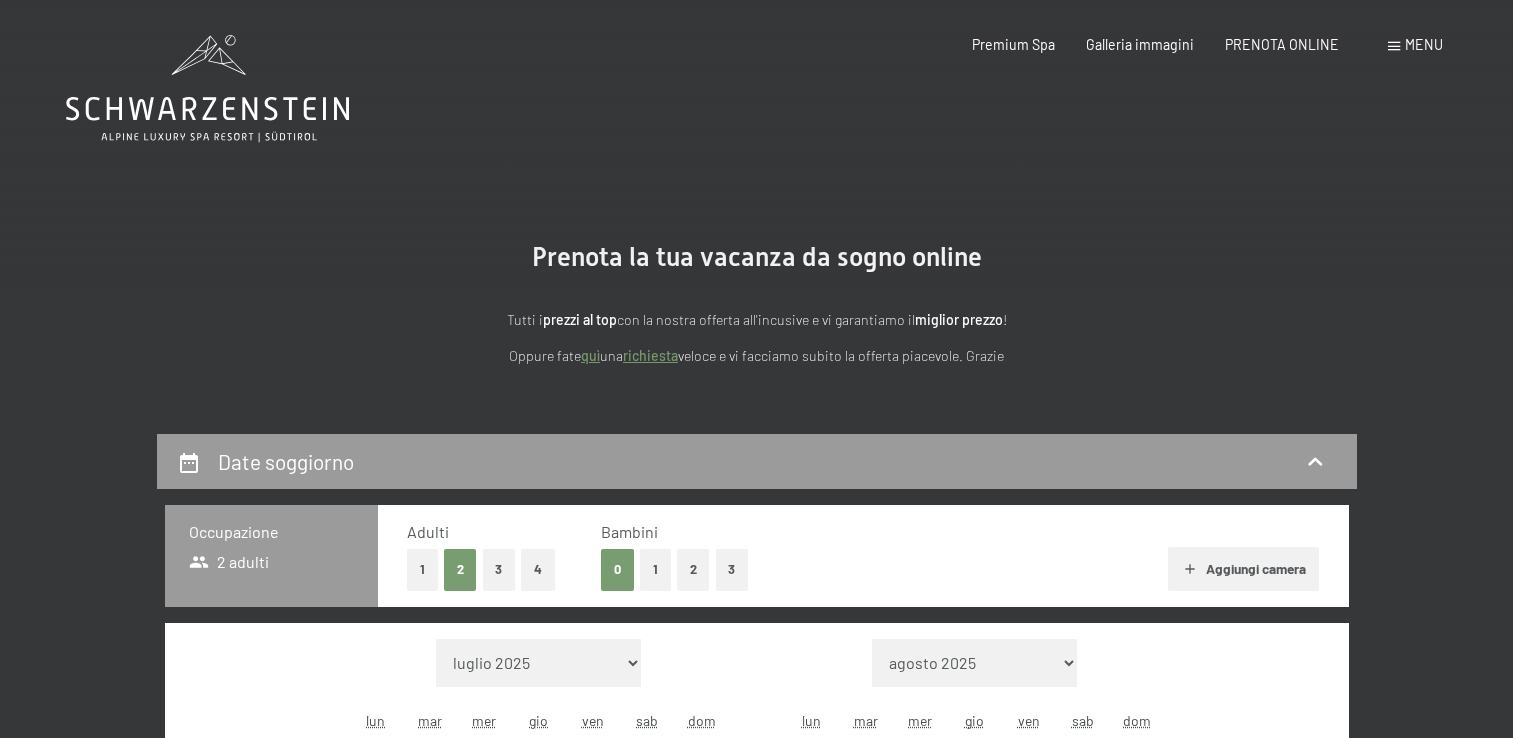 scroll, scrollTop: 0, scrollLeft: 0, axis: both 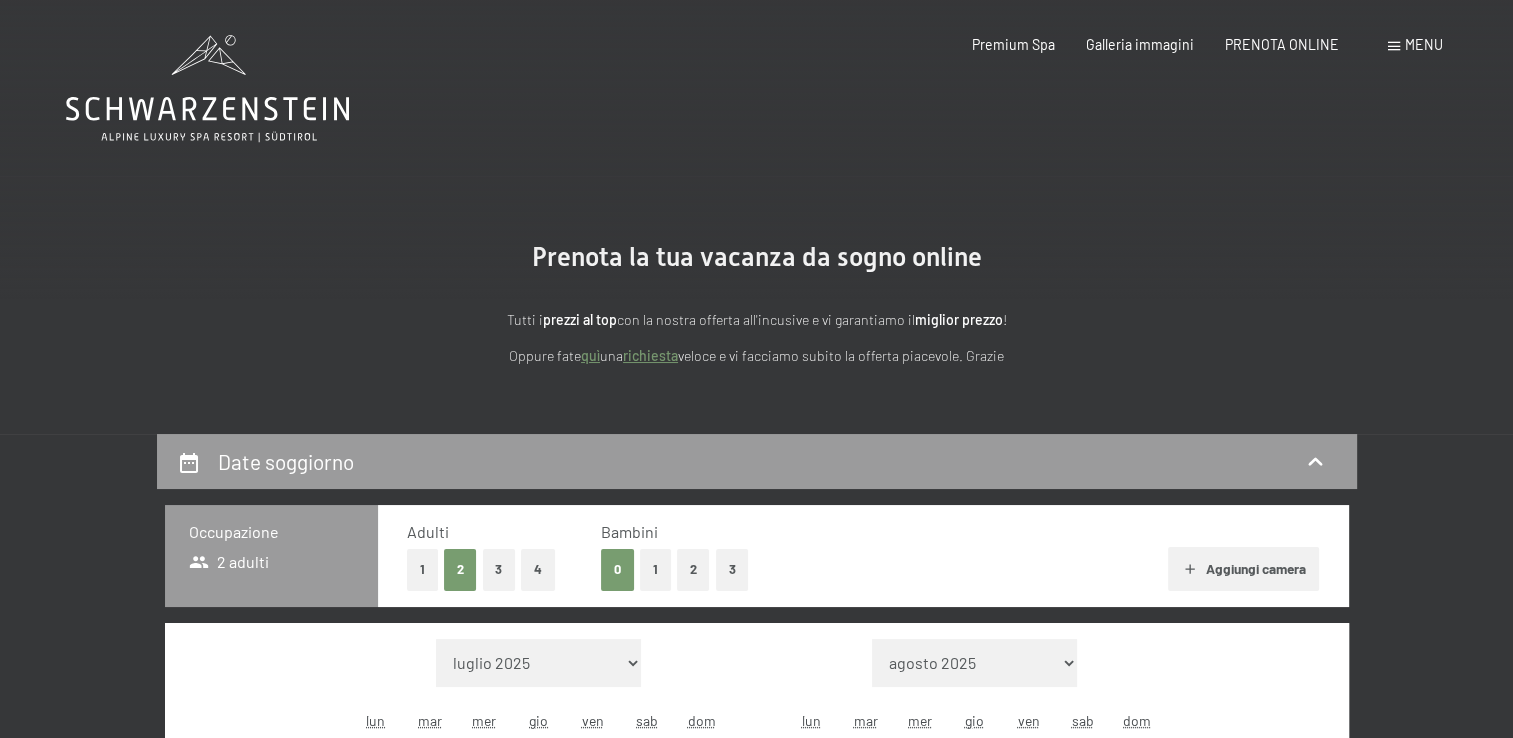 click on "2" at bounding box center [693, 569] 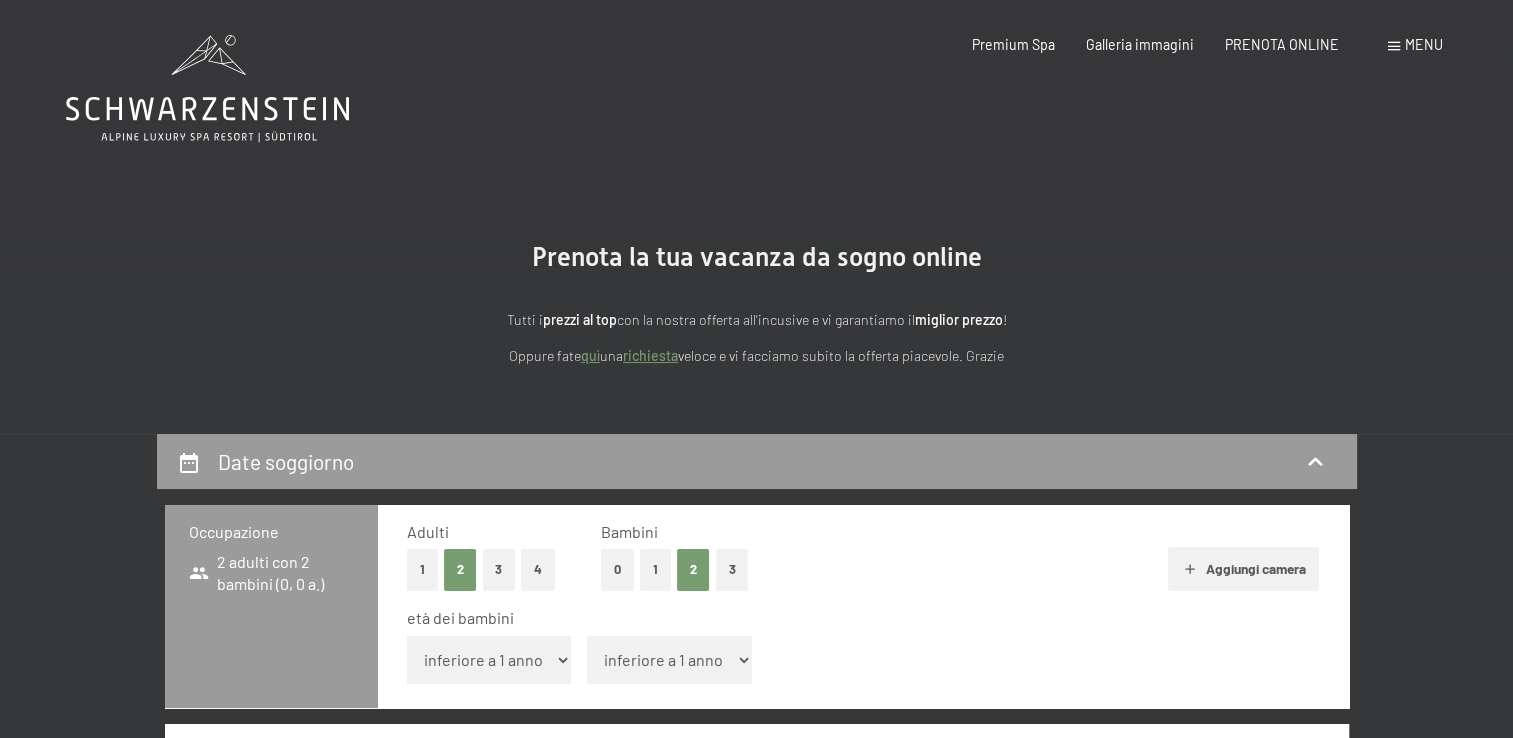 click on "inferiore a 1 anno 1 anno 2 anni 3 anni 4 anni 5 anni 6 anni 7 anni 8 anni 9 anni 10 anni 11 anni 12 anni 13 anni 14 anni 15 anni 16 anni 17 anni" at bounding box center [489, 660] 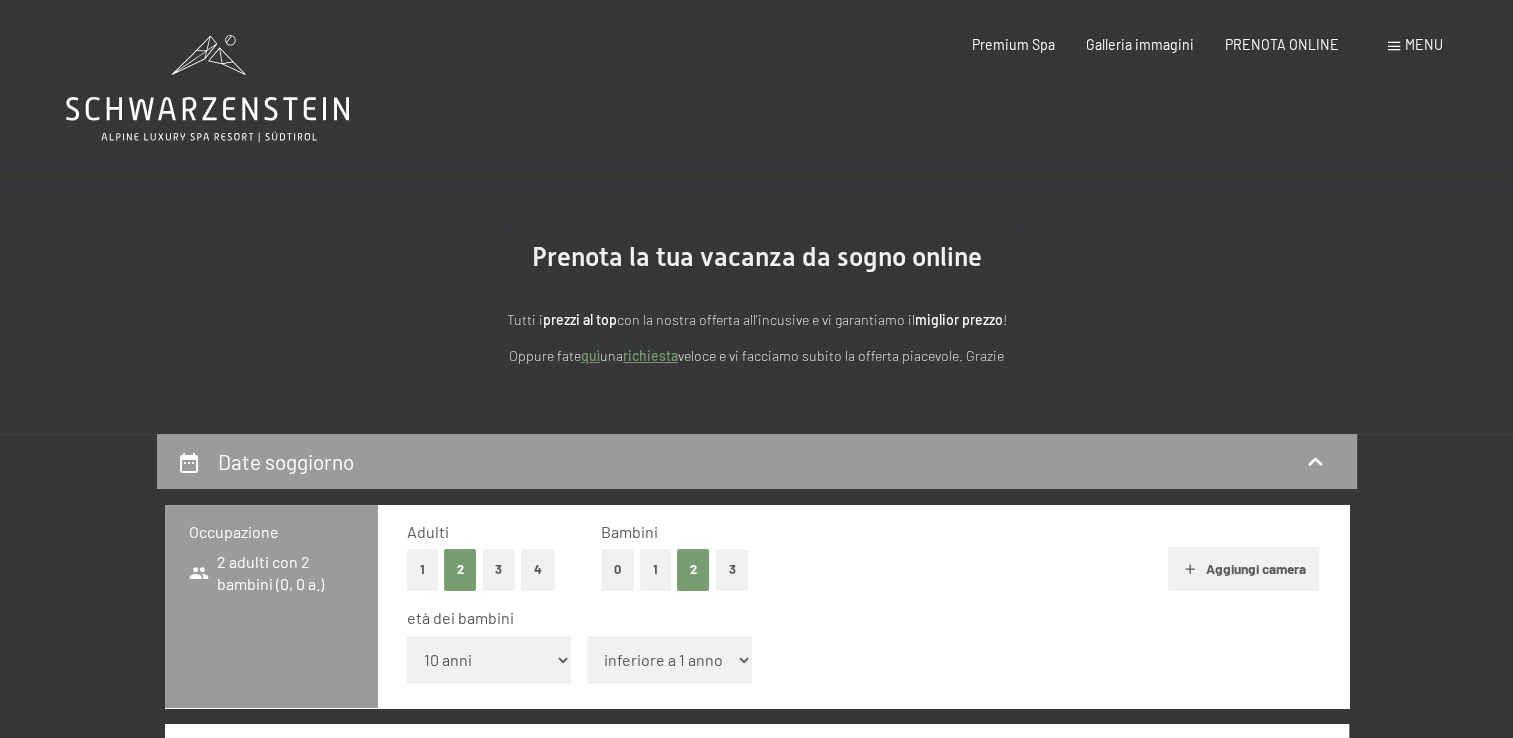 click on "inferiore a 1 anno 1 anno 2 anni 3 anni 4 anni 5 anni 6 anni 7 anni 8 anni 9 anni 10 anni 11 anni 12 anni 13 anni 14 anni 15 anni 16 anni 17 anni" at bounding box center (489, 660) 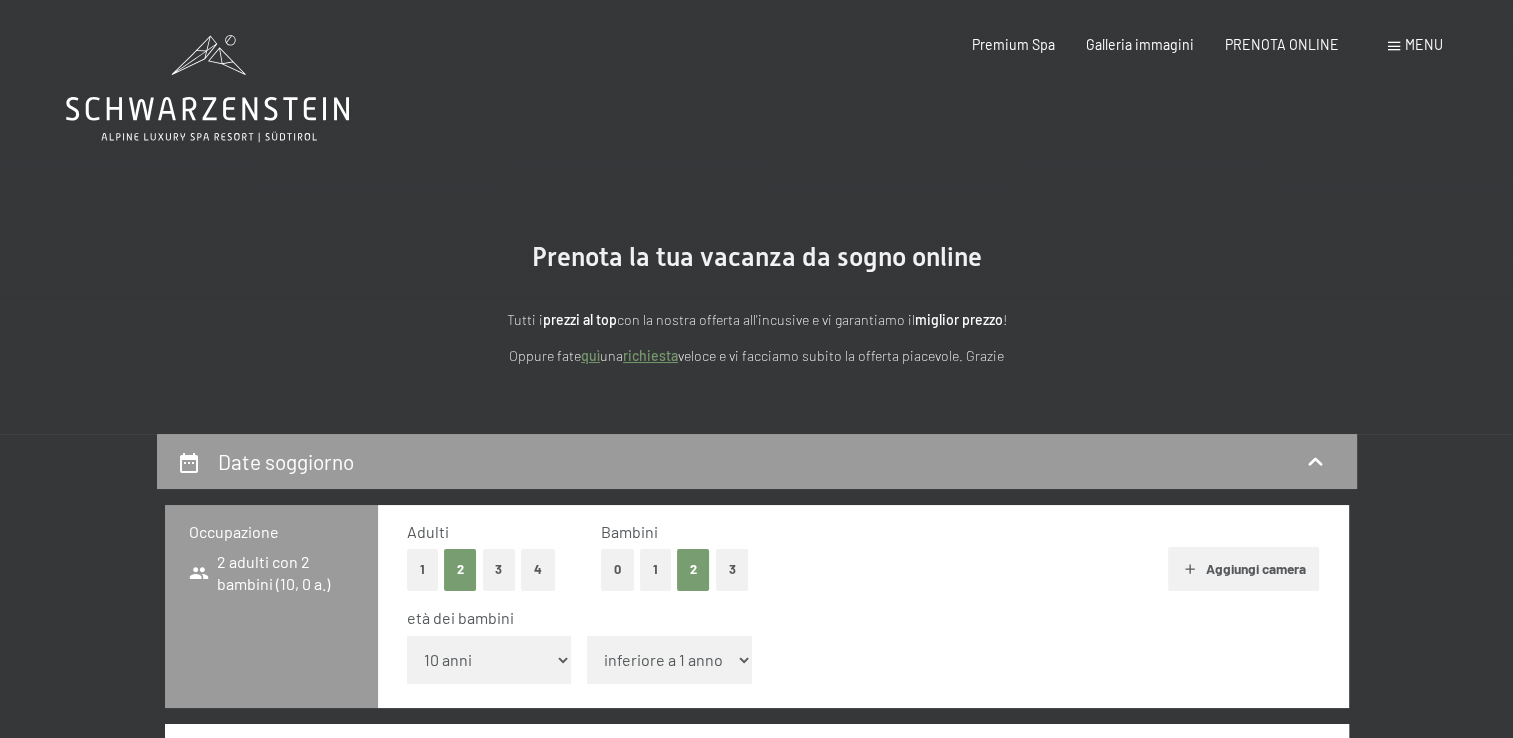 click on "inferiore a 1 anno 1 anno 2 anni 3 anni 4 anni 5 anni 6 anni 7 anni 8 anni 9 anni 10 anni 11 anni 12 anni 13 anni 14 anni 15 anni 16 anni 17 anni" at bounding box center (669, 660) 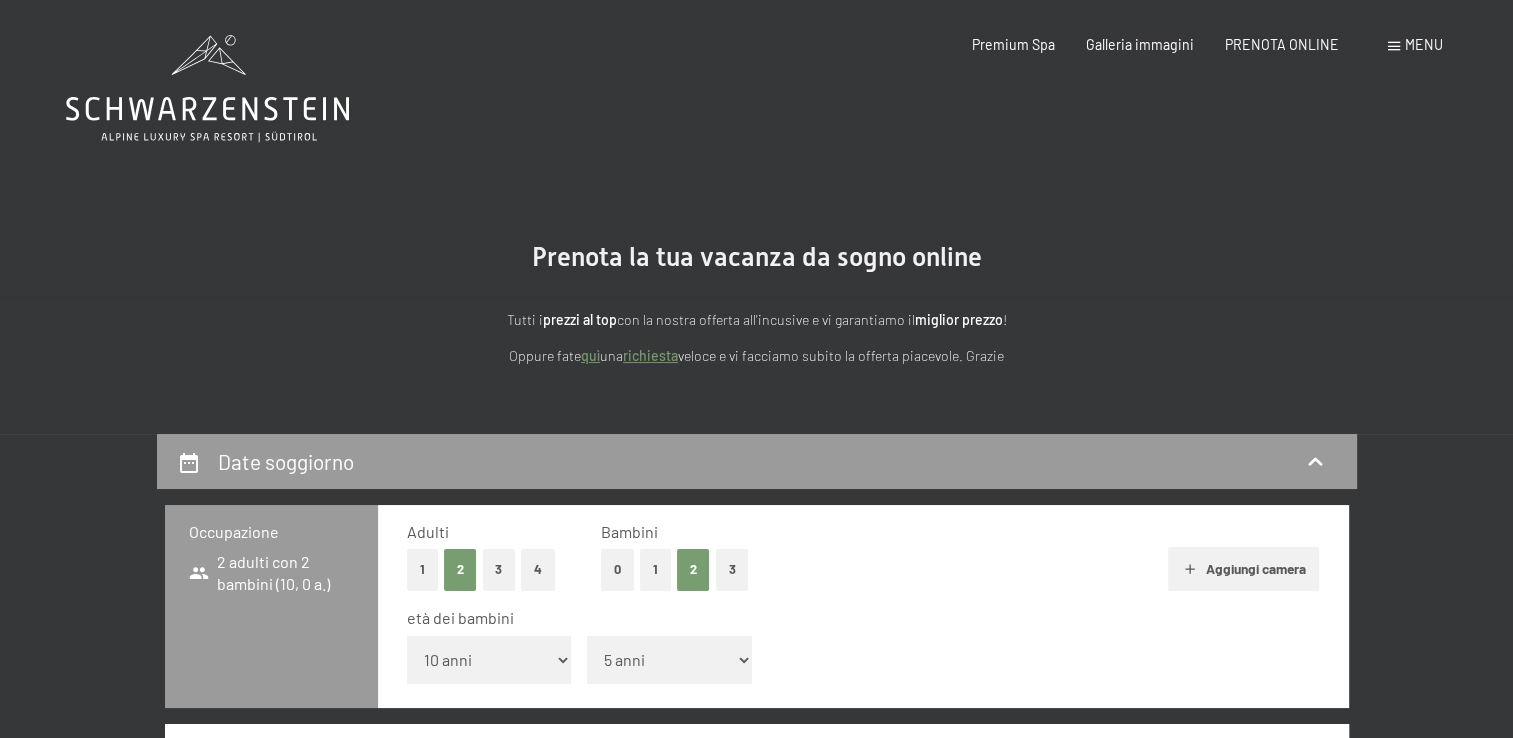 click on "inferiore a 1 anno 1 anno 2 anni 3 anni 4 anni 5 anni 6 anni 7 anni 8 anni 9 anni 10 anni 11 anni 12 anni 13 anni 14 anni 15 anni 16 anni 17 anni" at bounding box center (669, 660) 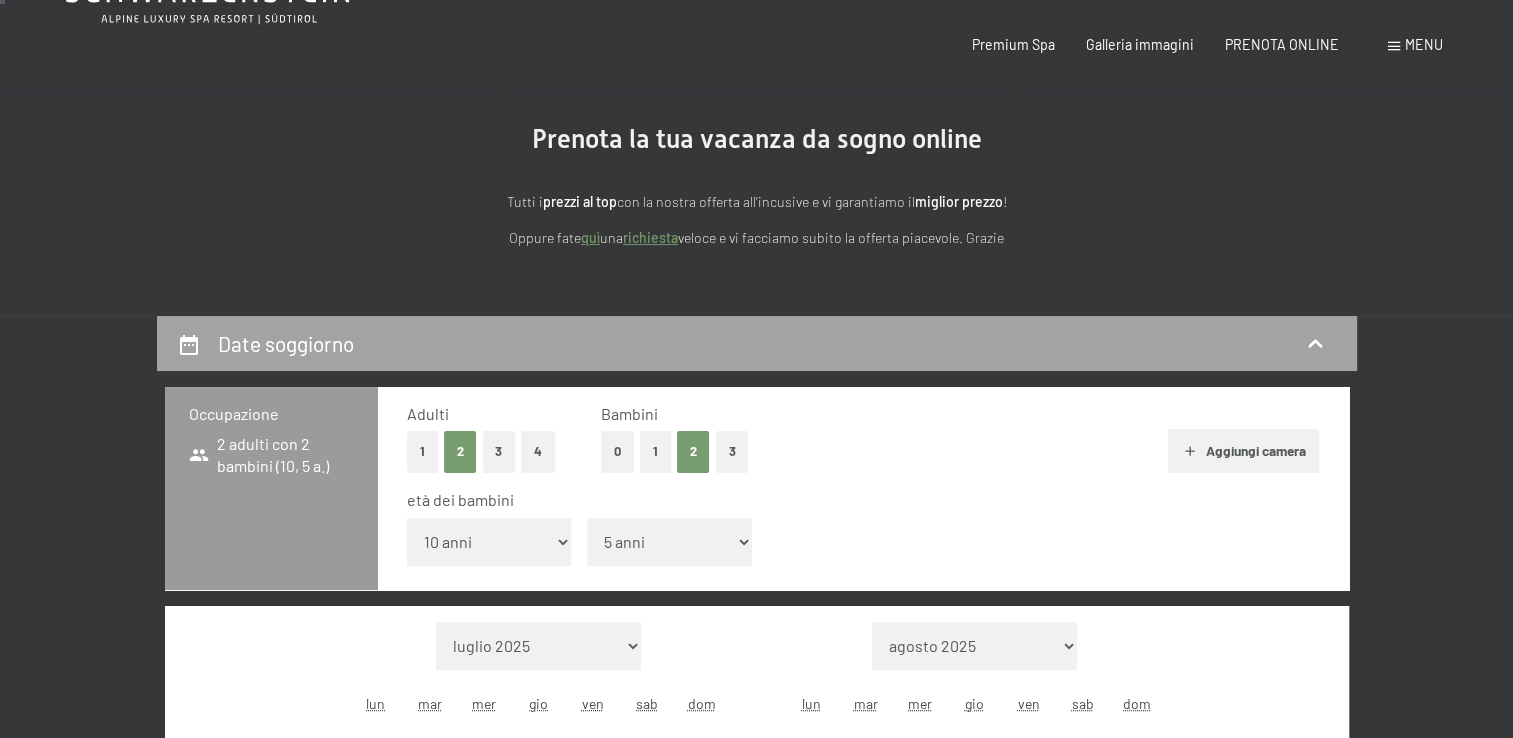 scroll, scrollTop: 500, scrollLeft: 0, axis: vertical 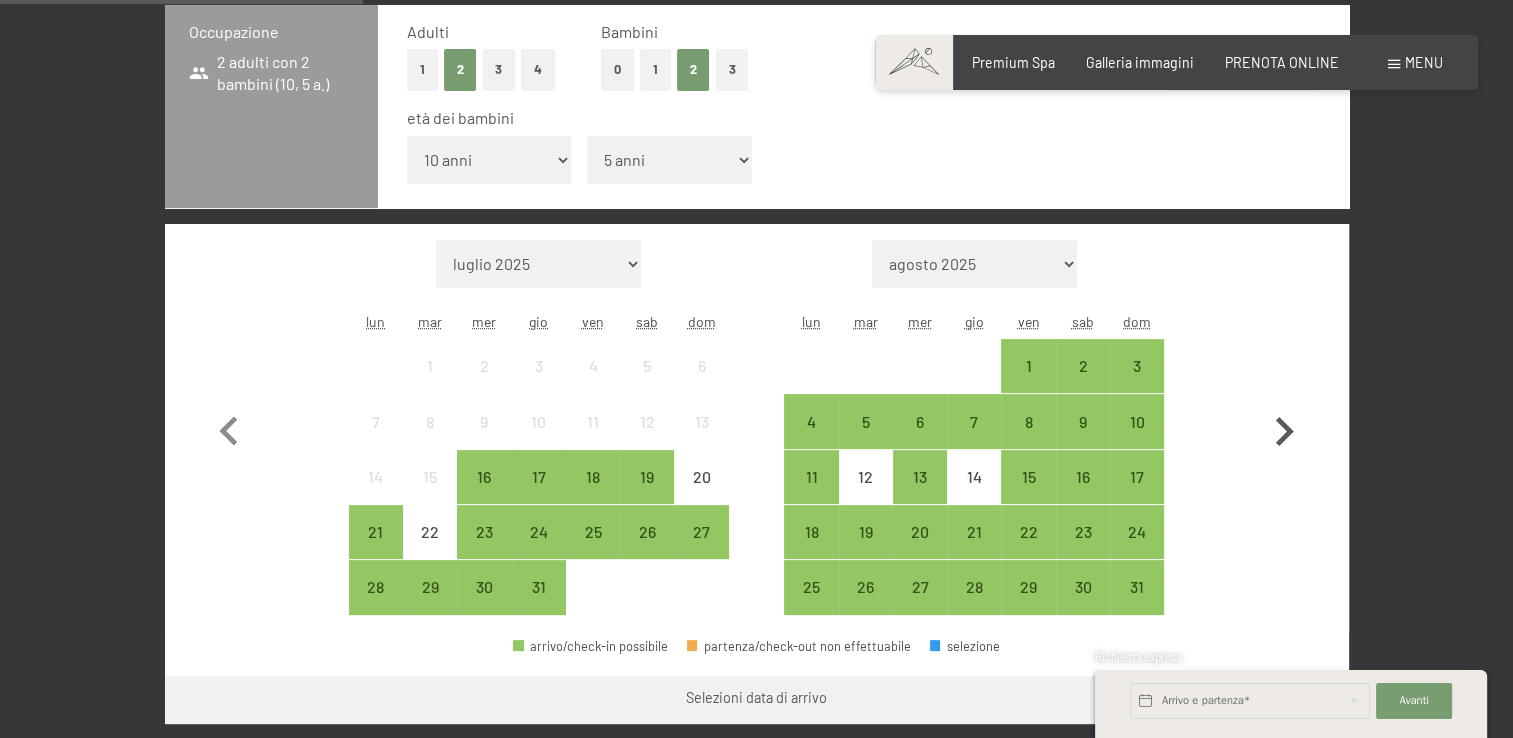 click 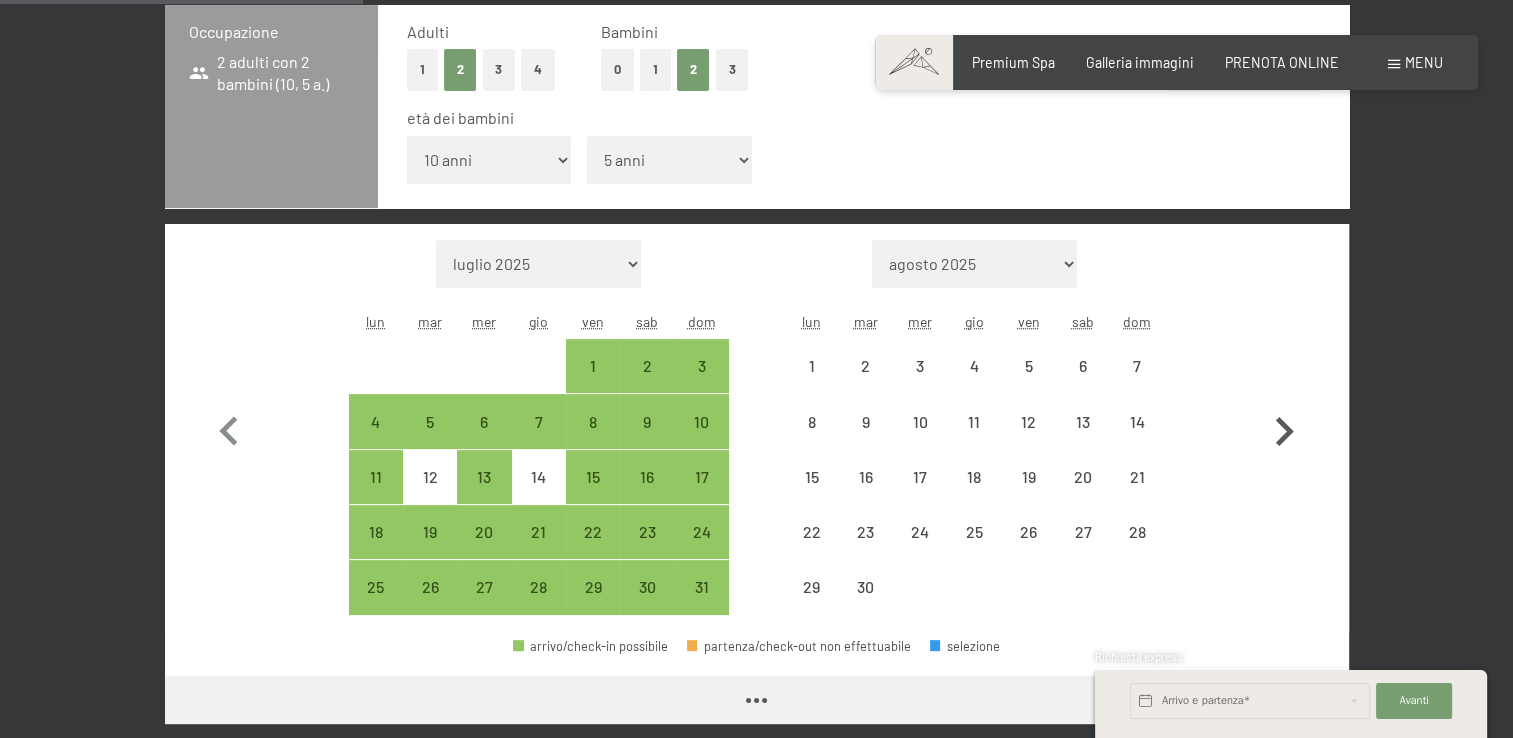click 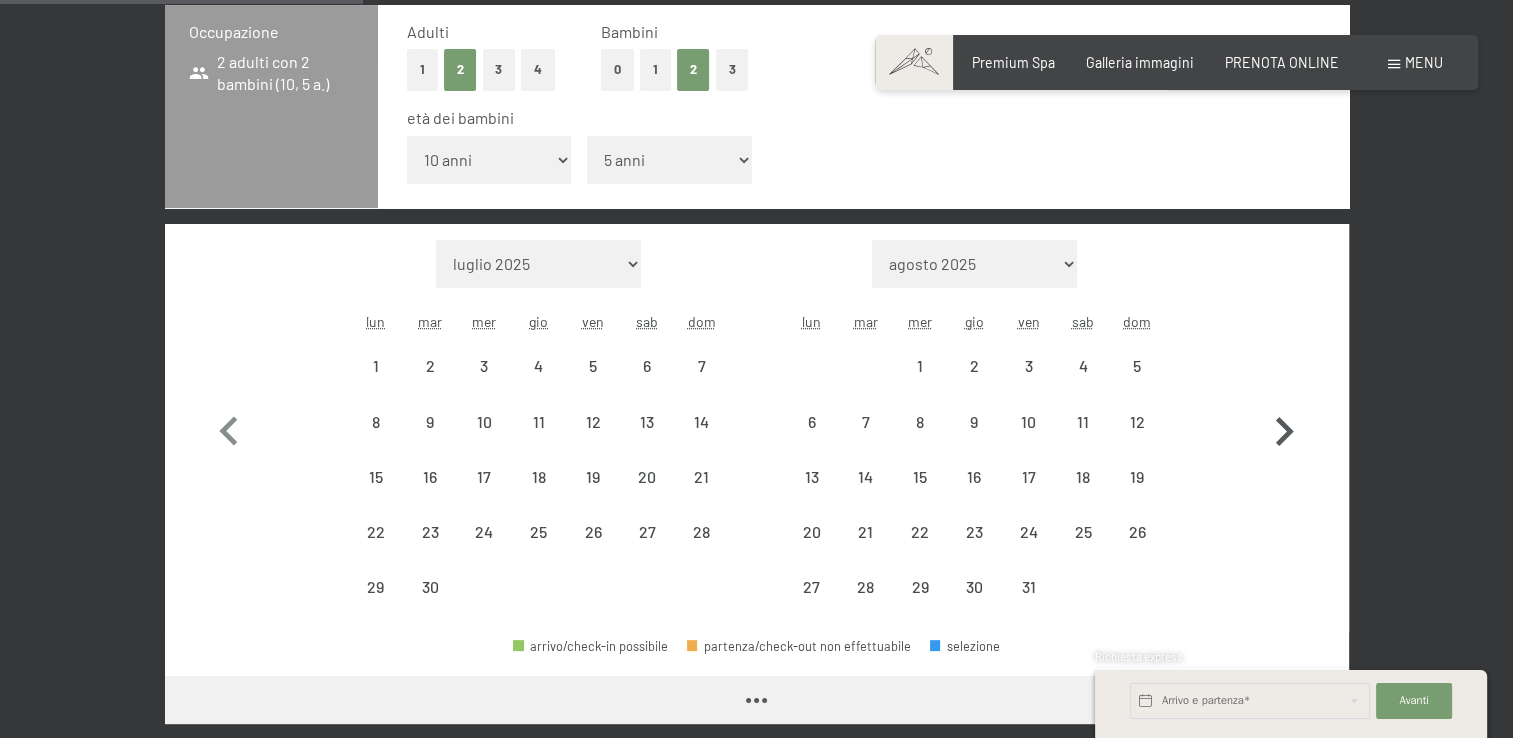 select on "[DATE]" 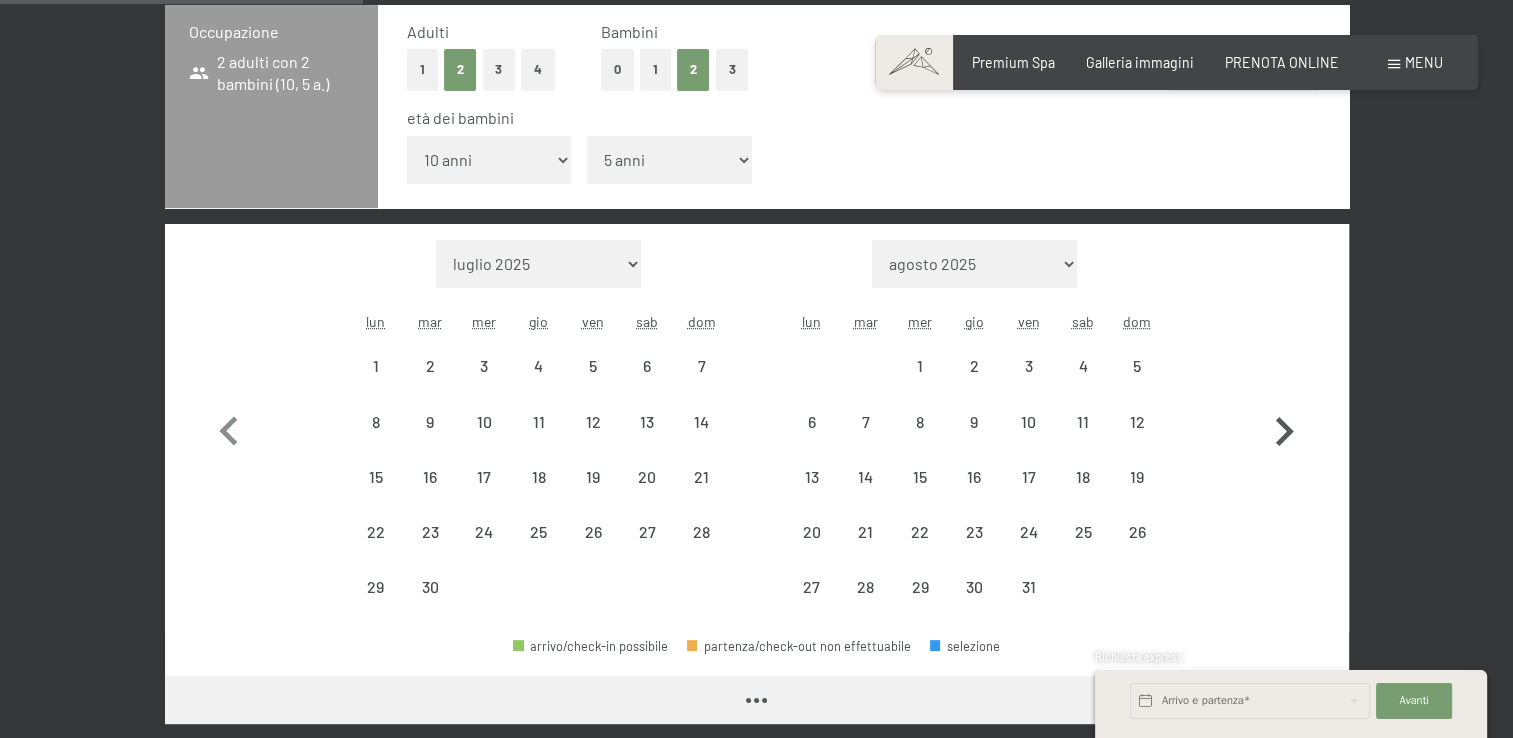 select on "[DATE]" 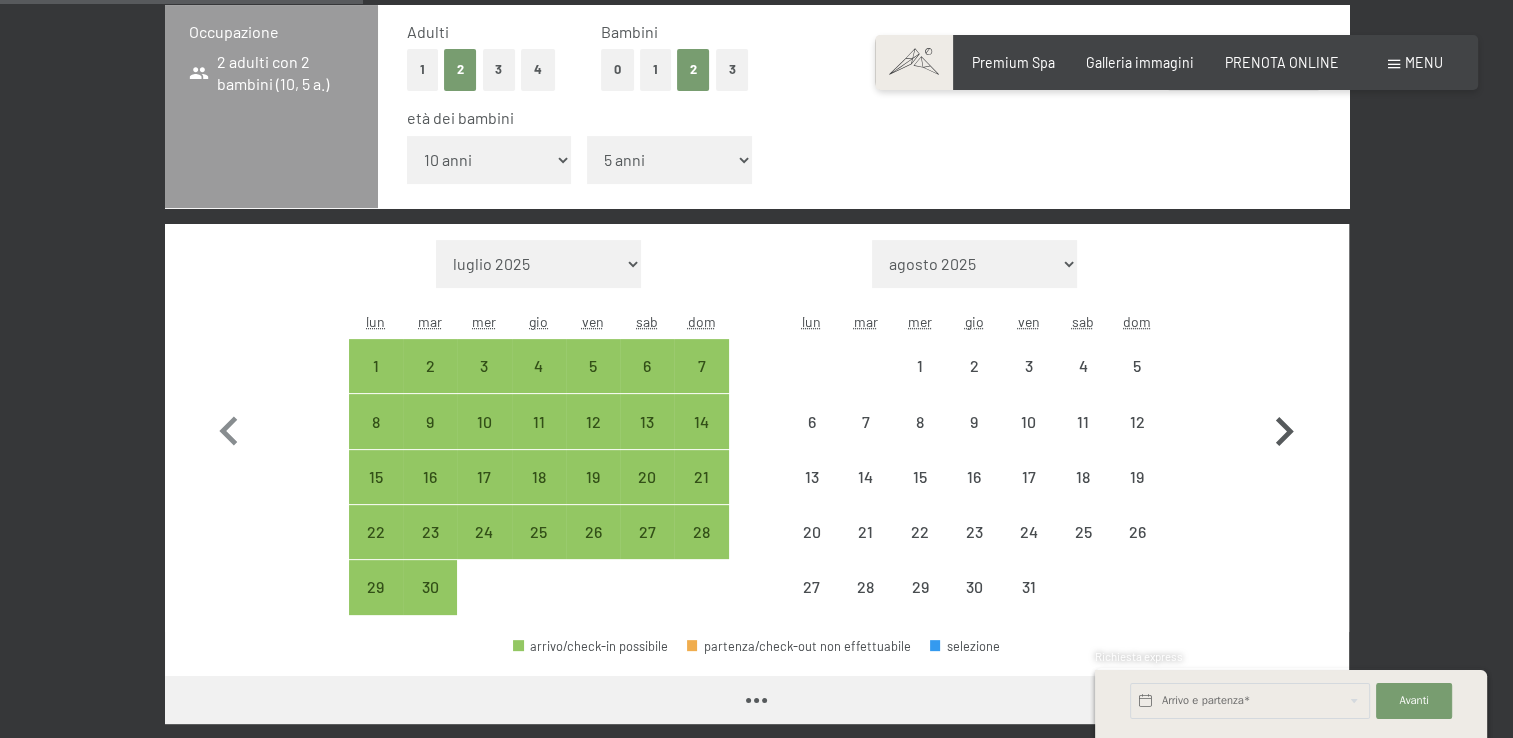 select on "[DATE]" 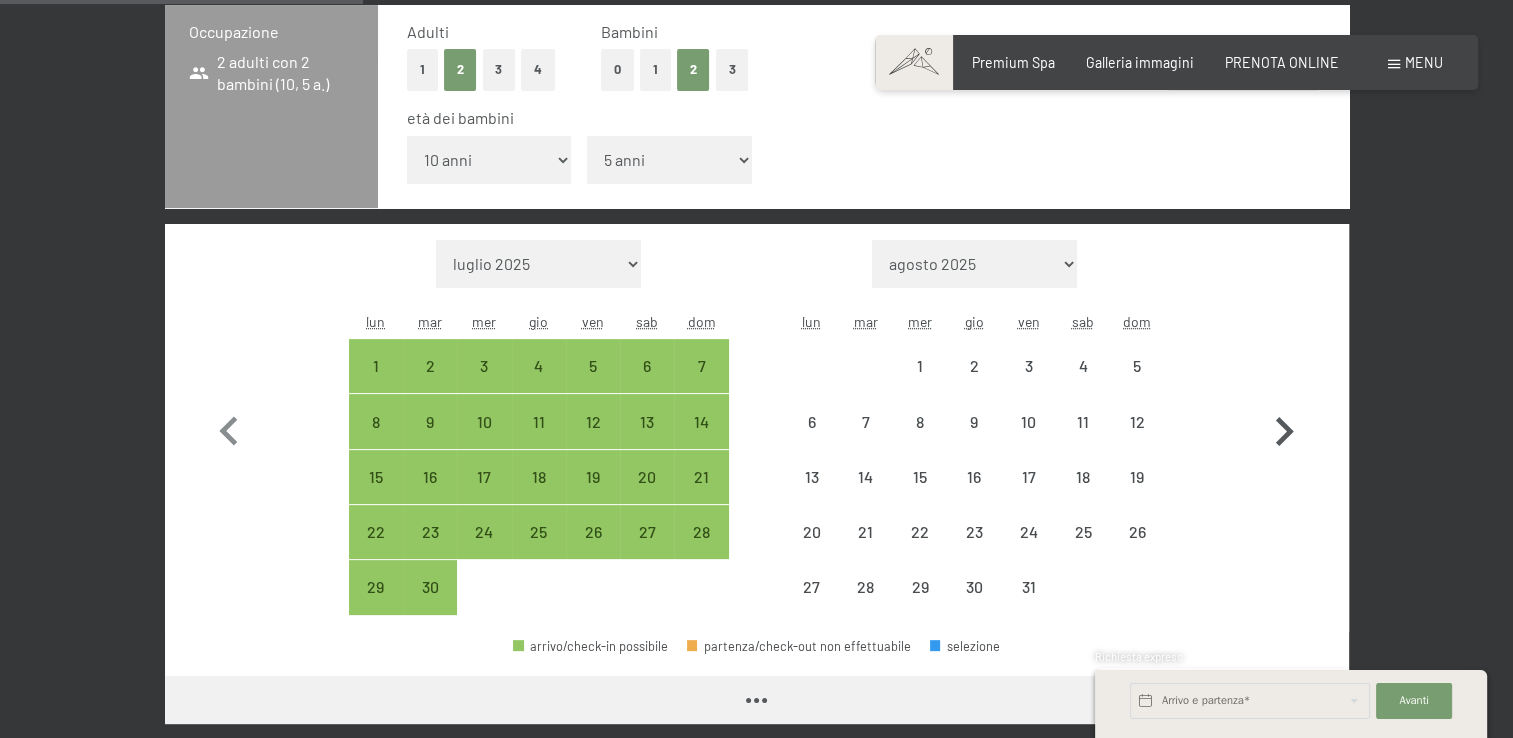 select on "[DATE]" 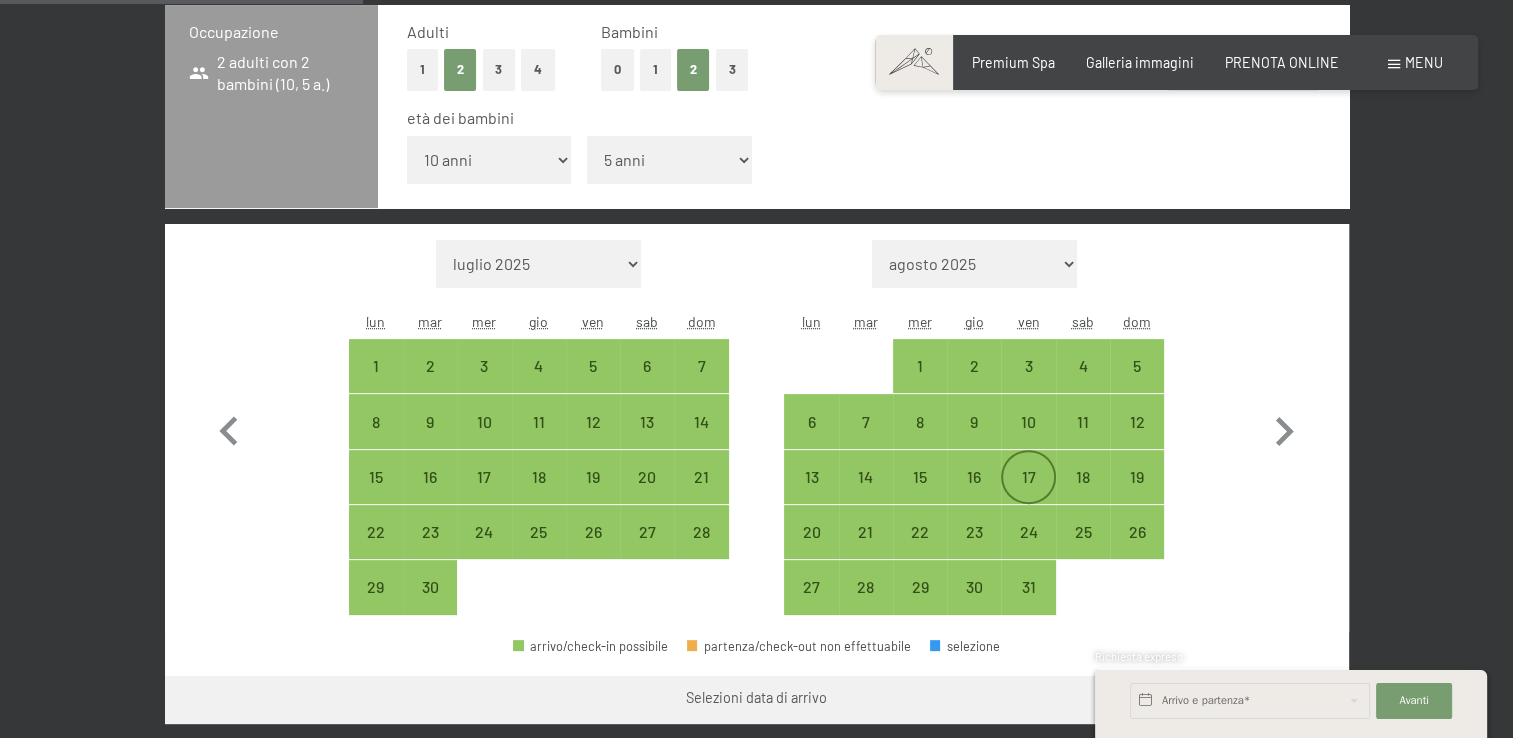 click on "17" at bounding box center [1028, 494] 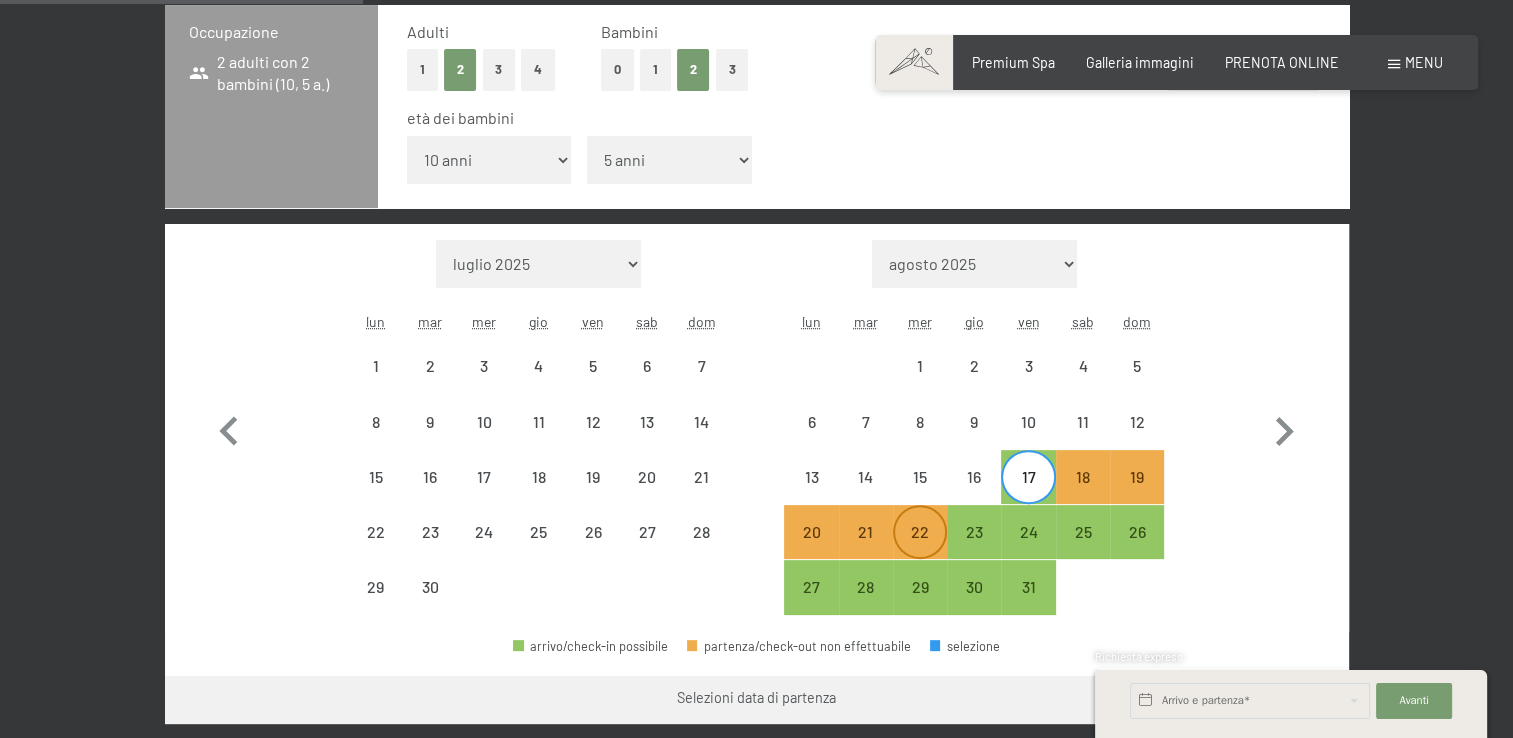 click on "22" at bounding box center (920, 549) 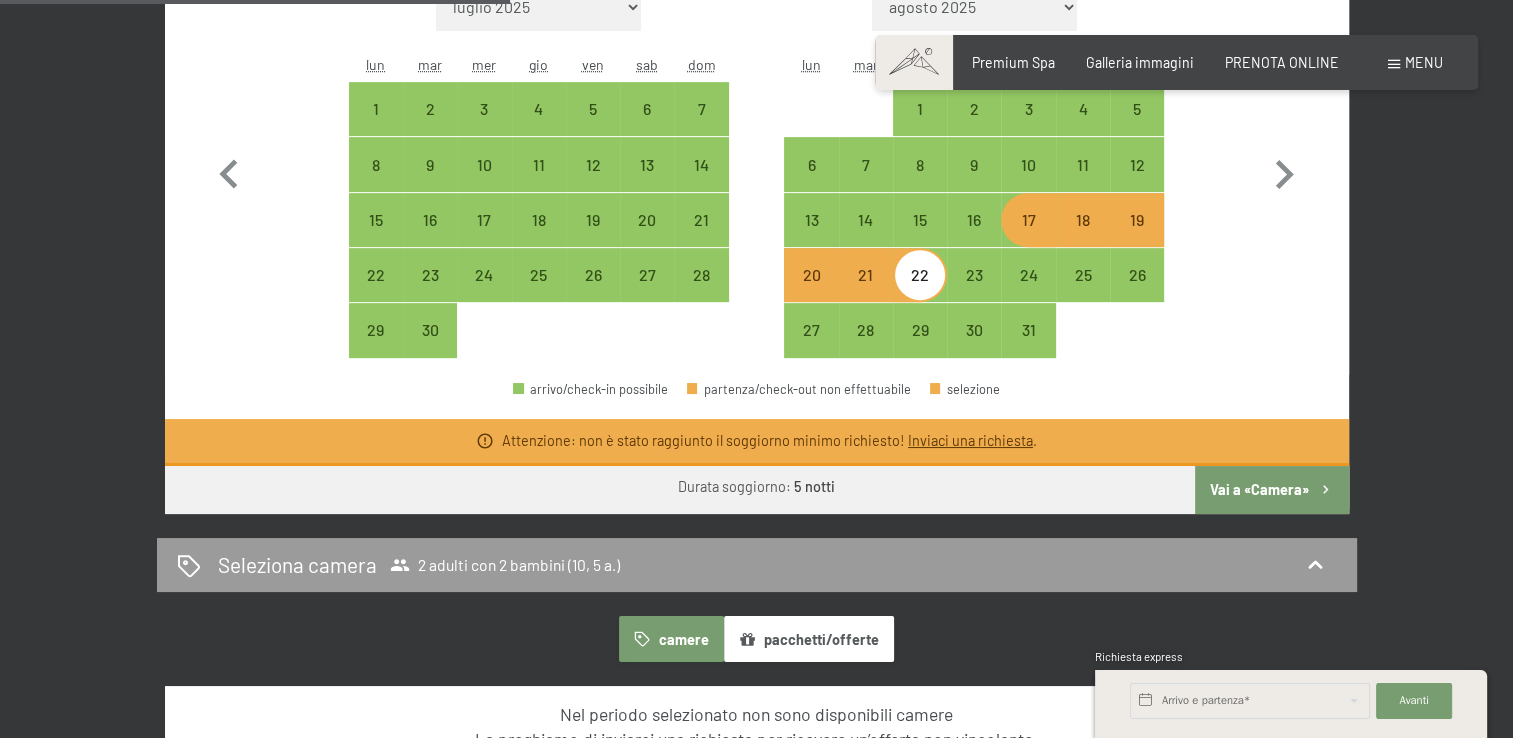 scroll, scrollTop: 984, scrollLeft: 0, axis: vertical 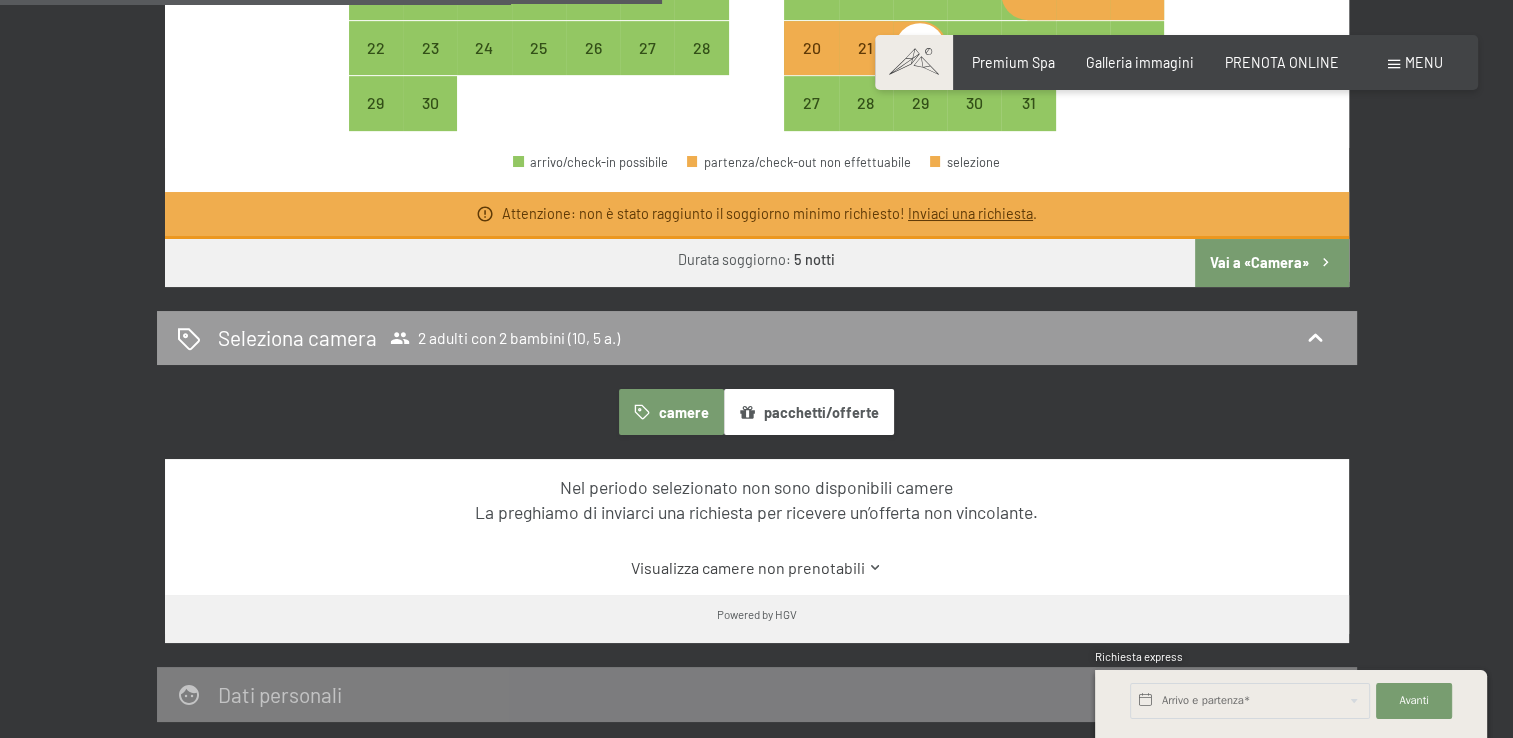 click on "Vai a «Camera»" at bounding box center [1271, 263] 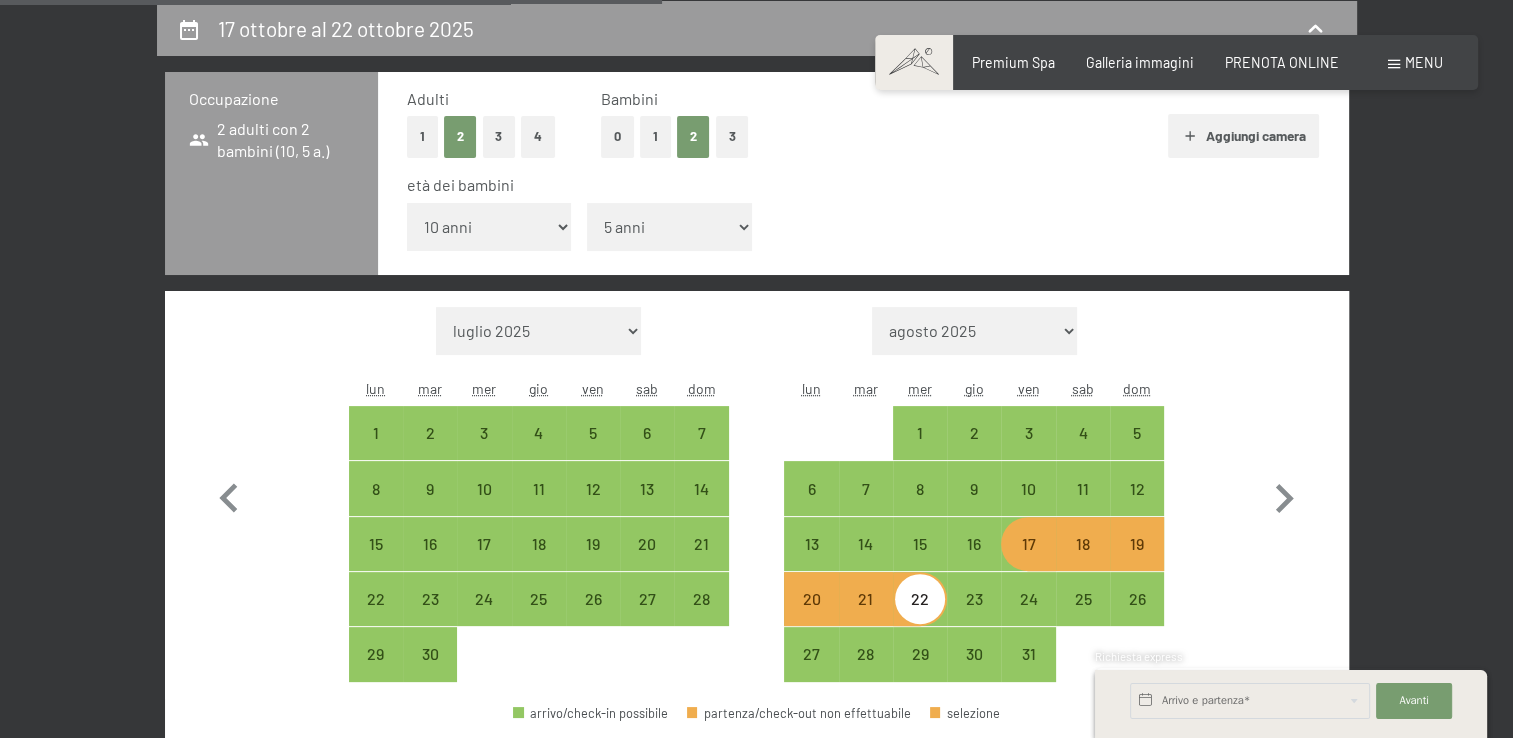 select on "[DATE]" 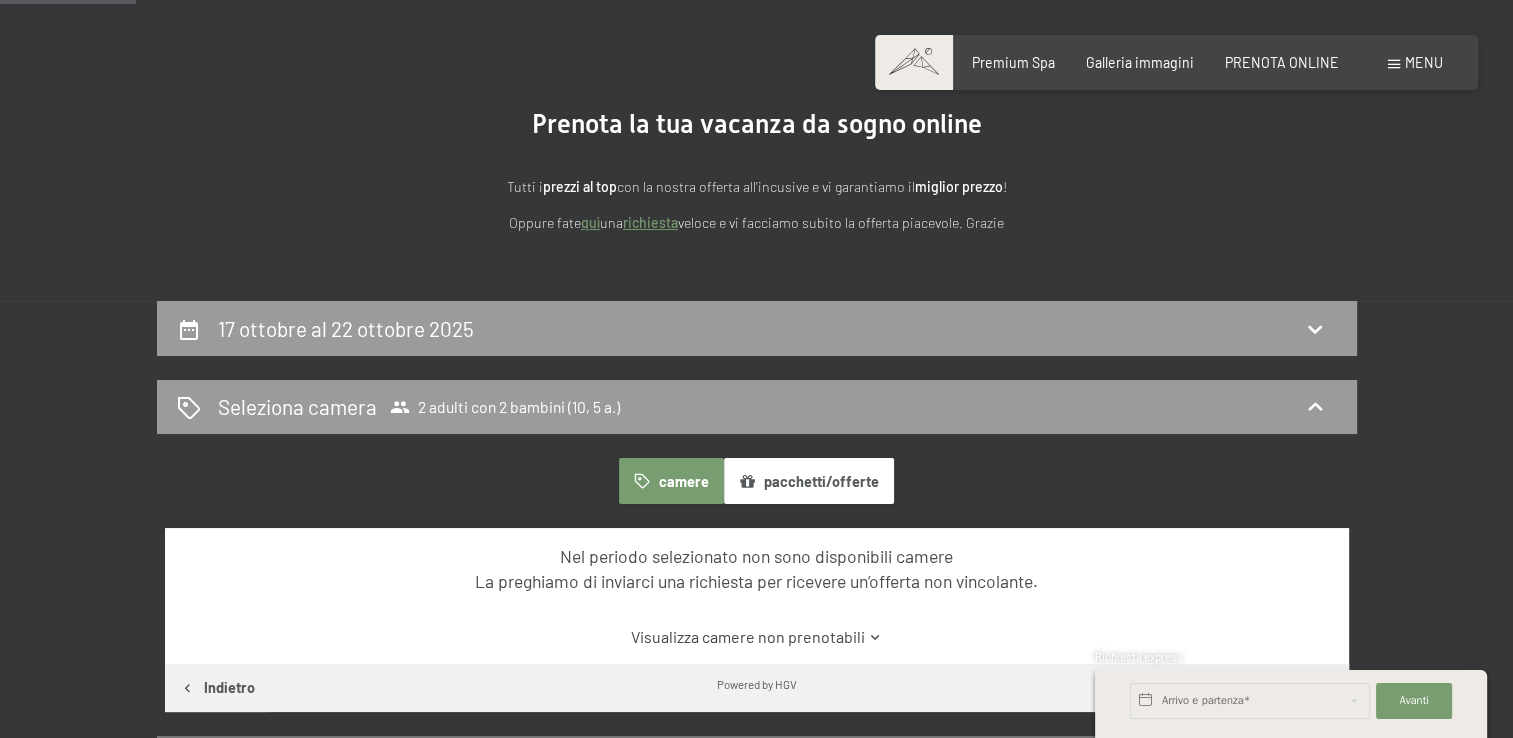 scroll, scrollTop: 433, scrollLeft: 0, axis: vertical 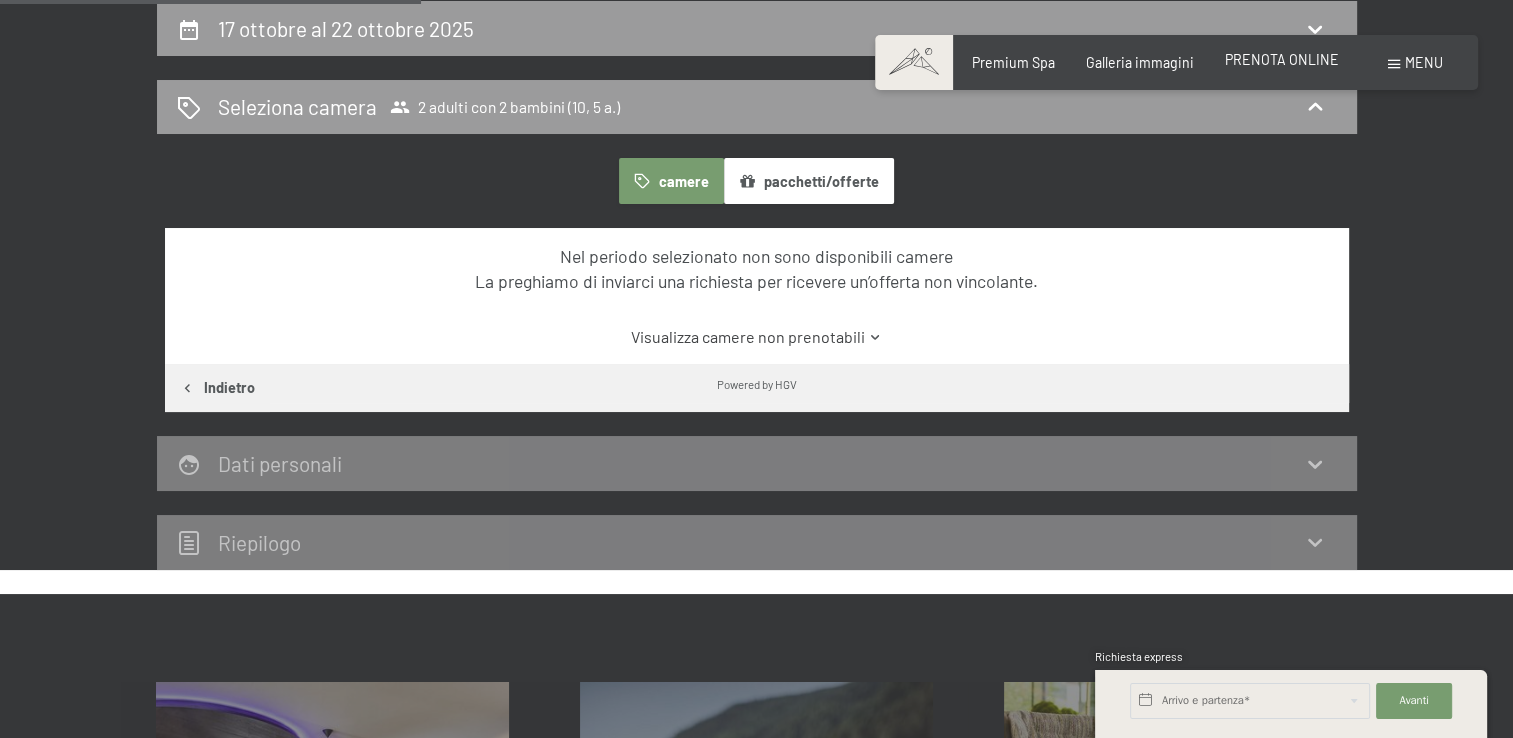 click on "Premium Spa           Galleria immagini           PRENOTA ONLINE" at bounding box center [1140, 63] 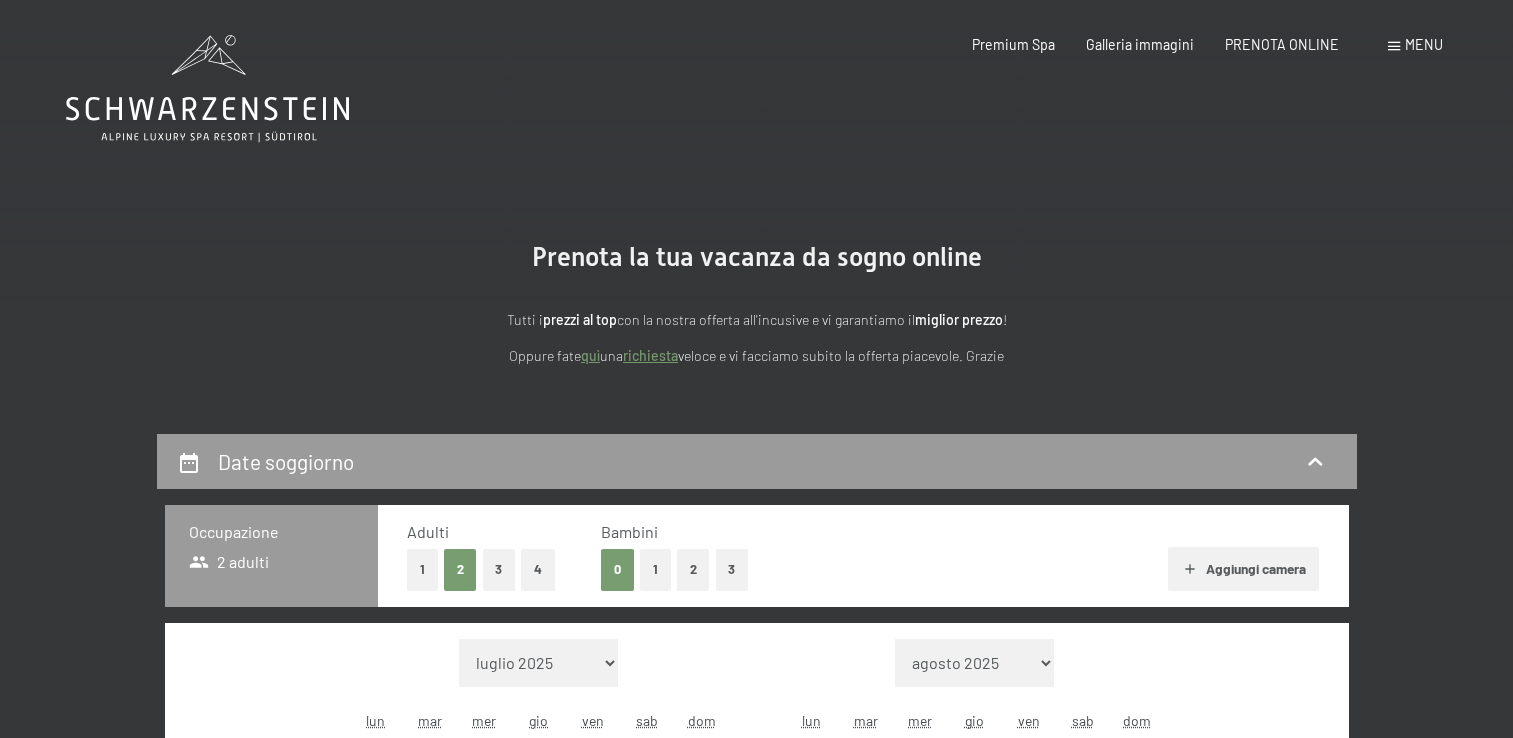 scroll, scrollTop: 0, scrollLeft: 0, axis: both 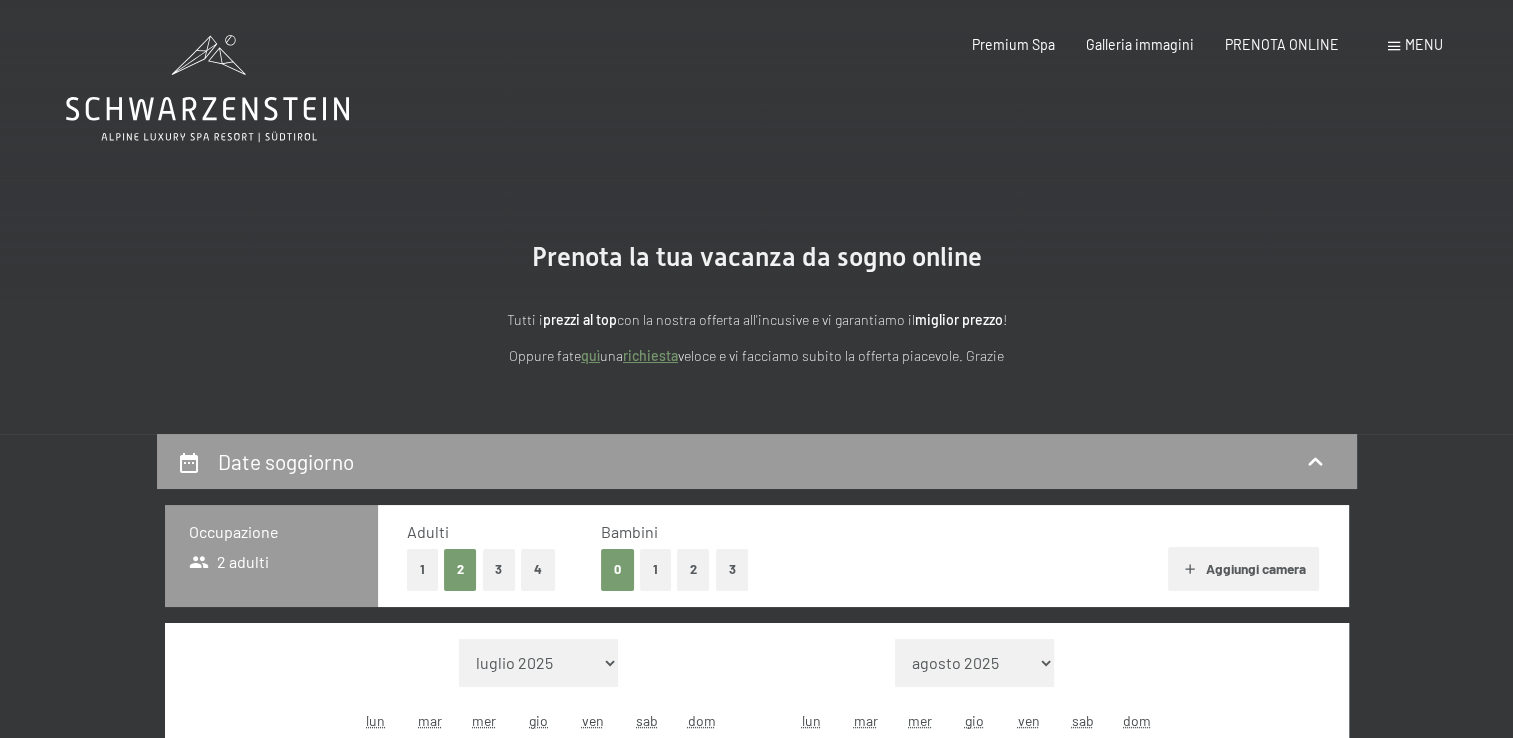 click on "2" at bounding box center [693, 569] 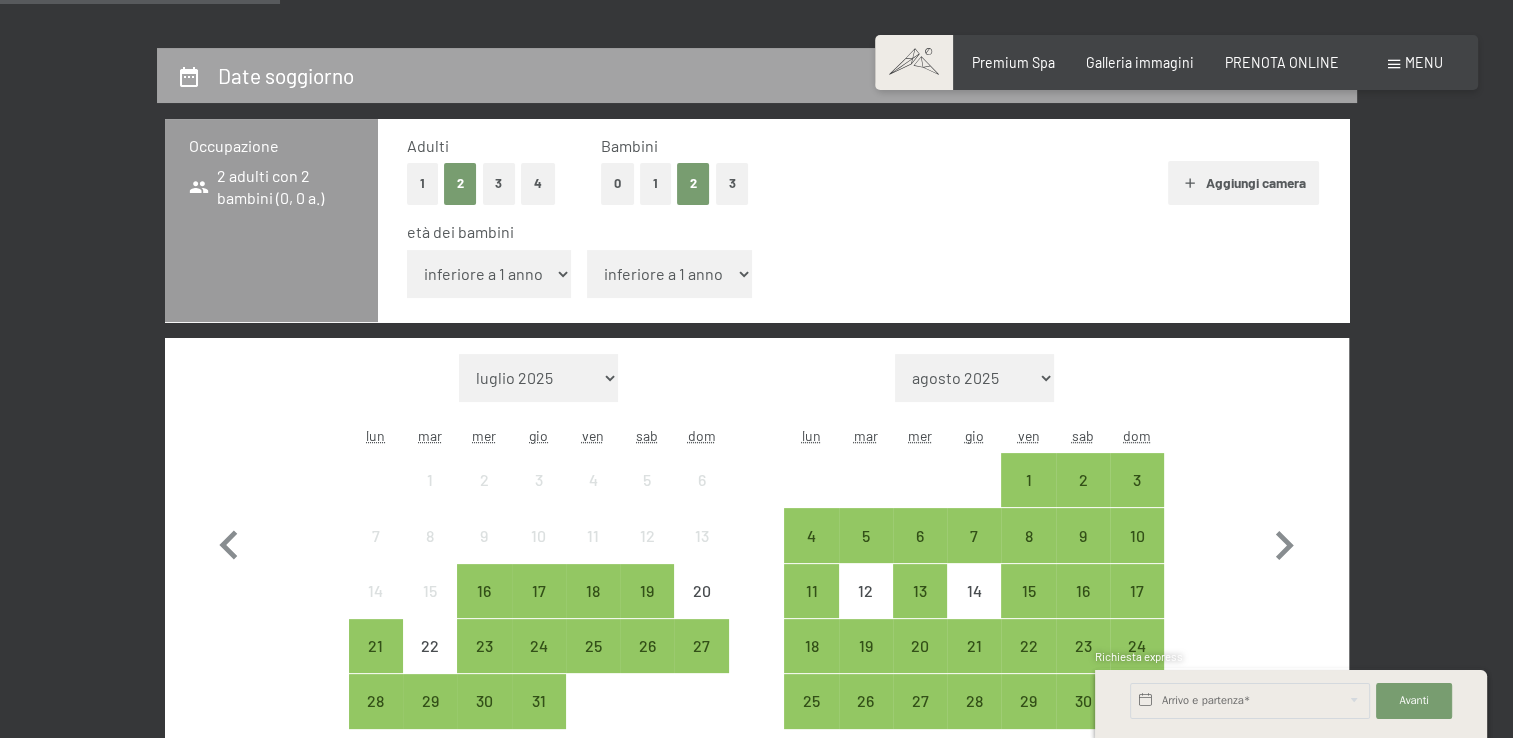 scroll, scrollTop: 500, scrollLeft: 0, axis: vertical 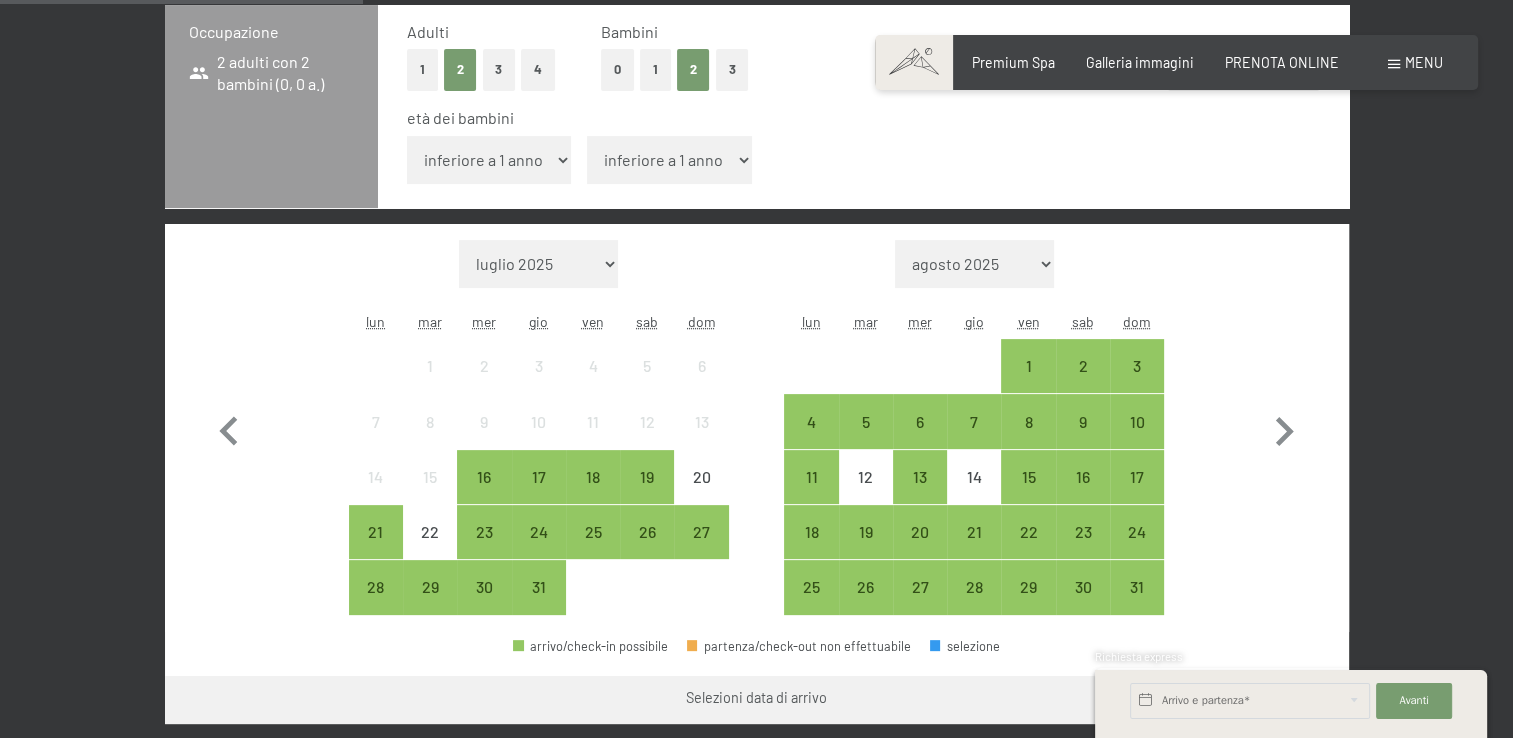 click on "inferiore a 1 anno 1 anno 2 anni 3 anni 4 anni 5 anni 6 anni 7 anni 8 anni 9 anni 10 anni 11 anni 12 anni 13 anni 14 anni 15 anni 16 anni 17 anni" at bounding box center [489, 160] 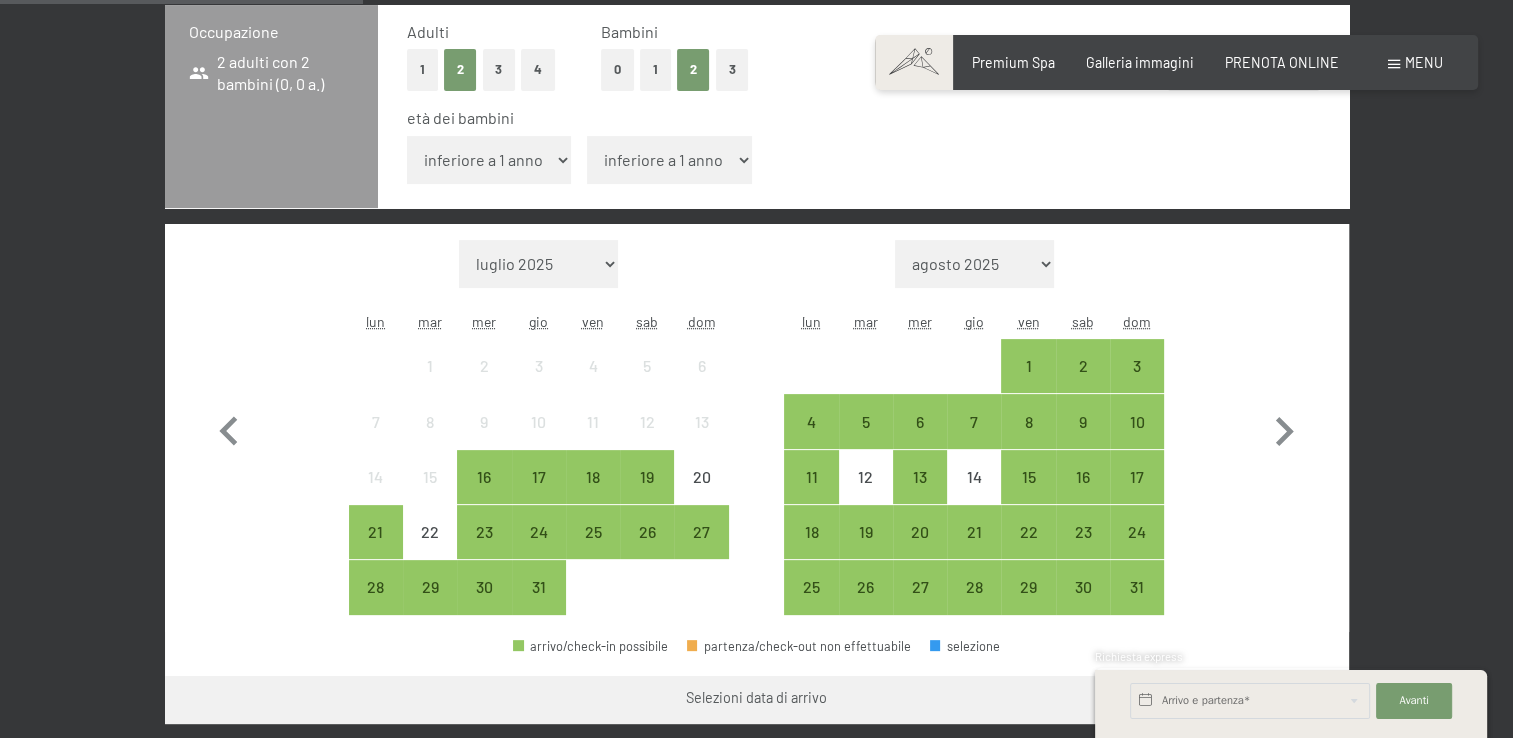 select on "10" 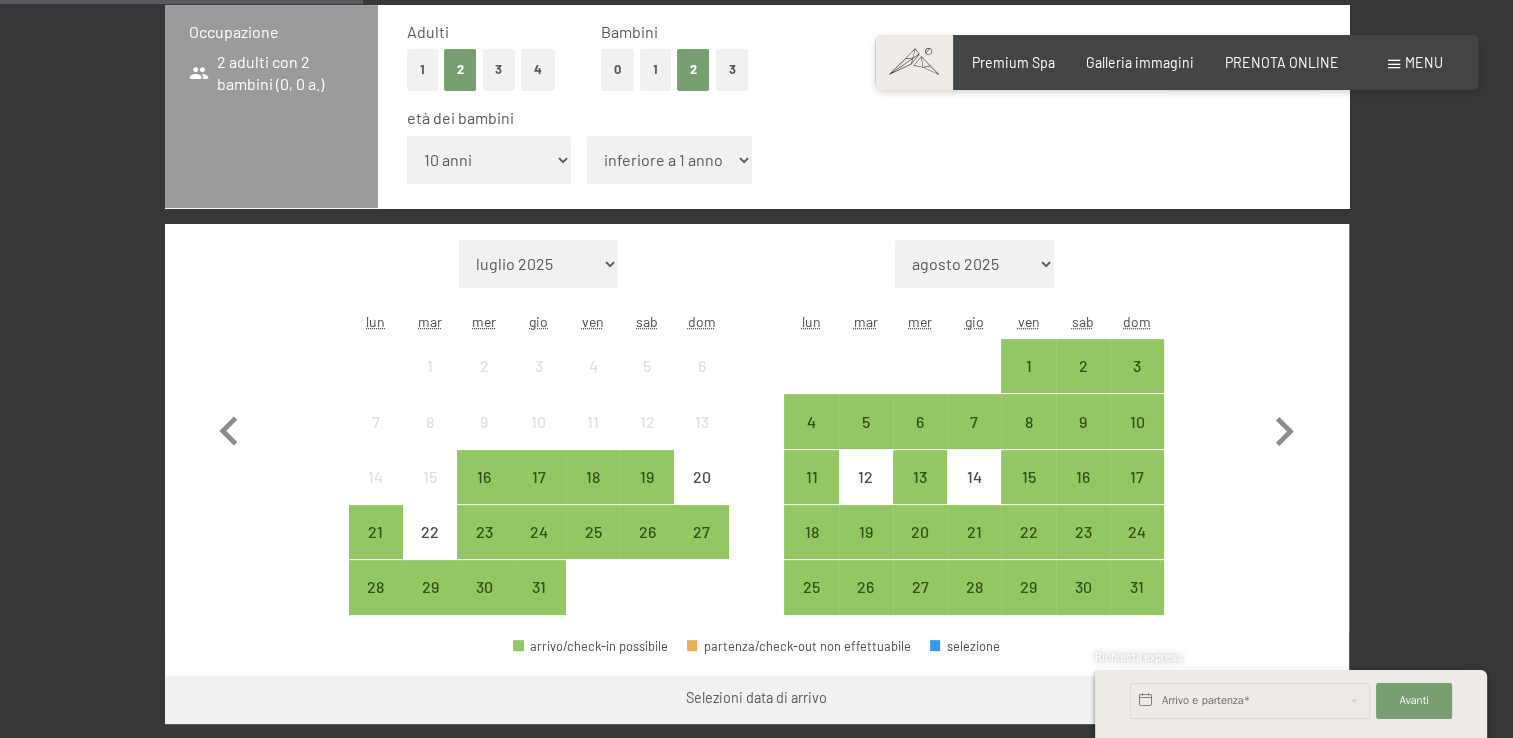 click on "inferiore a 1 anno 1 anno 2 anni 3 anni 4 anni 5 anni 6 anni 7 anni 8 anni 9 anni 10 anni 11 anni 12 anni 13 anni 14 anni 15 anni 16 anni 17 anni" at bounding box center [489, 160] 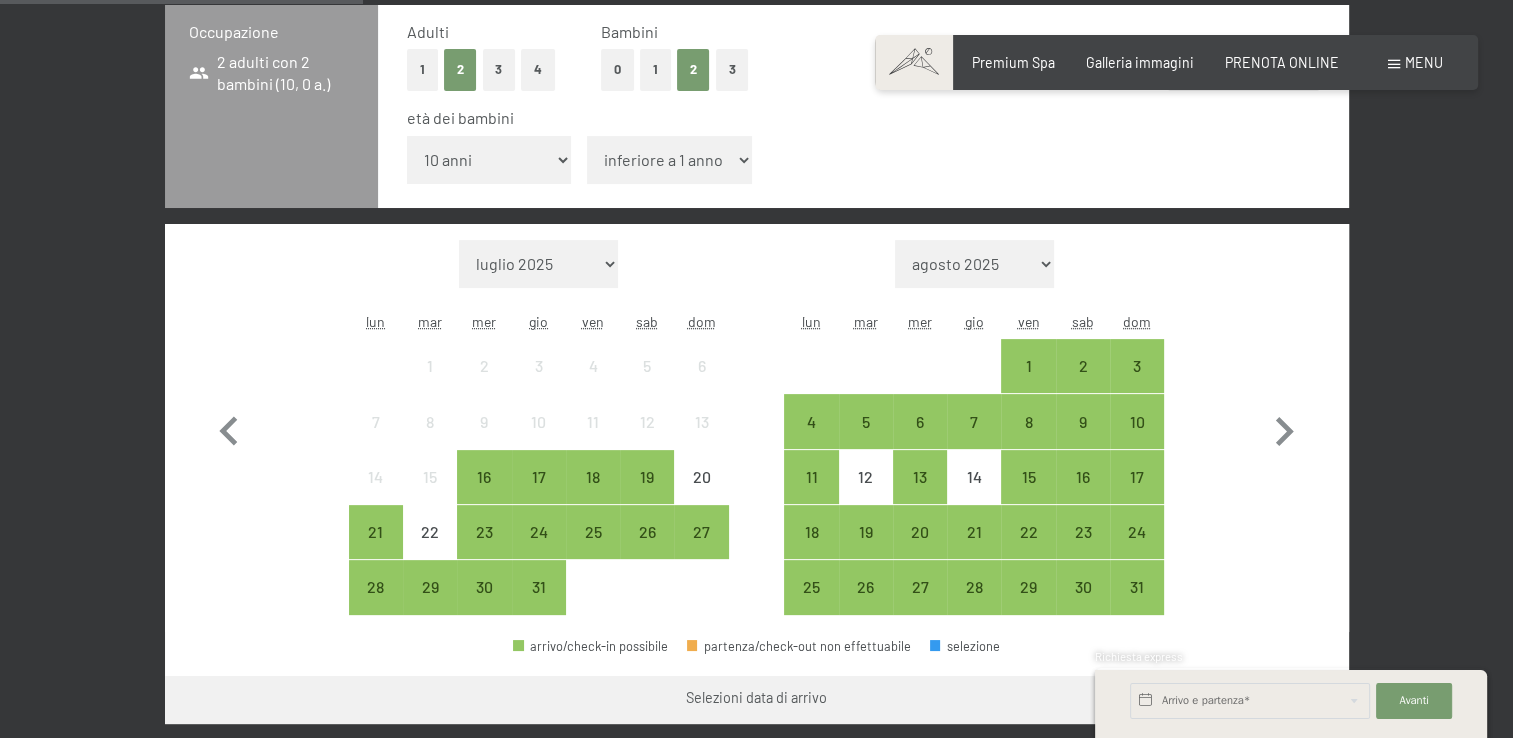 click on "inferiore a 1 anno 1 anno 2 anni 3 anni 4 anni 5 anni 6 anni 7 anni 8 anni 9 anni 10 anni 11 anni 12 anni 13 anni 14 anni 15 anni 16 anni 17 anni" at bounding box center [669, 160] 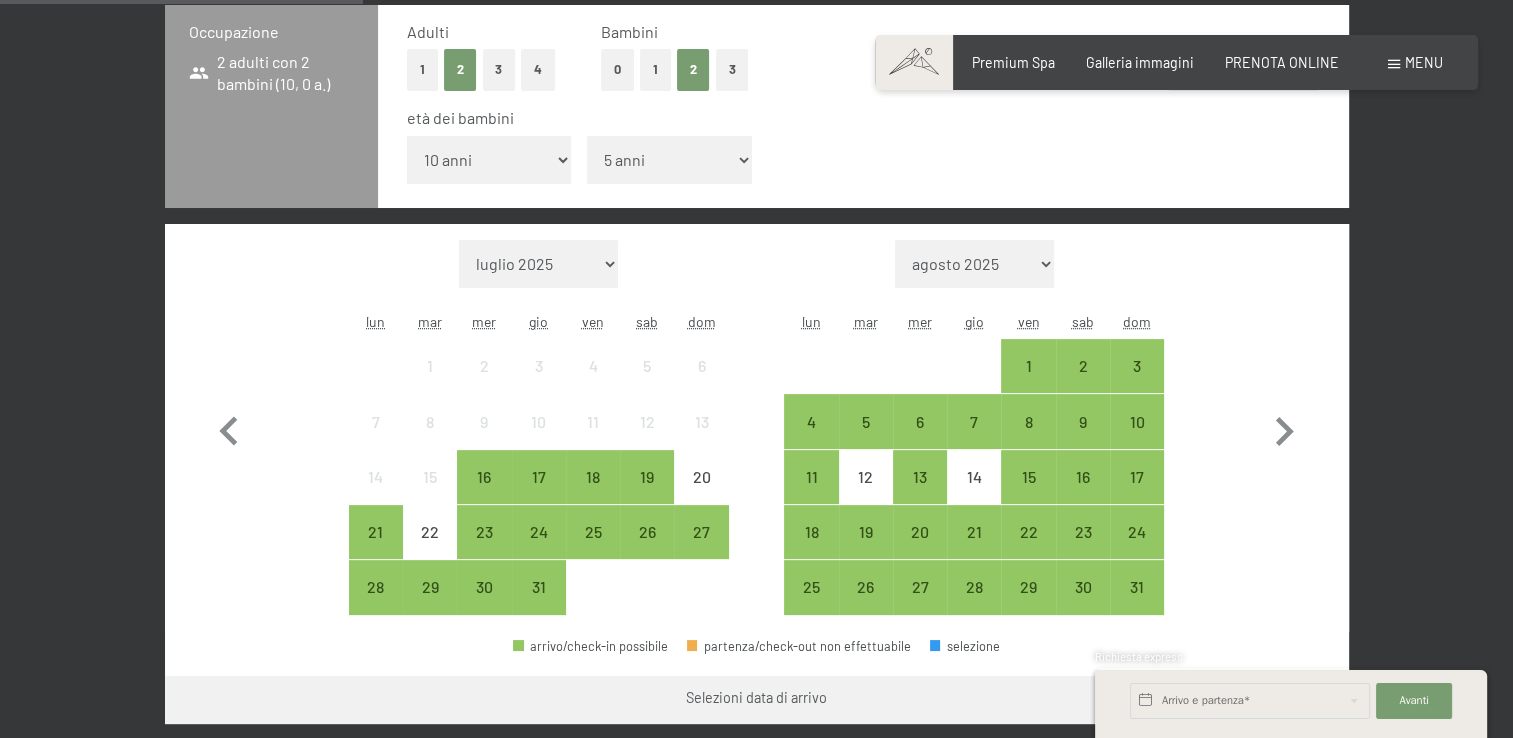 click on "inferiore a 1 anno 1 anno 2 anni 3 anni 4 anni 5 anni 6 anni 7 anni 8 anni 9 anni 10 anni 11 anni 12 anni 13 anni 14 anni 15 anni 16 anni 17 anni" at bounding box center [669, 160] 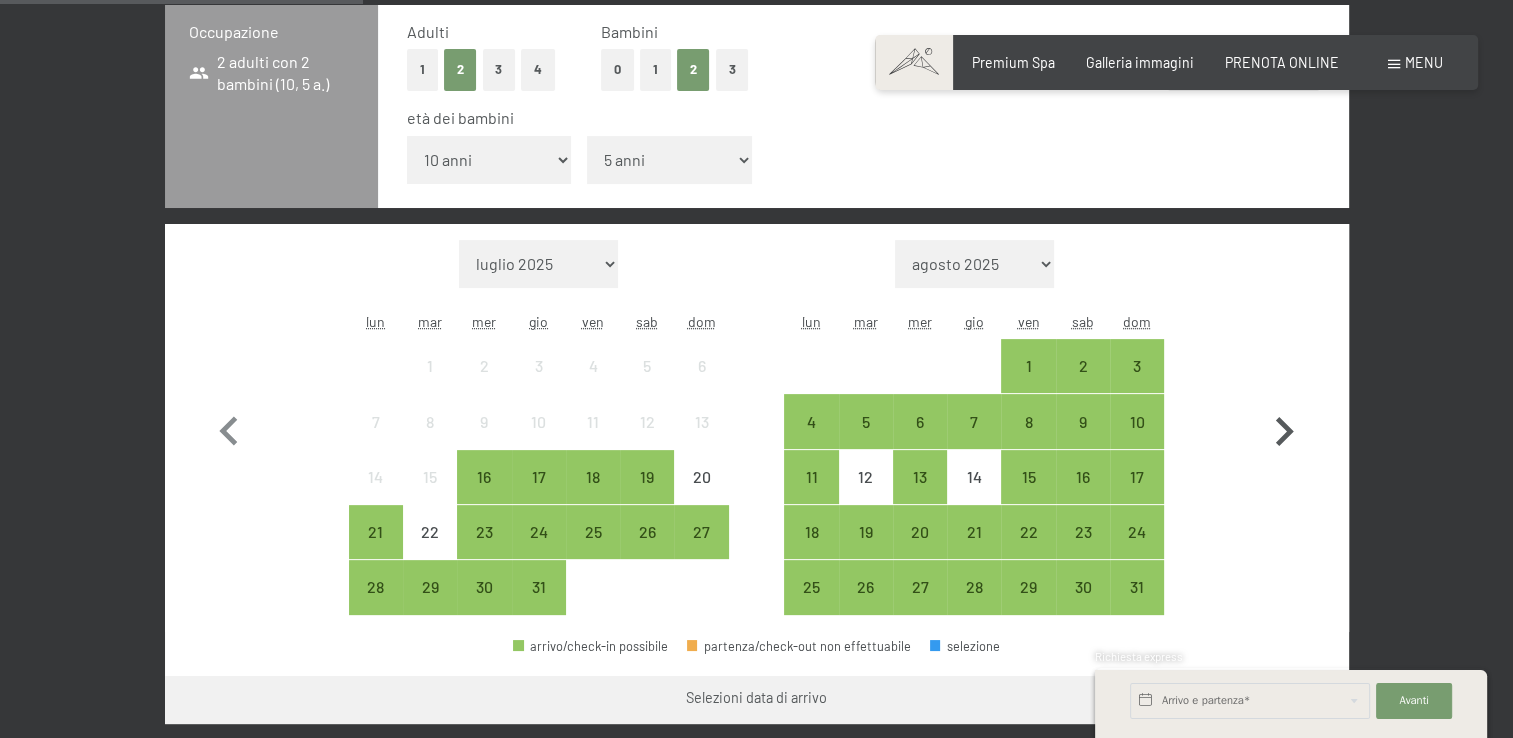 click 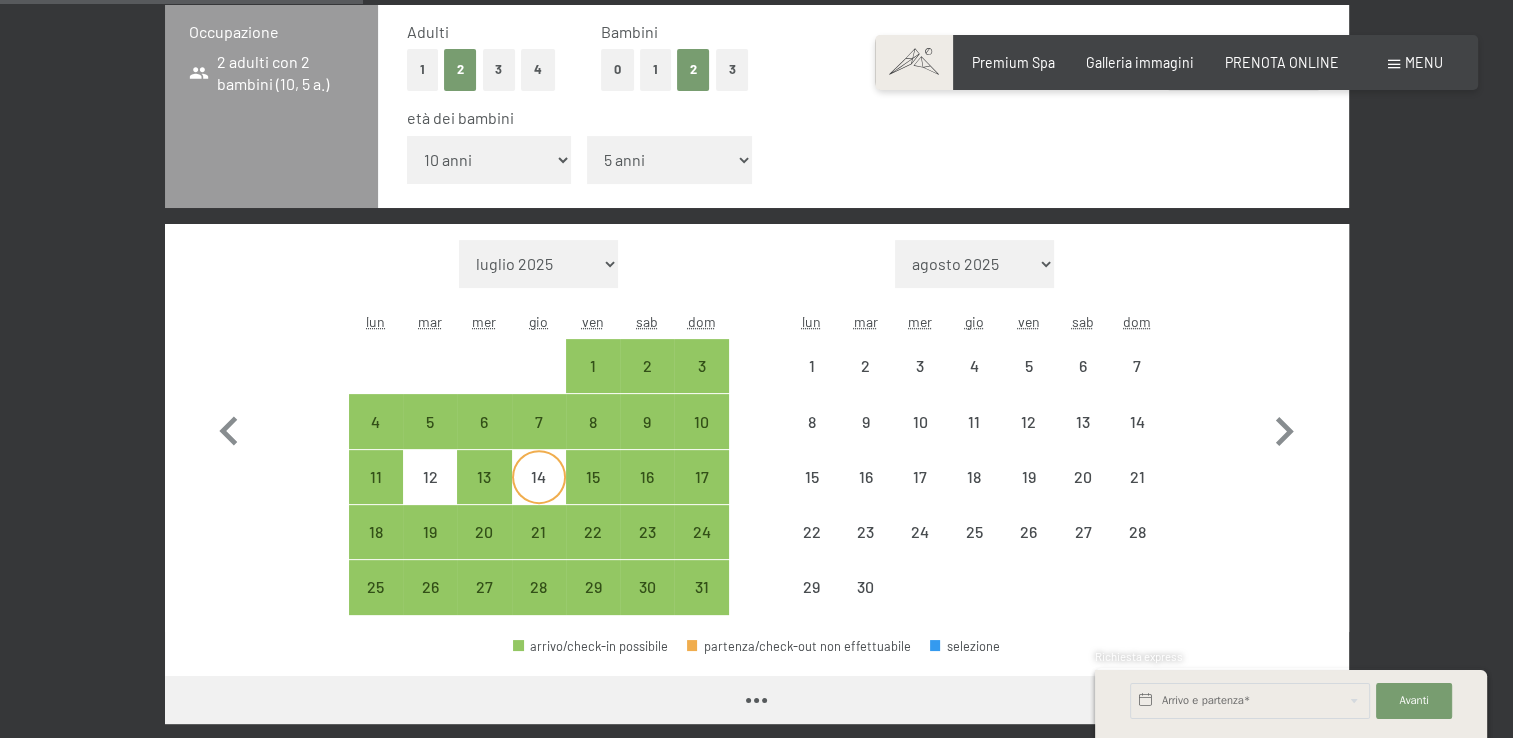 select on "[DATE]" 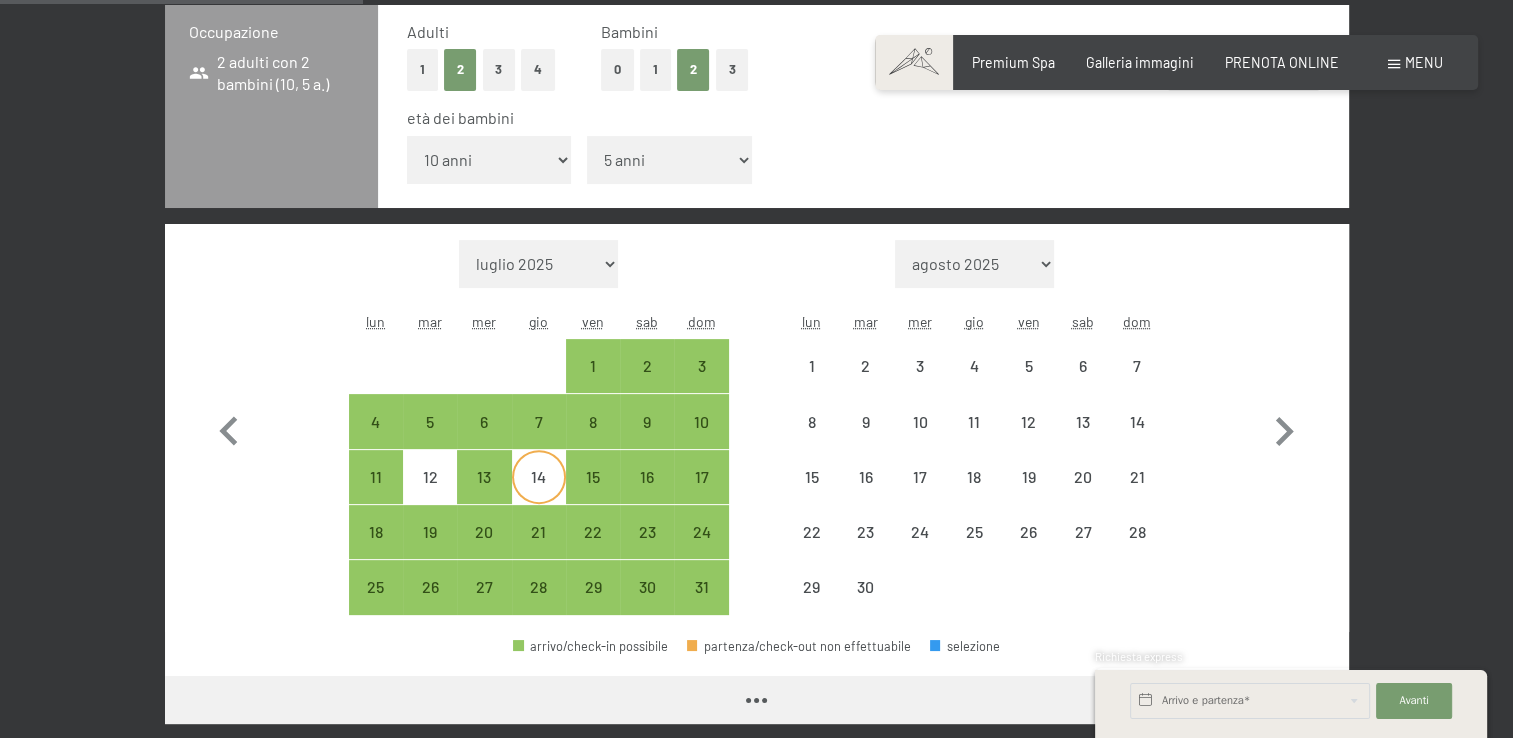select on "[DATE]" 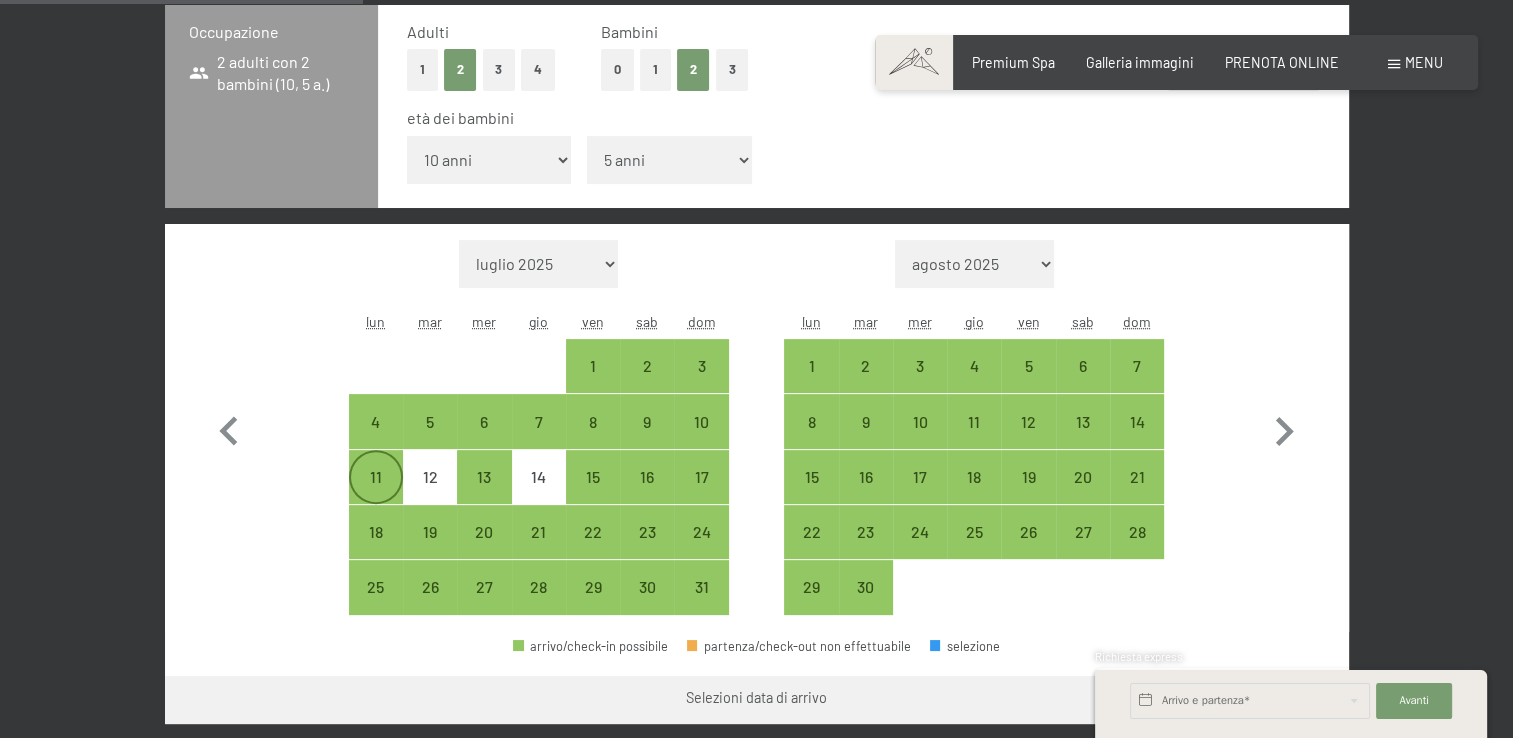 click on "11" at bounding box center (376, 494) 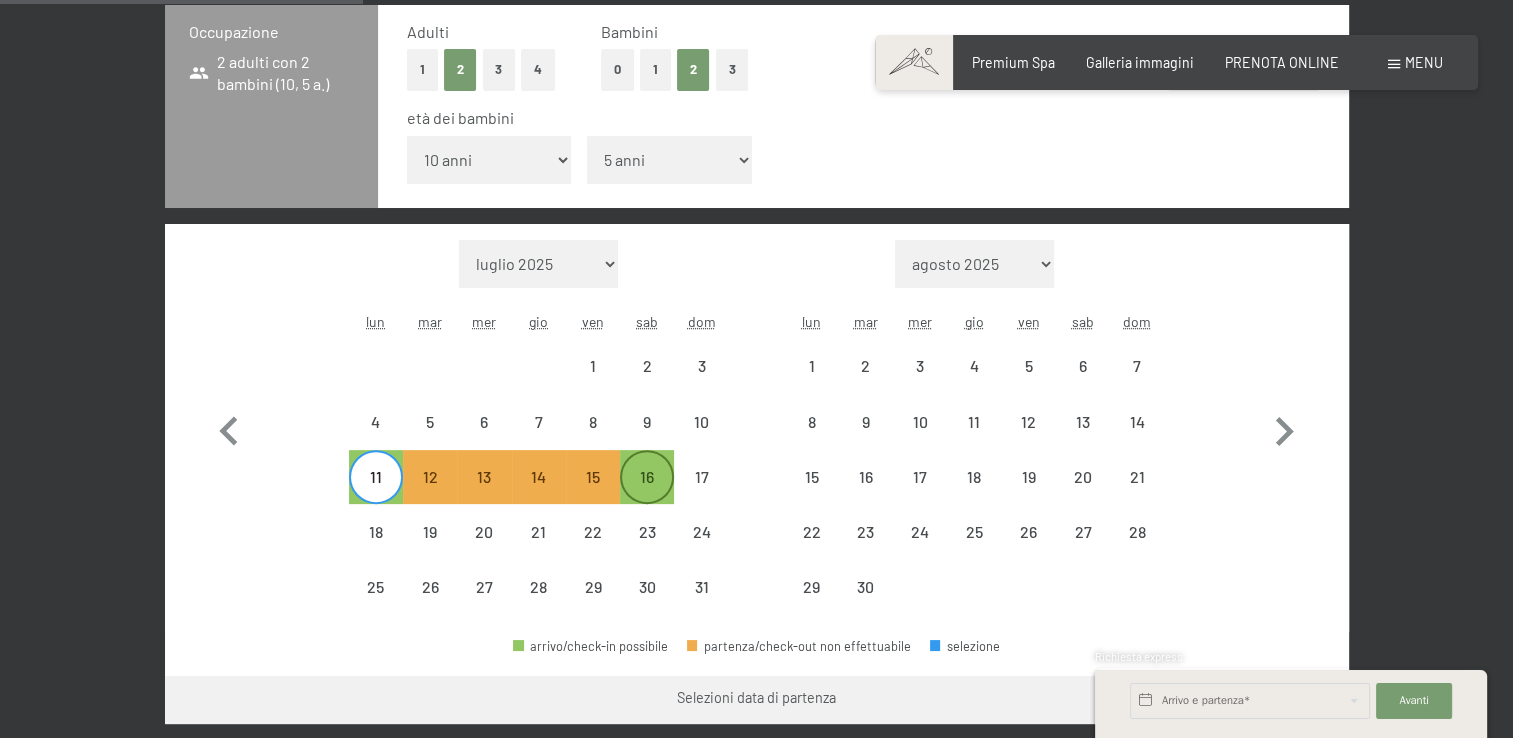 click on "16" at bounding box center [647, 494] 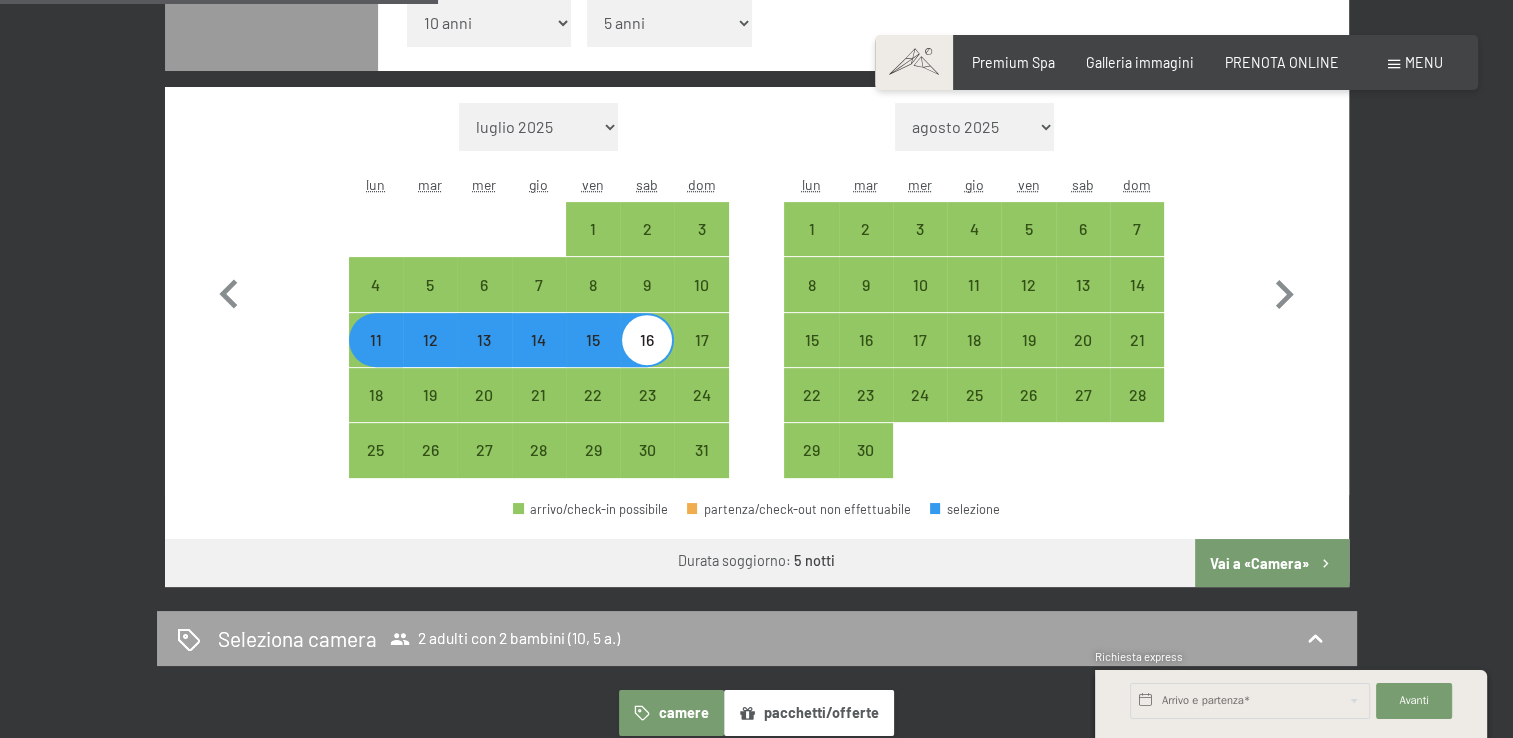 scroll, scrollTop: 800, scrollLeft: 0, axis: vertical 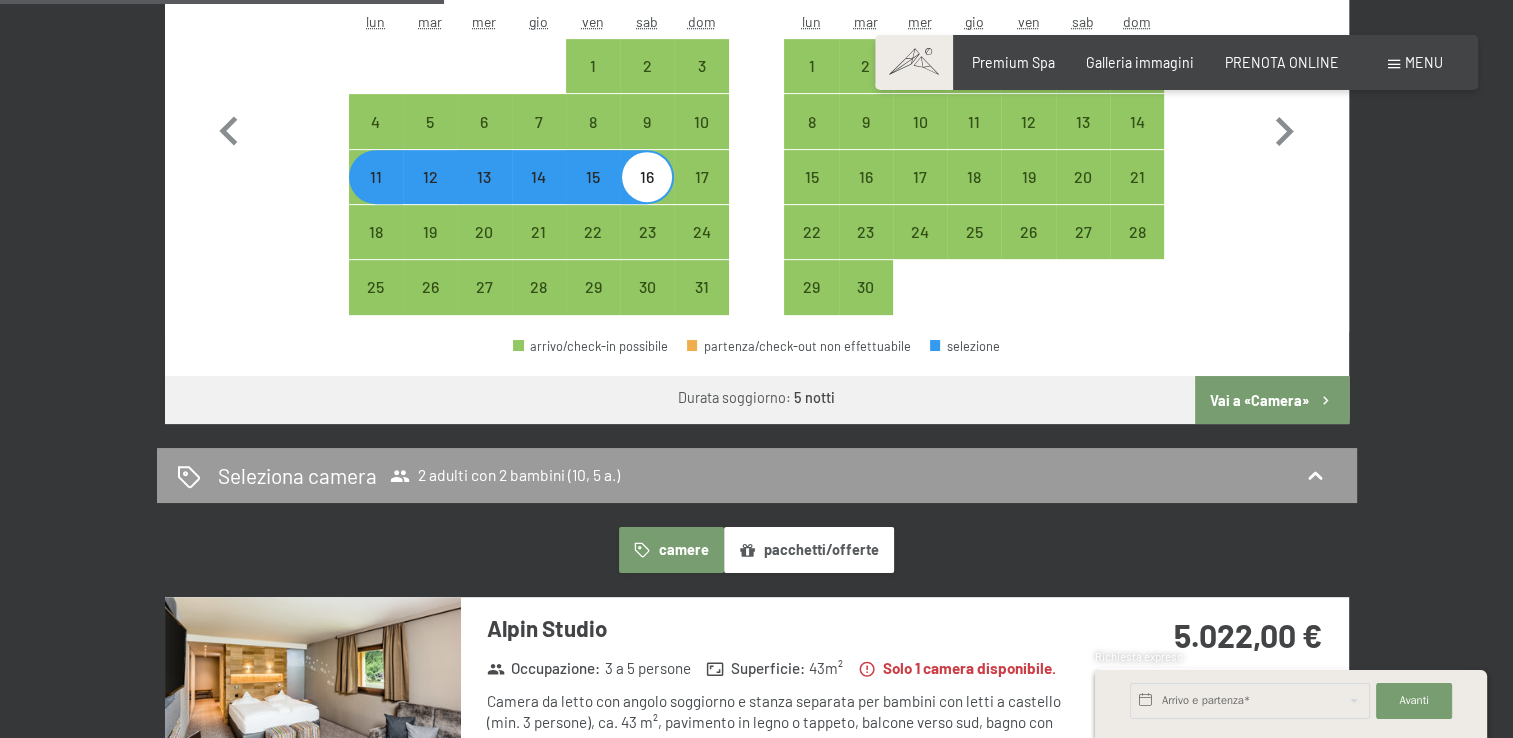 click on "Vai a «Camera»" at bounding box center [1271, 400] 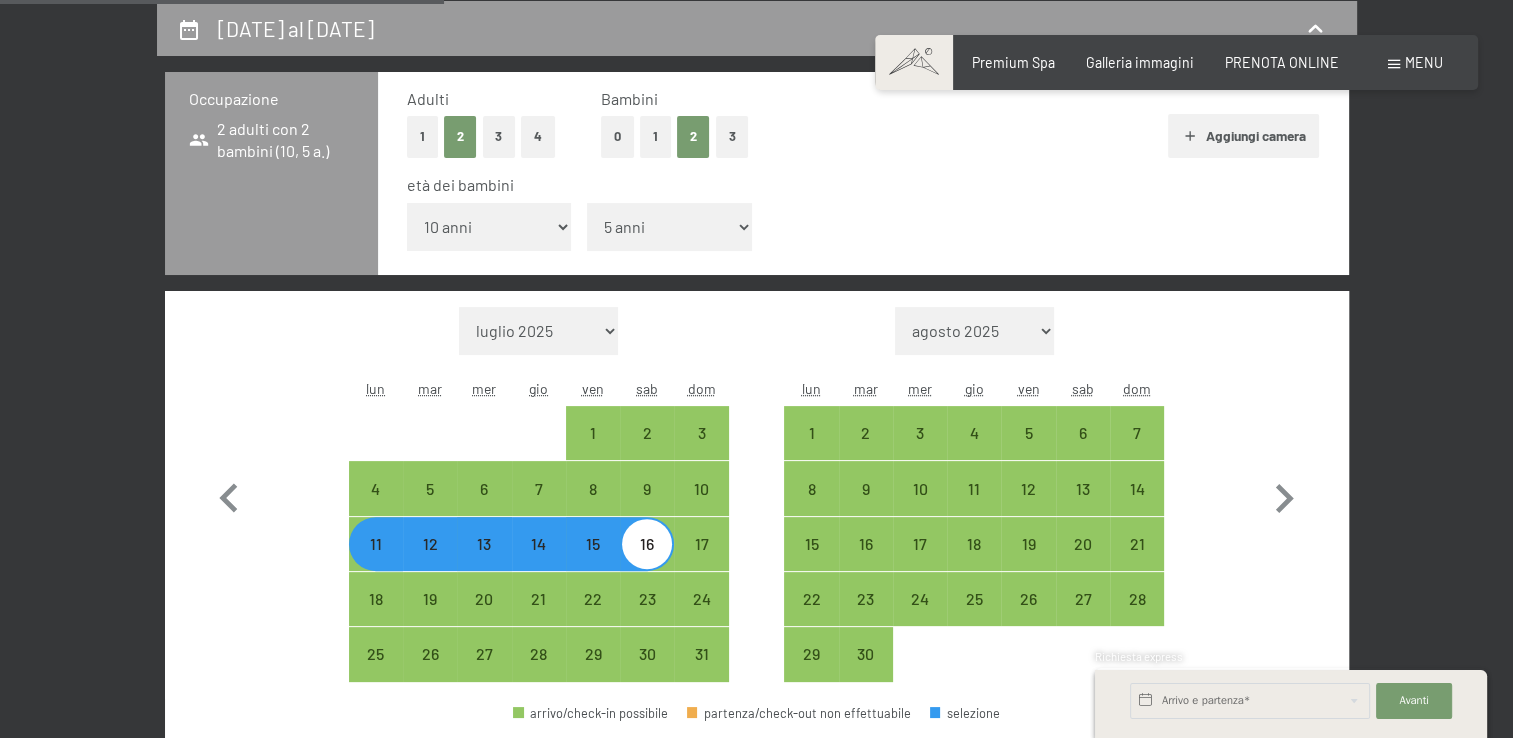 select on "[DATE]" 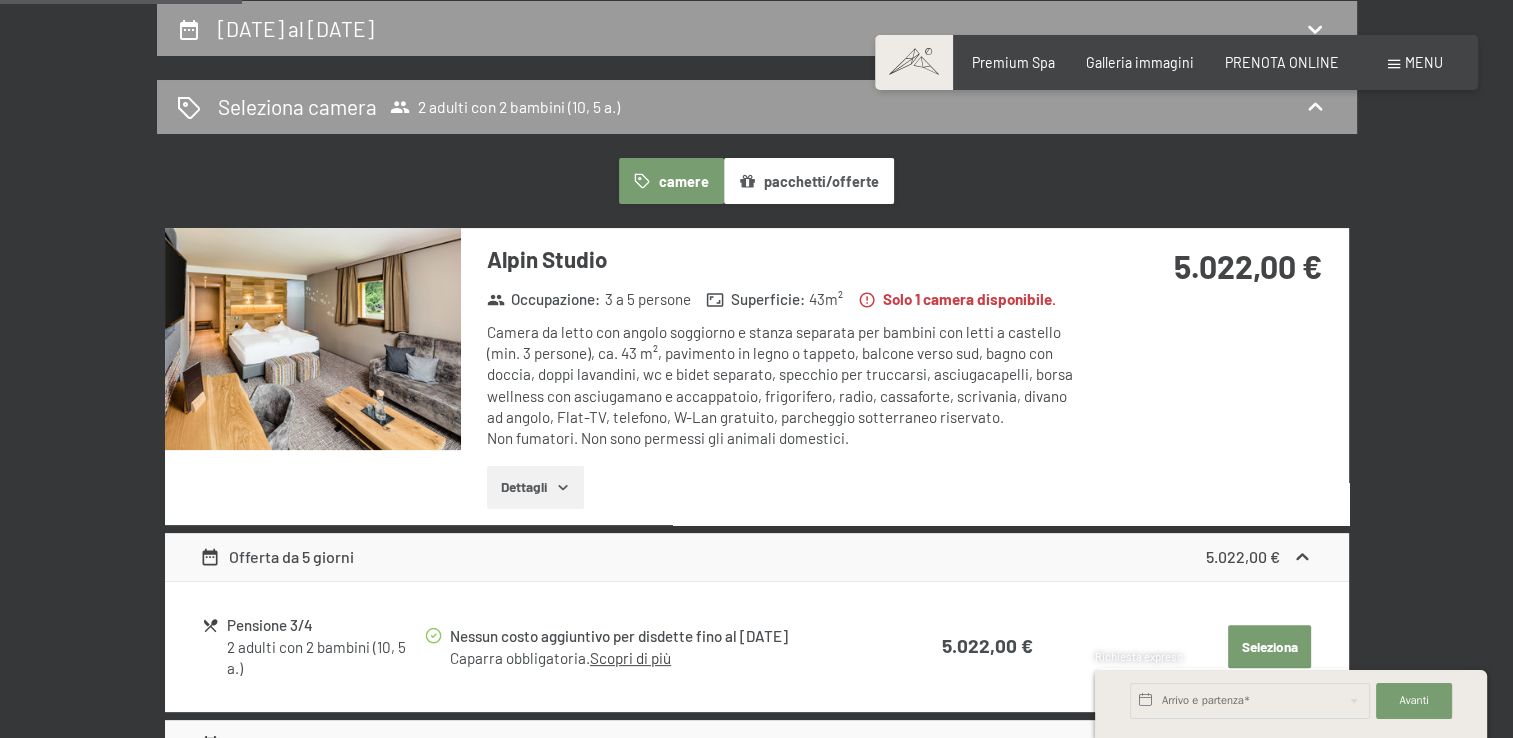 click at bounding box center (313, 339) 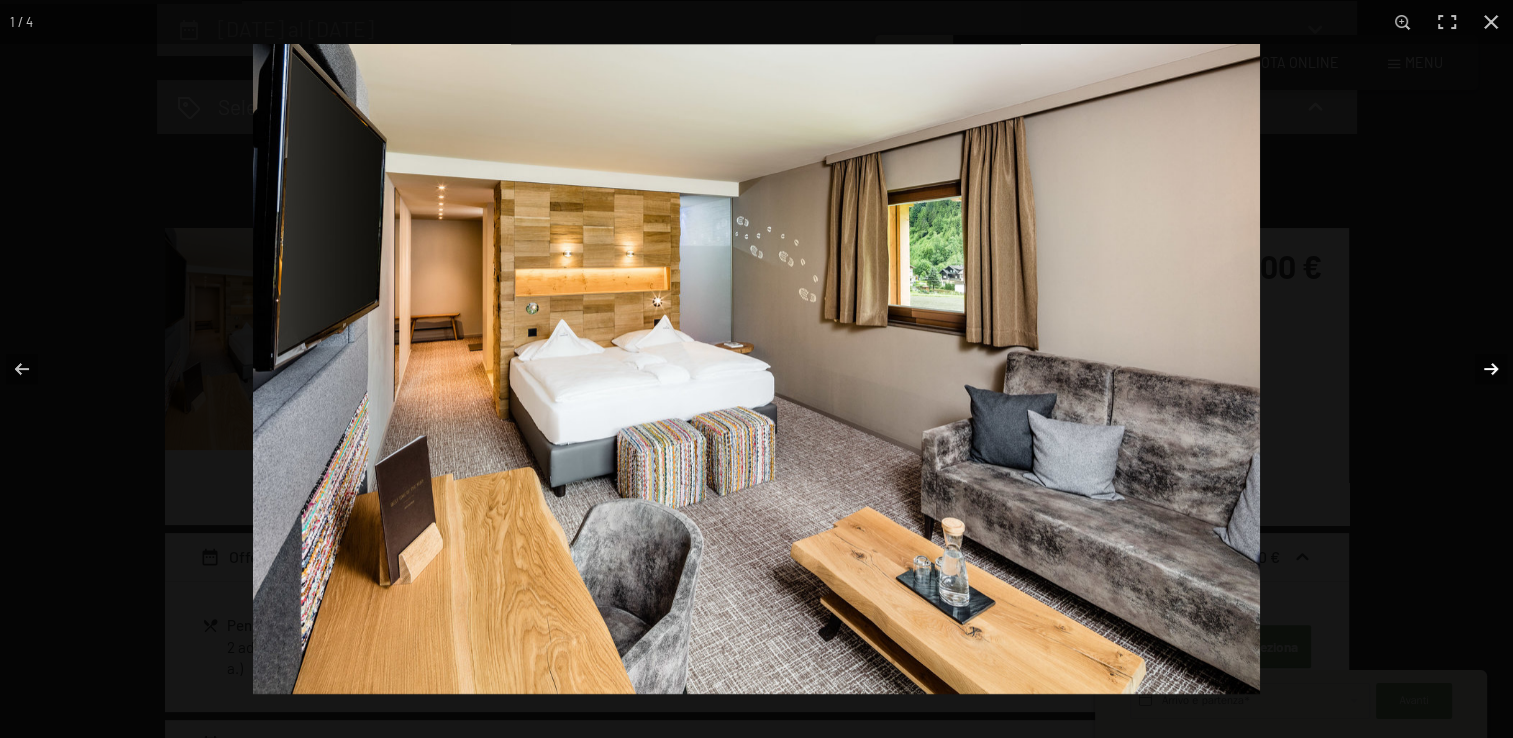 click at bounding box center (1478, 369) 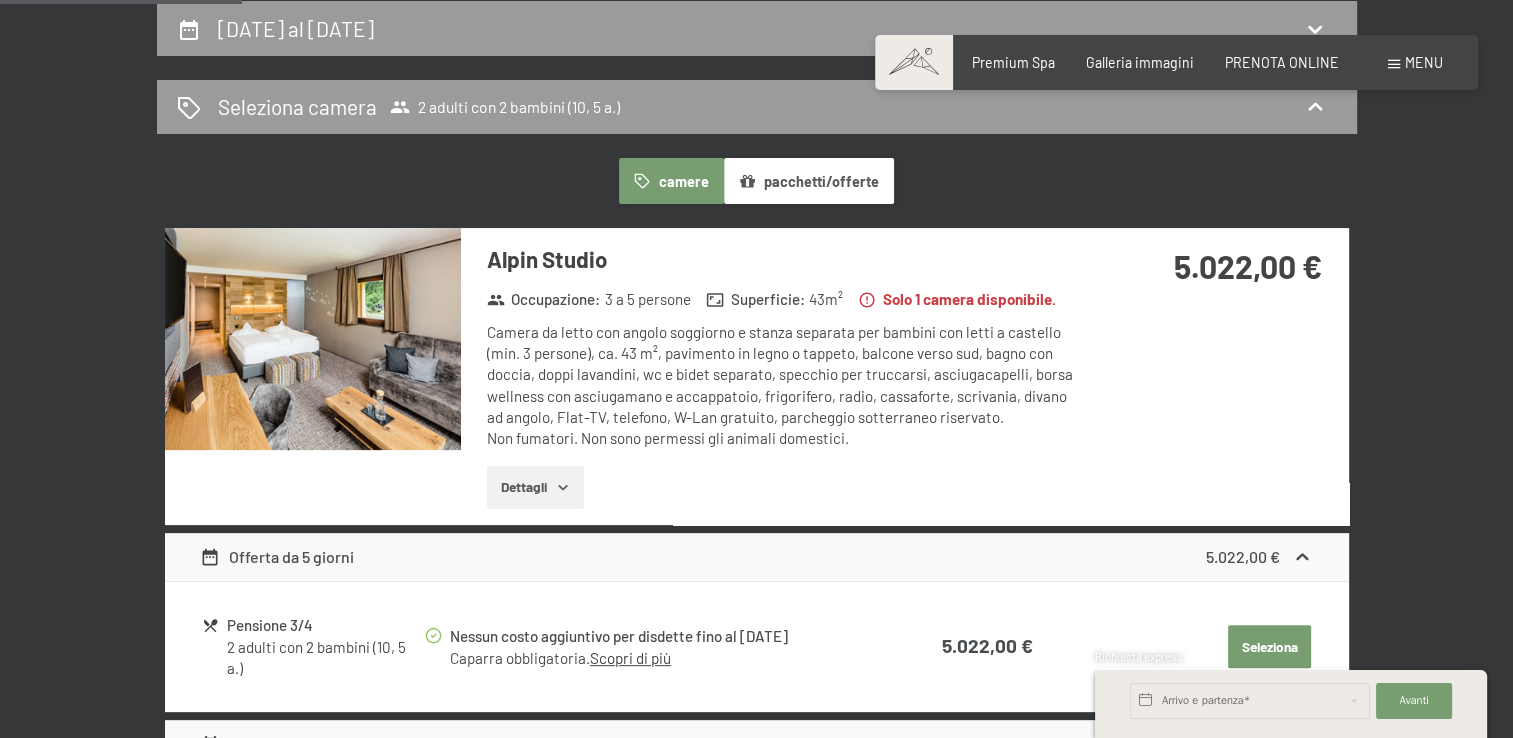 click at bounding box center (0, 0) 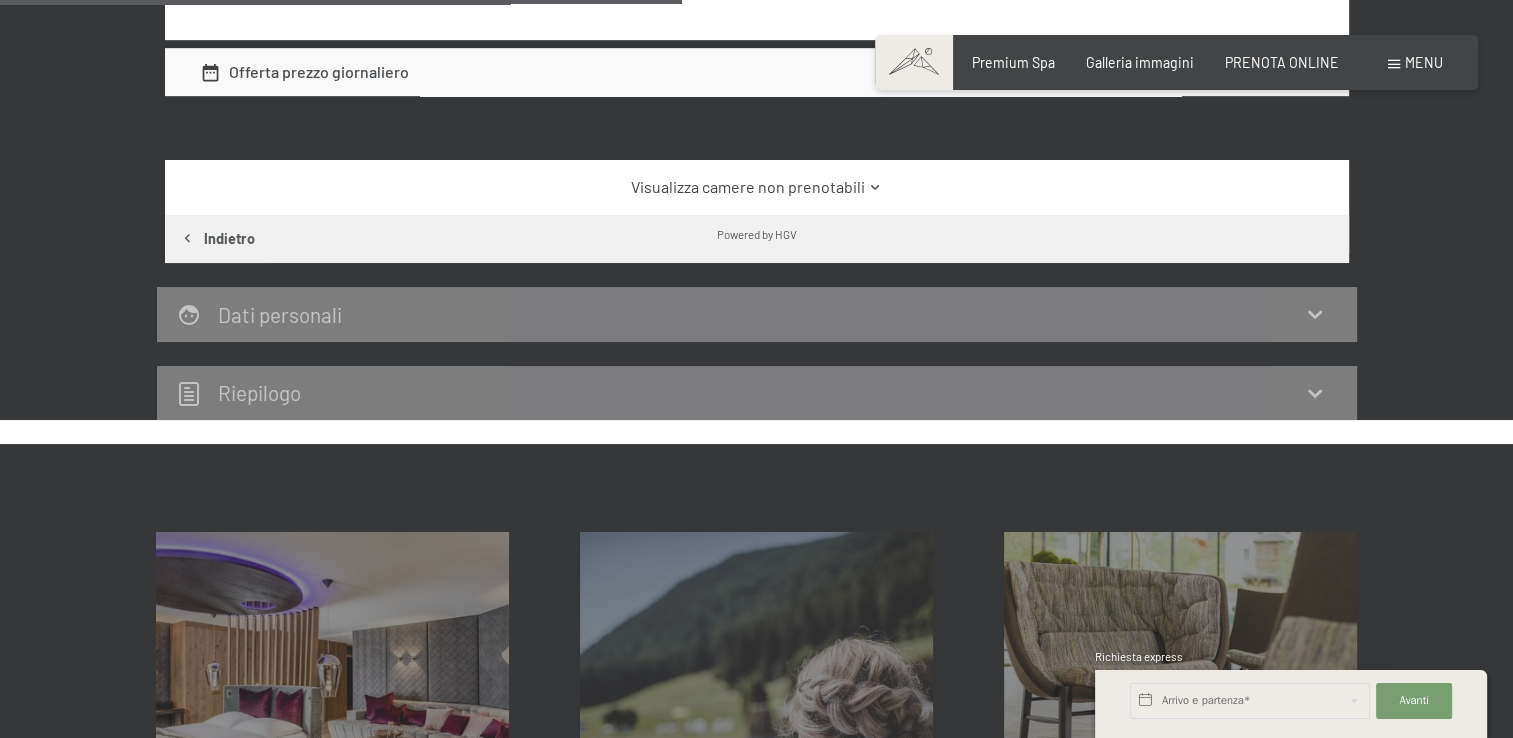scroll, scrollTop: 933, scrollLeft: 0, axis: vertical 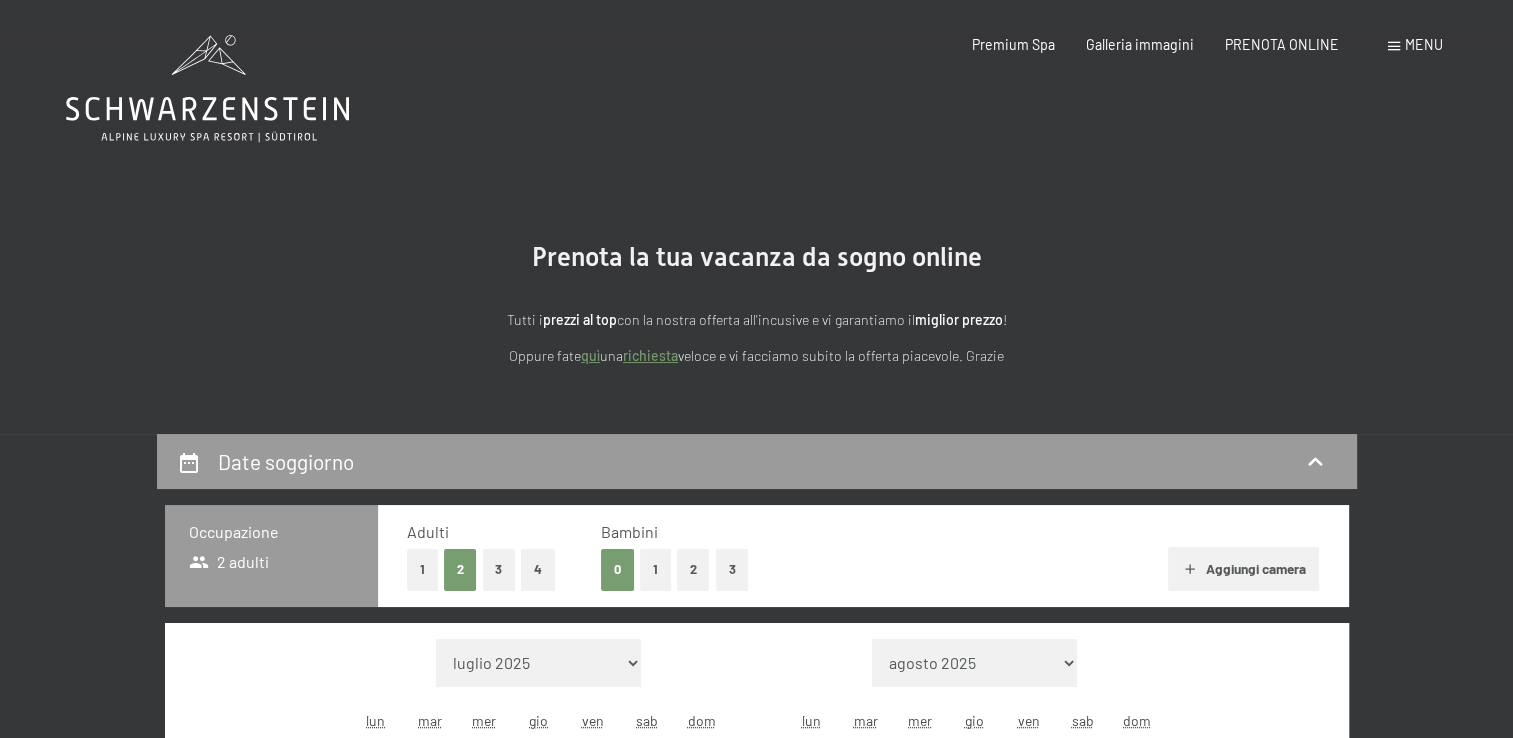 click on "2" at bounding box center (693, 569) 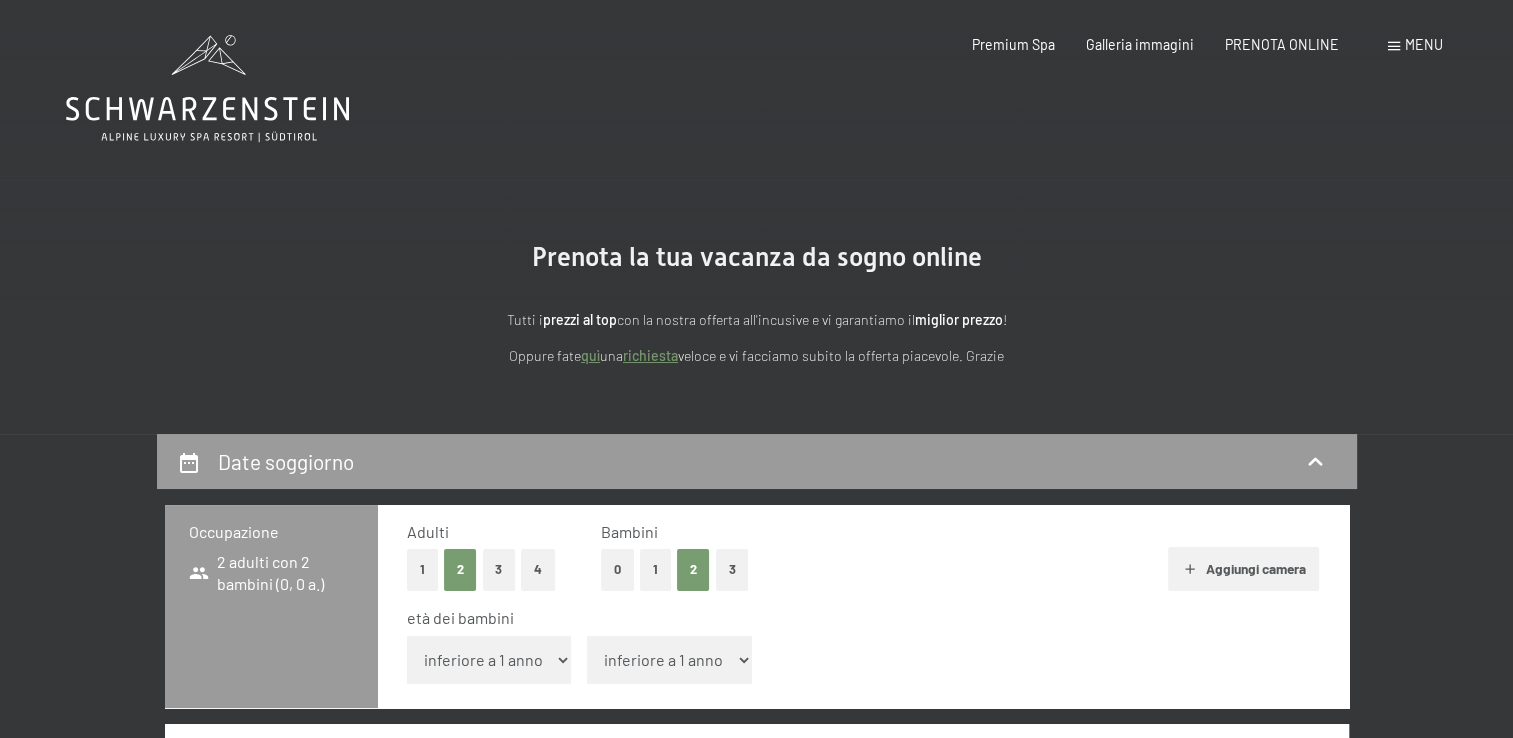 click on "età dei bambini inferiore a 1 anno 1 anno 2 anni 3 anni 4 anni 5 anni 6 anni 7 anni 8 anni 9 anni 10 anni 11 anni 12 anni 13 anni 14 anni 15 anni 16 anni 17 anni inferiore a 1 anno 1 anno 2 anni 3 anni 4 anni 5 anni 6 anni 7 anni 8 anni 9 anni 10 anni 11 anni 12 anni 13 anni 14 anni 15 anni 16 anni 17 anni" at bounding box center [863, 649] 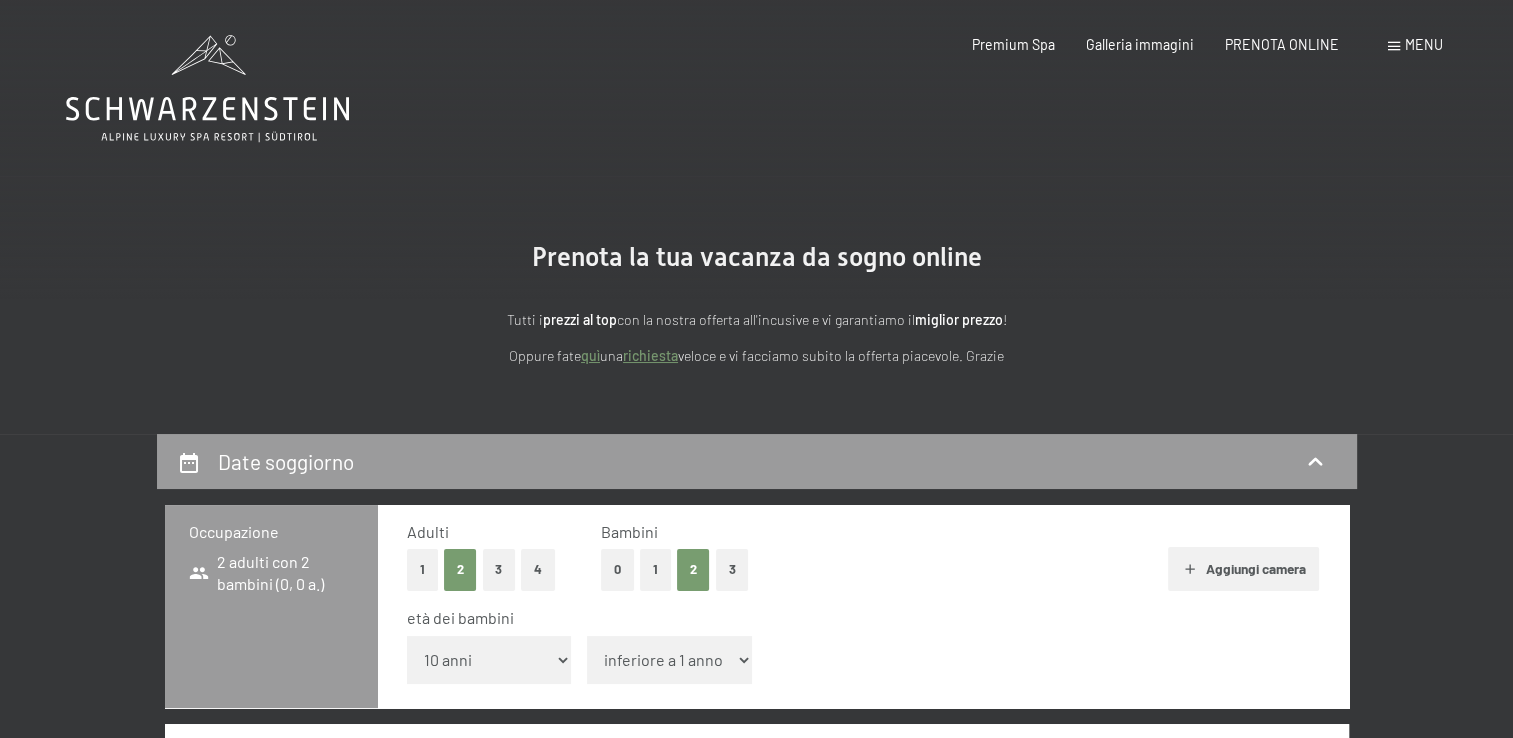 click on "inferiore a 1 anno 1 anno 2 anni 3 anni 4 anni 5 anni 6 anni 7 anni 8 anni 9 anni 10 anni 11 anni 12 anni 13 anni 14 anni 15 anni 16 anni 17 anni" at bounding box center [489, 660] 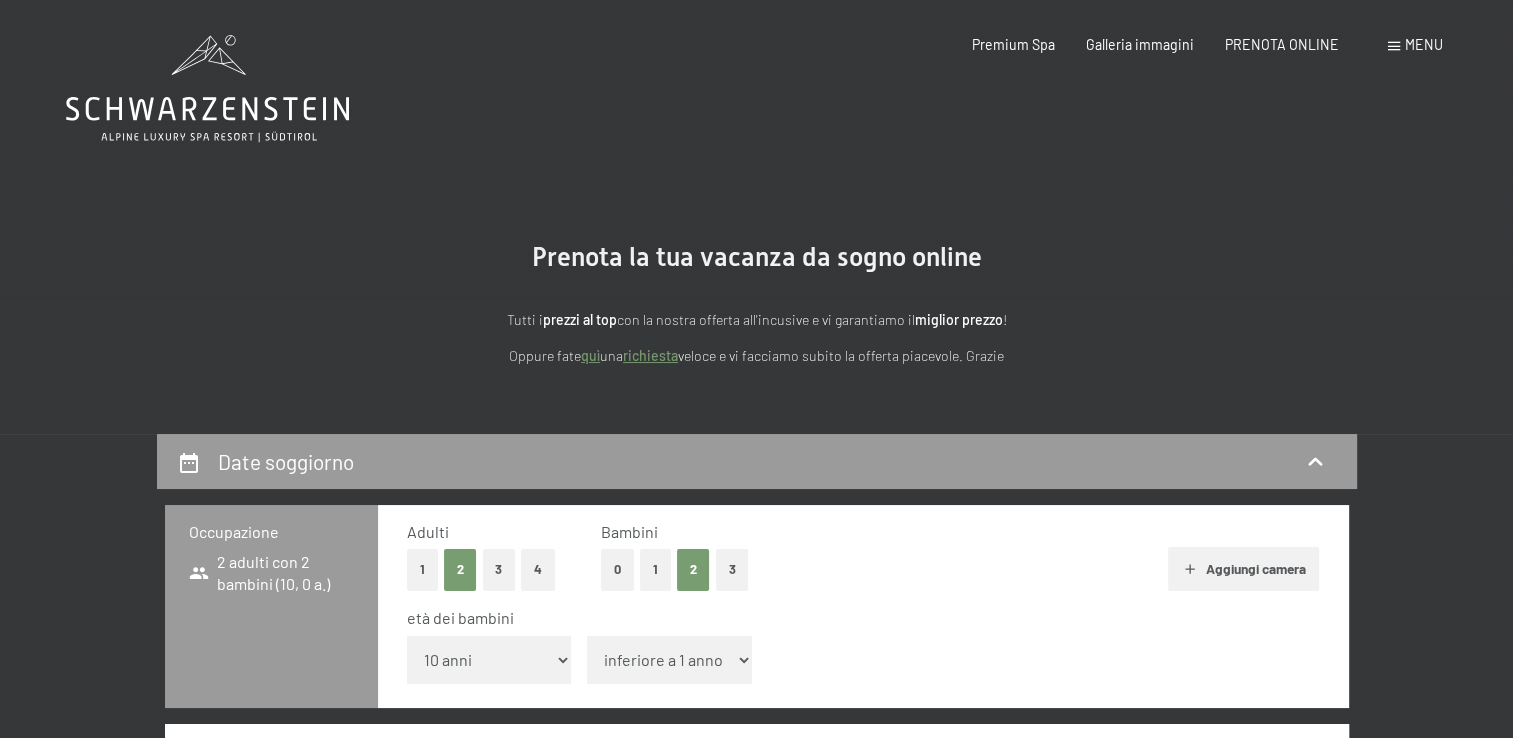 click on "inferiore a 1 anno 1 anno 2 anni 3 anni 4 anni 5 anni 6 anni 7 anni 8 anni 9 anni 10 anni 11 anni 12 anni 13 anni 14 anni 15 anni 16 anni 17 anni" at bounding box center (669, 660) 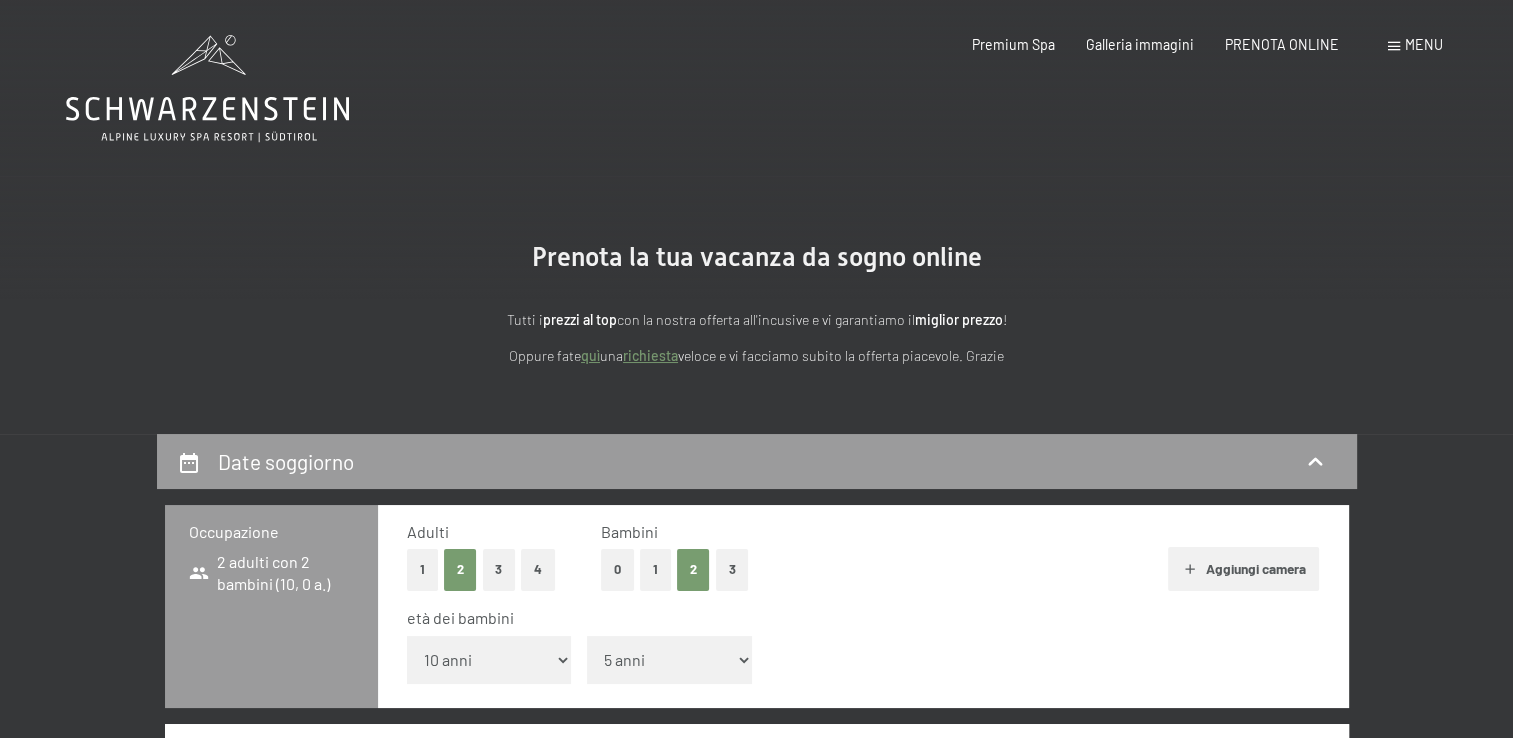 click on "inferiore a 1 anno 1 anno 2 anni 3 anni 4 anni 5 anni 6 anni 7 anni 8 anni 9 anni 10 anni 11 anni 12 anni 13 anni 14 anni 15 anni 16 anni 17 anni" at bounding box center [669, 660] 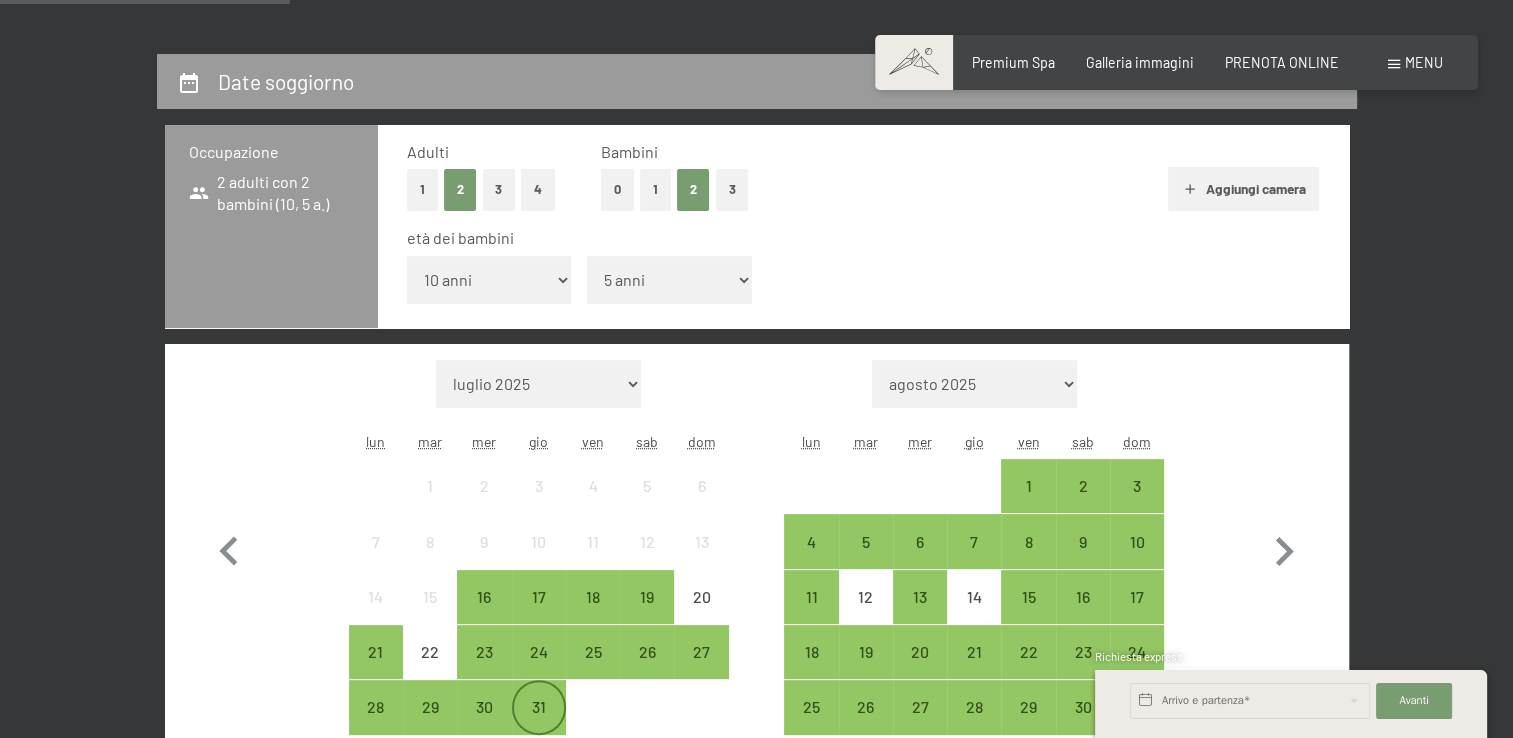 scroll, scrollTop: 400, scrollLeft: 0, axis: vertical 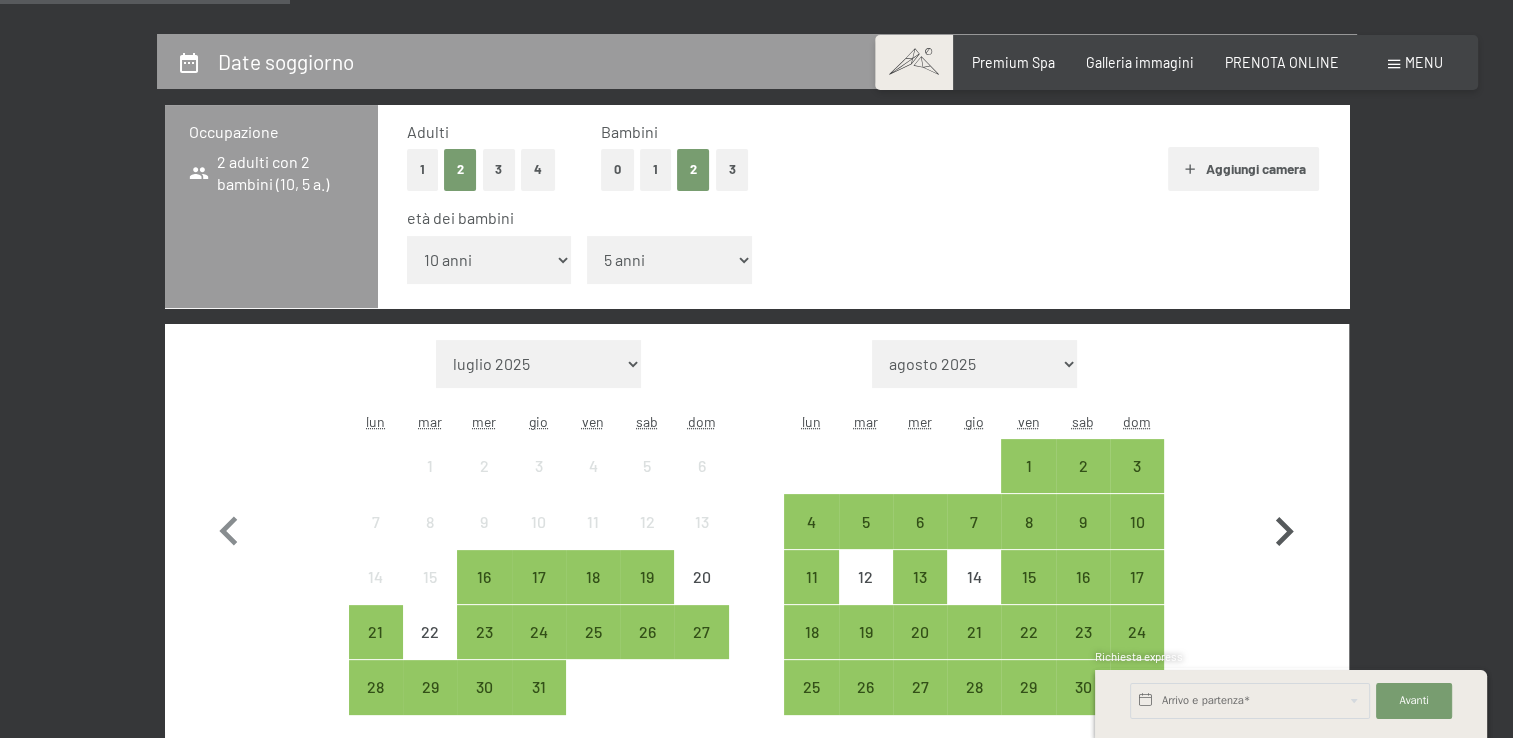click 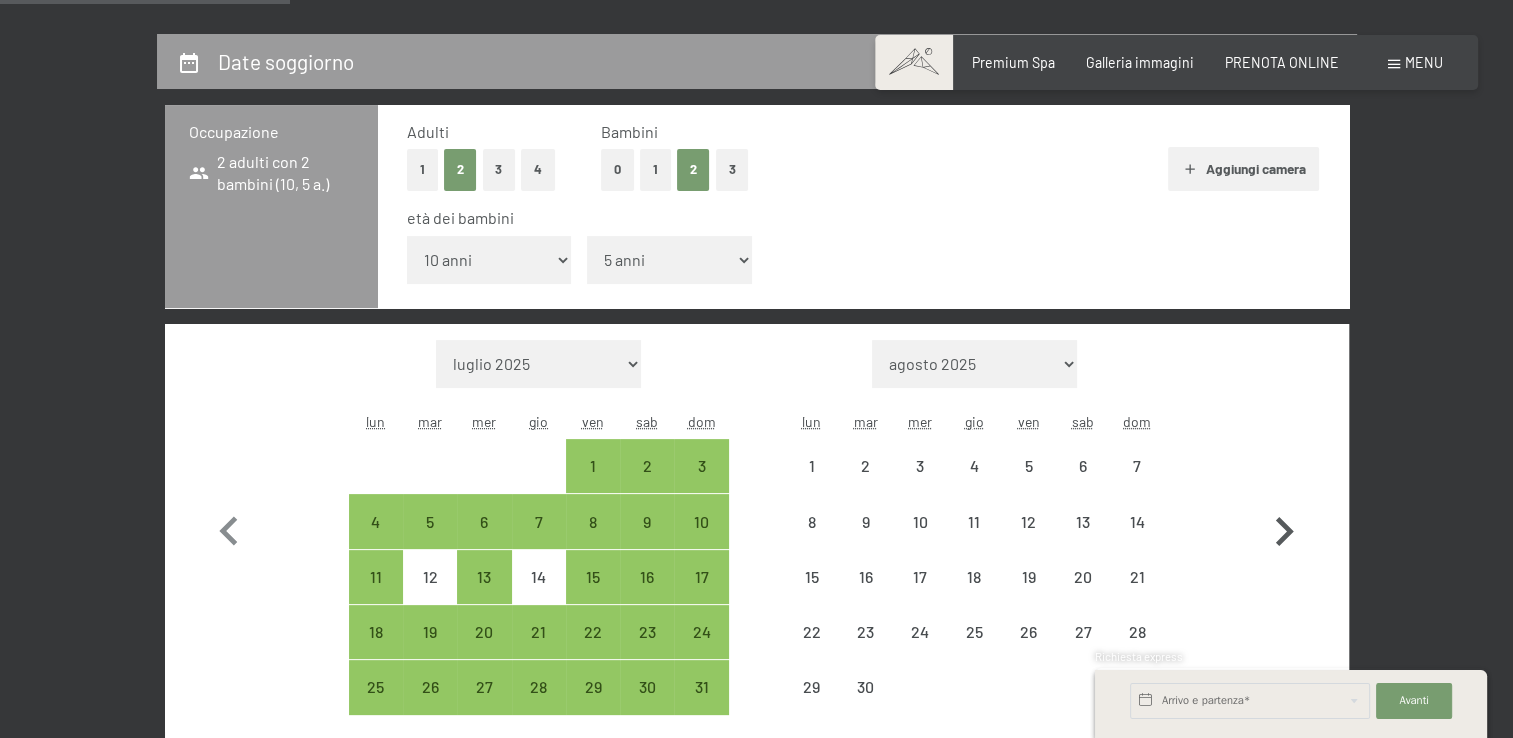 click 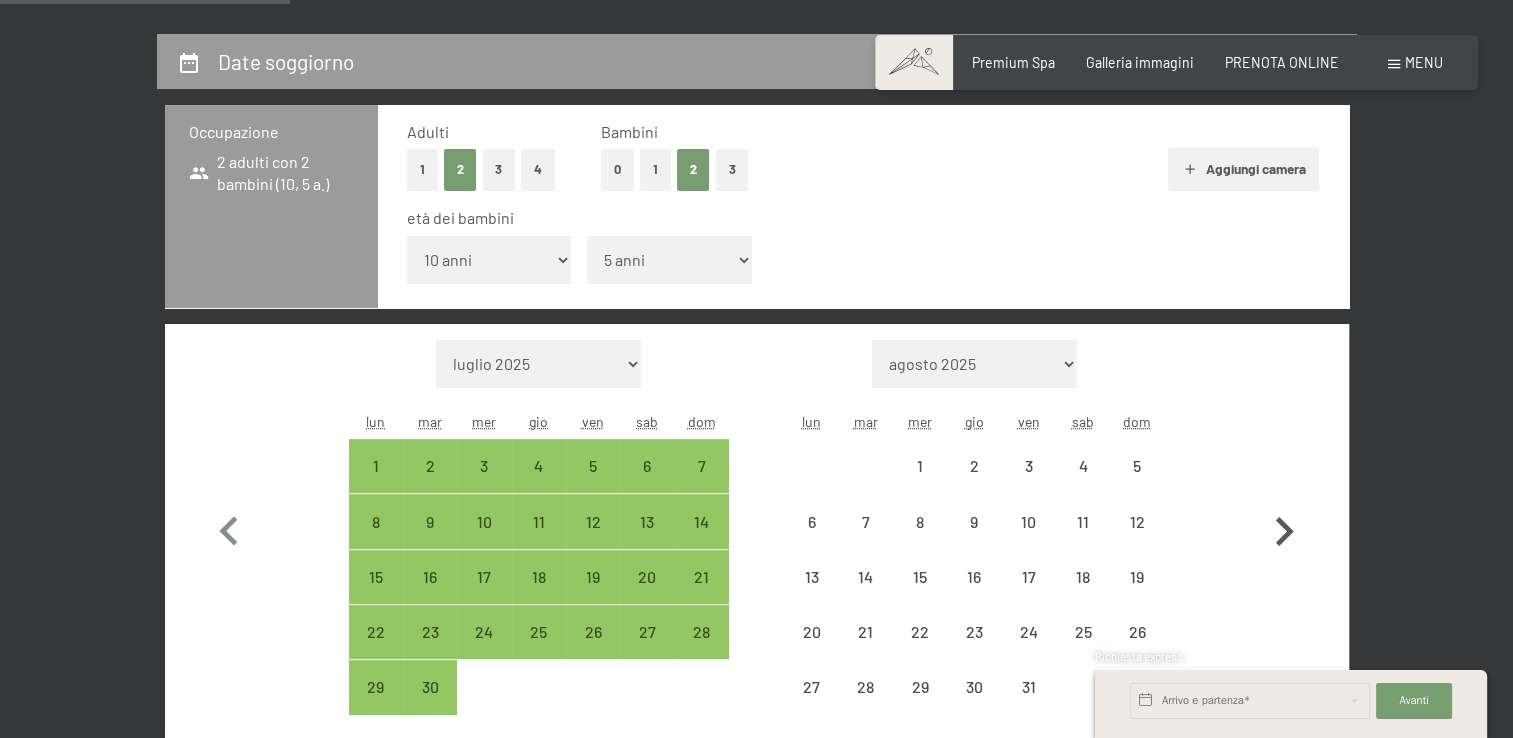 select on "[DATE]" 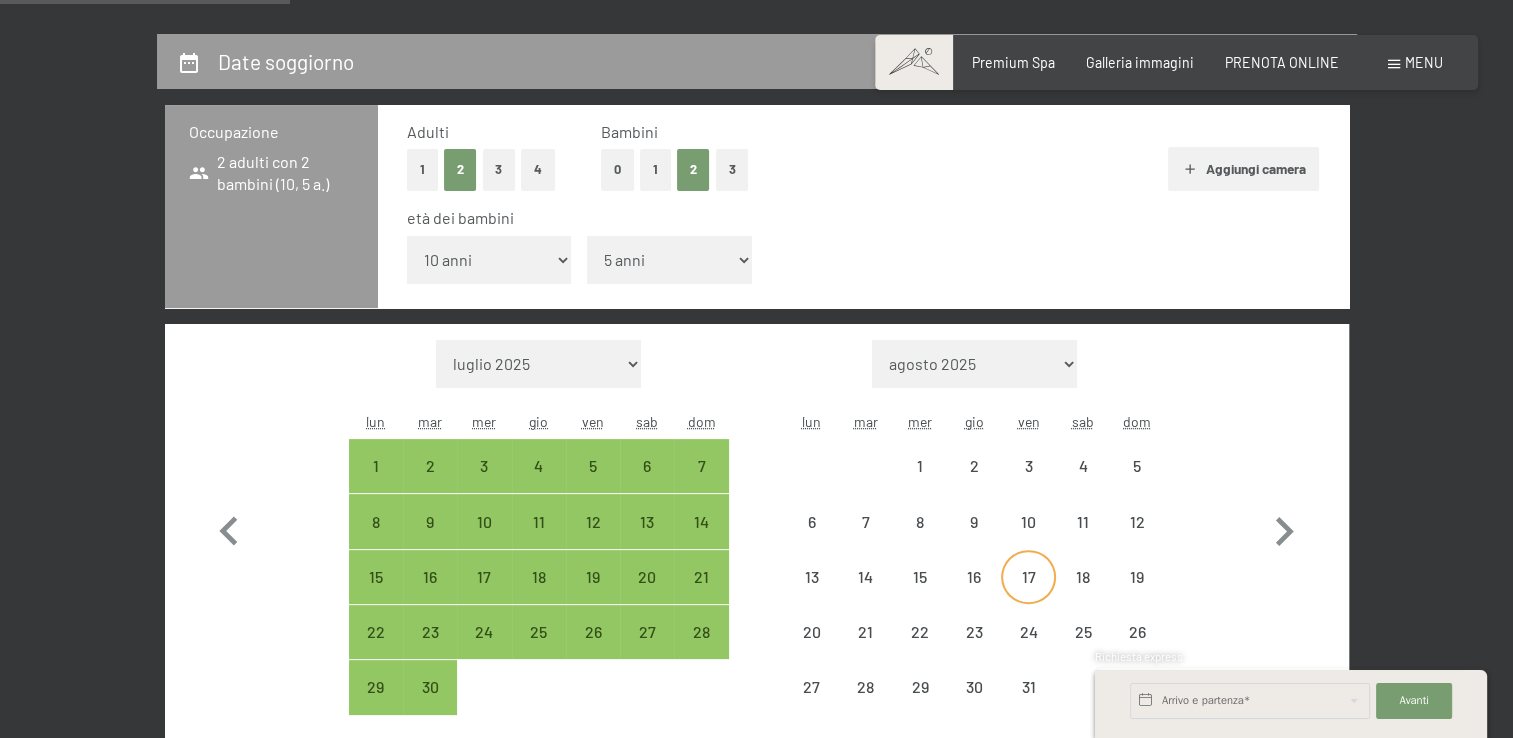 select on "[DATE]" 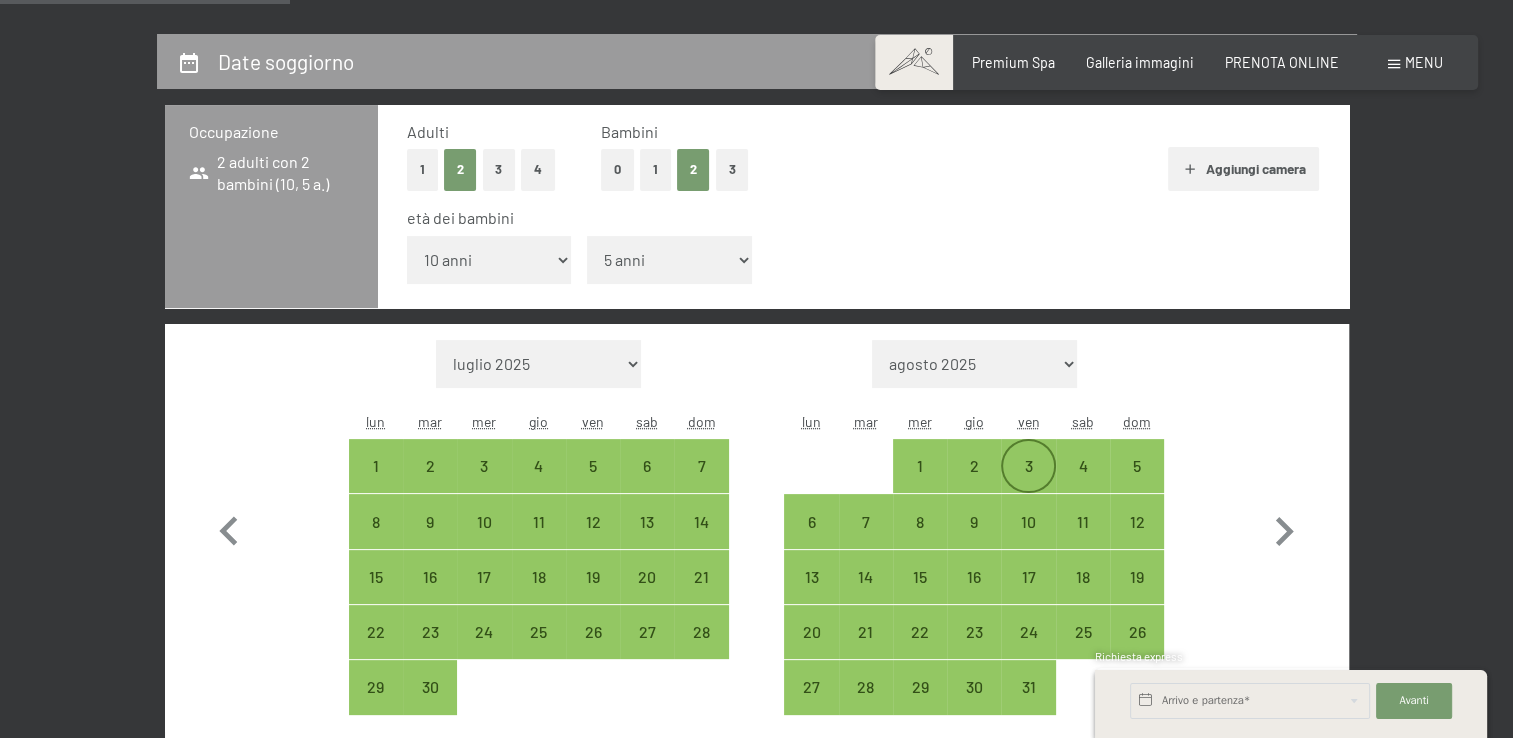 click on "3" at bounding box center [1028, 483] 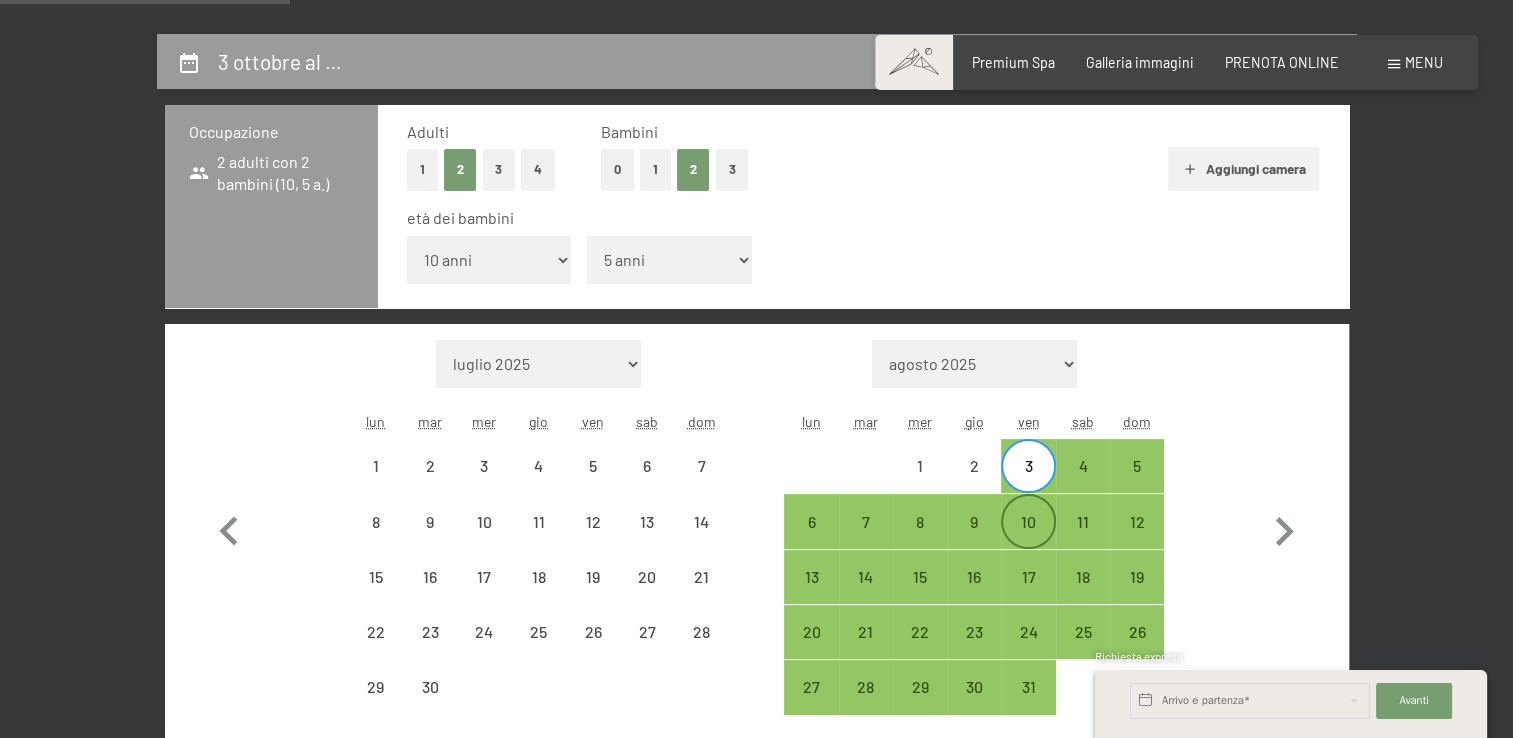 click on "10" at bounding box center [1028, 539] 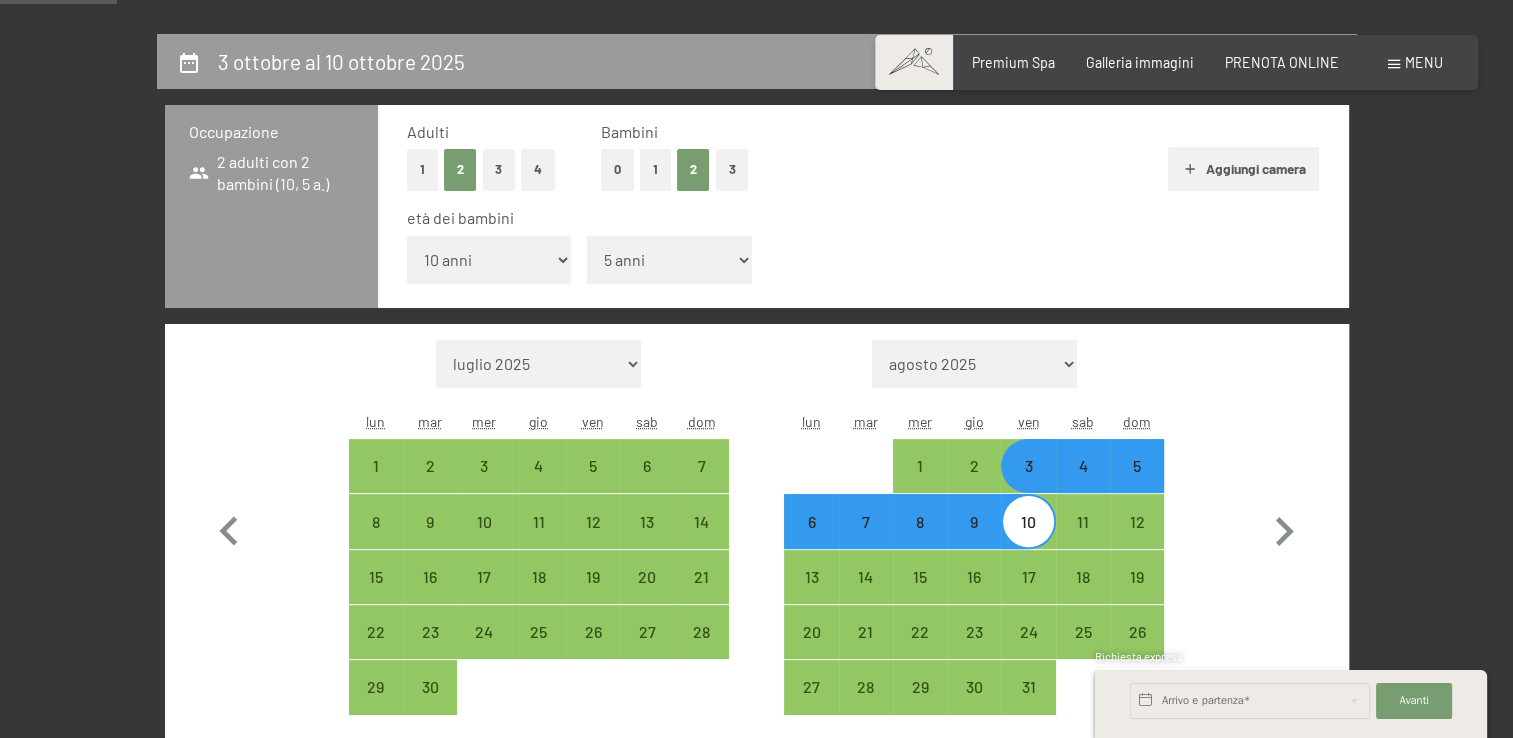 scroll, scrollTop: 800, scrollLeft: 0, axis: vertical 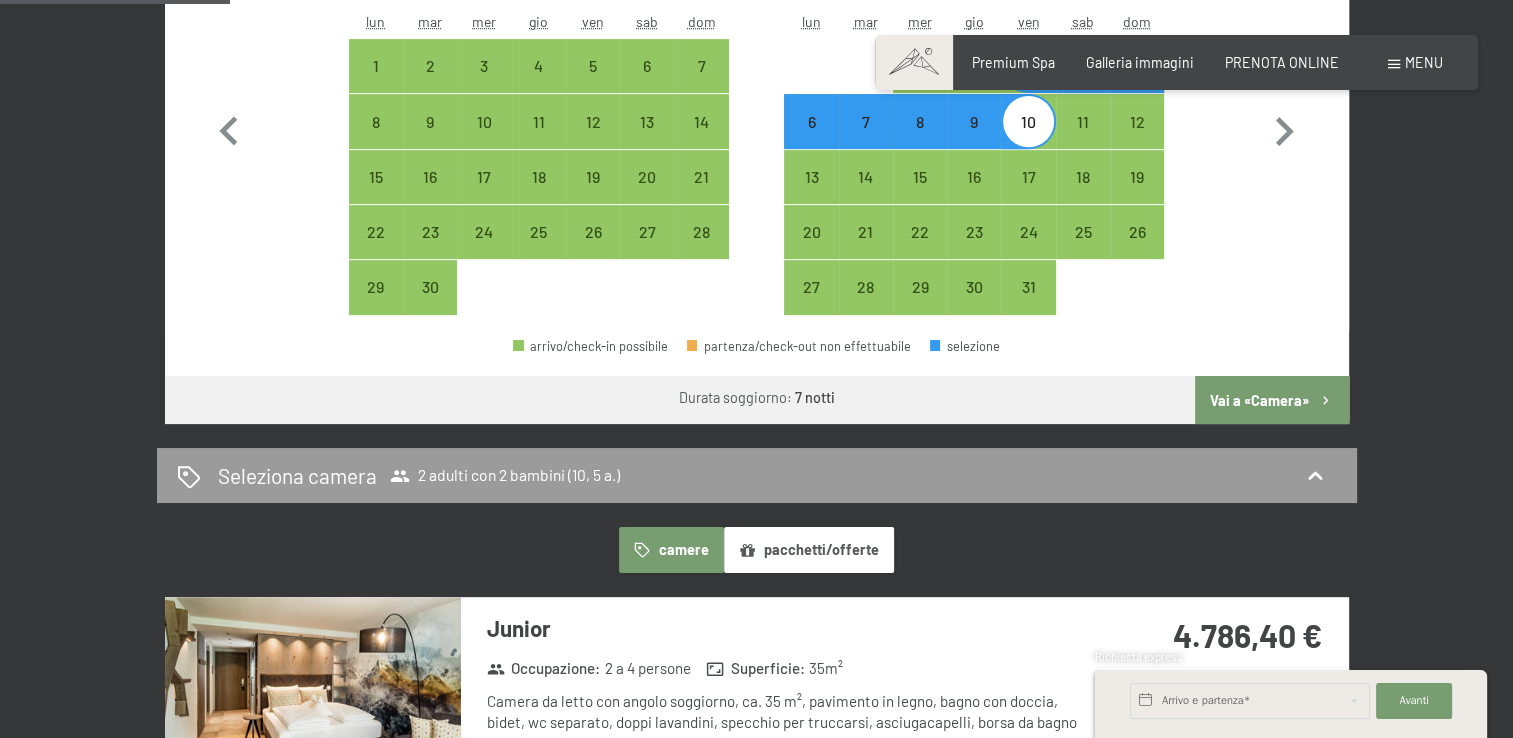 click on "Vai a «Camera»" at bounding box center [1271, 400] 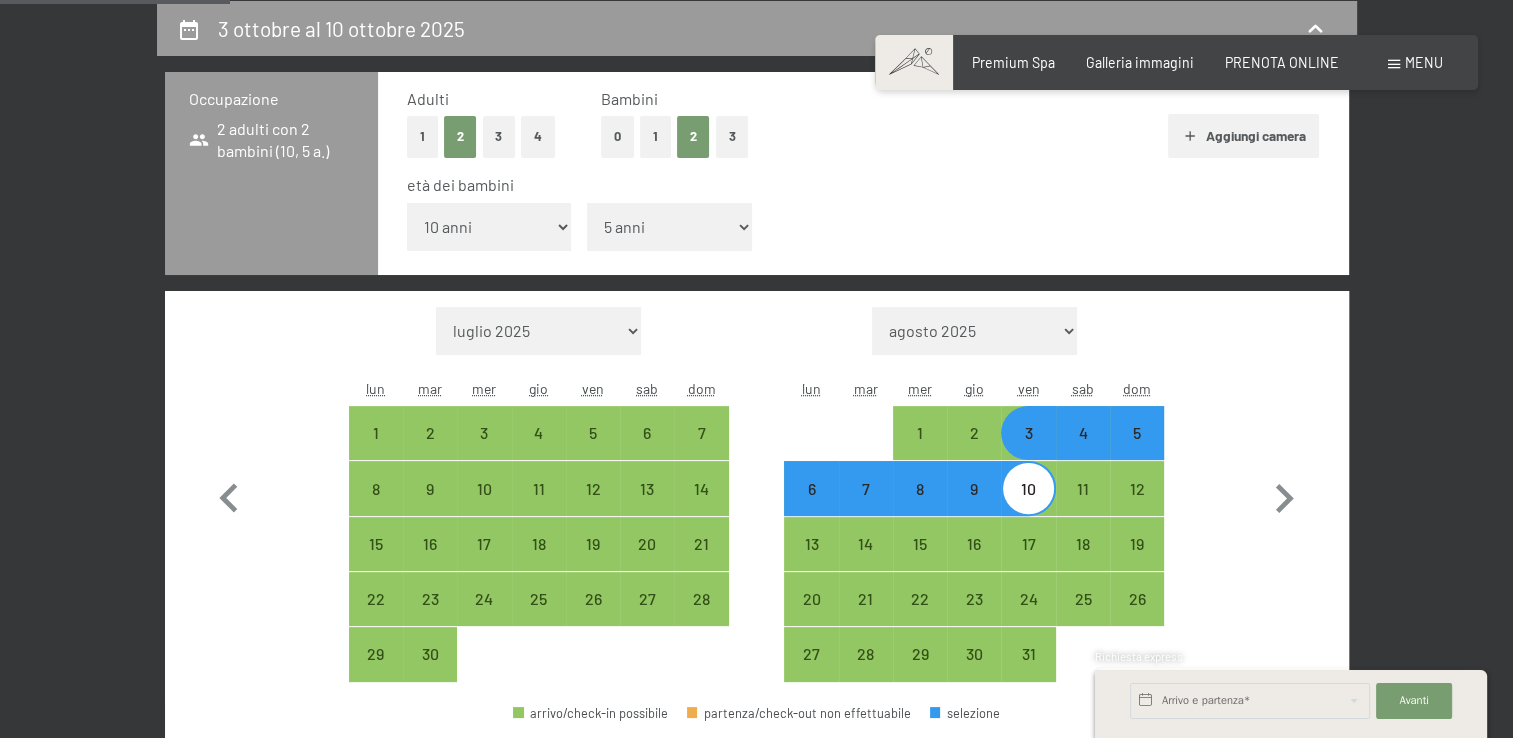 select on "2025-09-01" 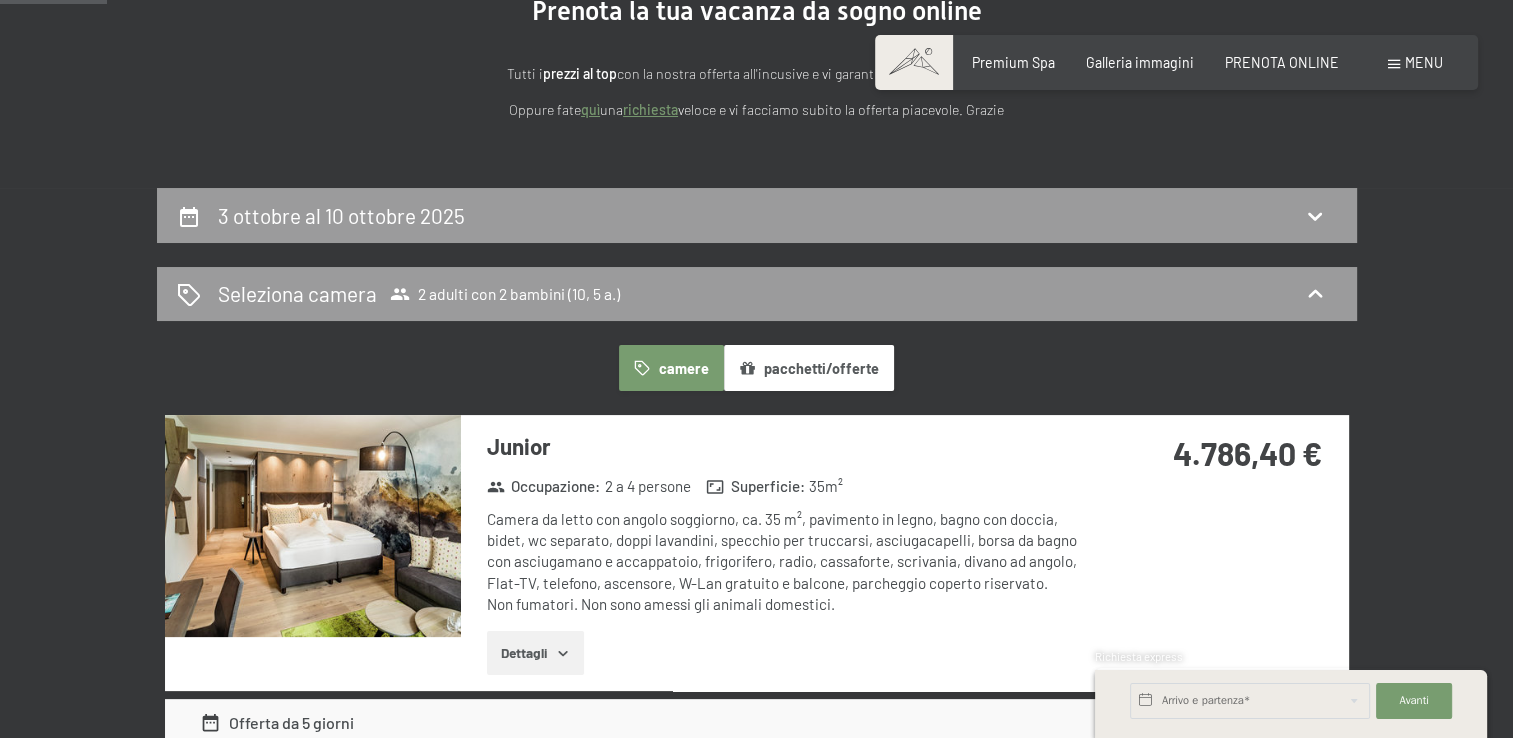 scroll, scrollTop: 233, scrollLeft: 0, axis: vertical 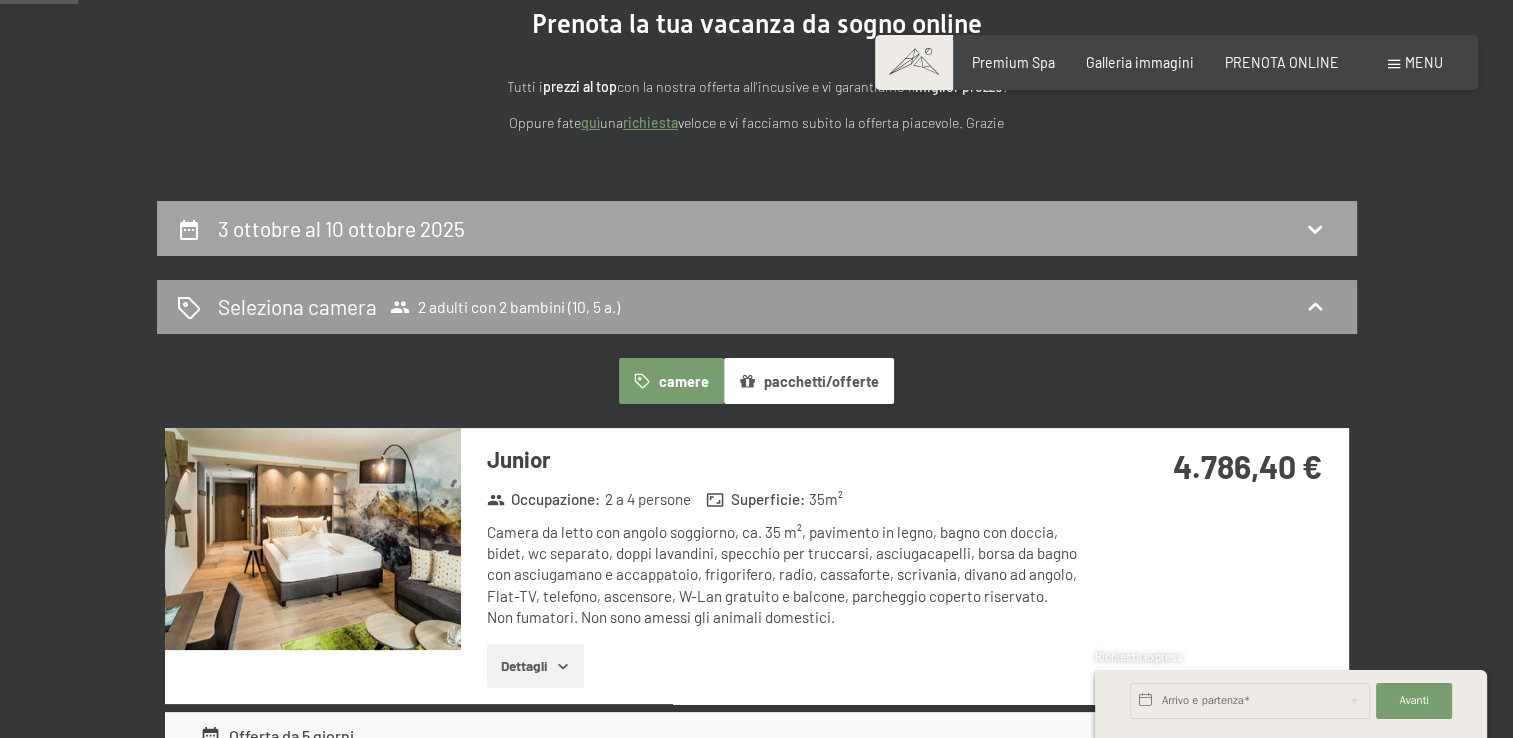click on "3 ottobre al 10 ottobre 2025" at bounding box center [341, 228] 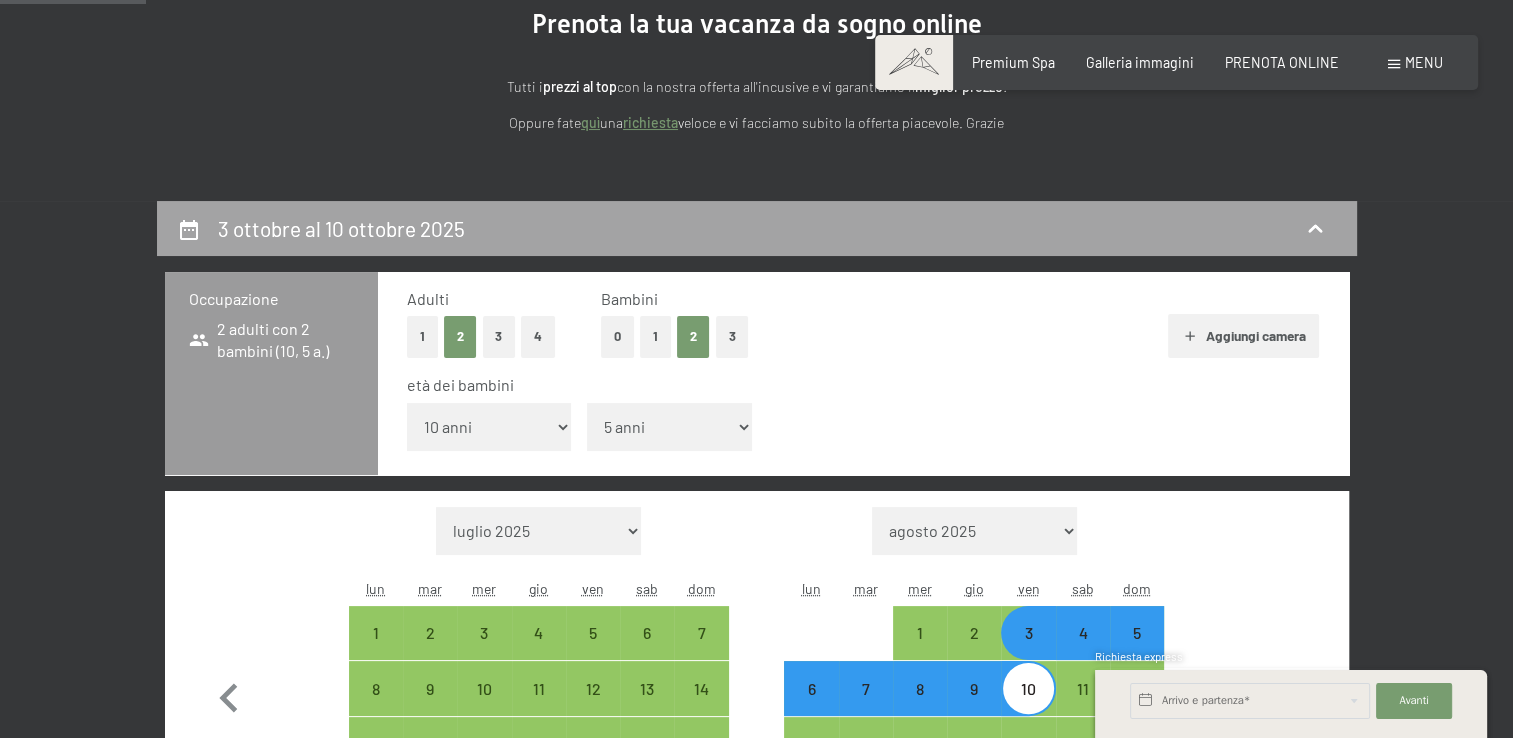 scroll, scrollTop: 433, scrollLeft: 0, axis: vertical 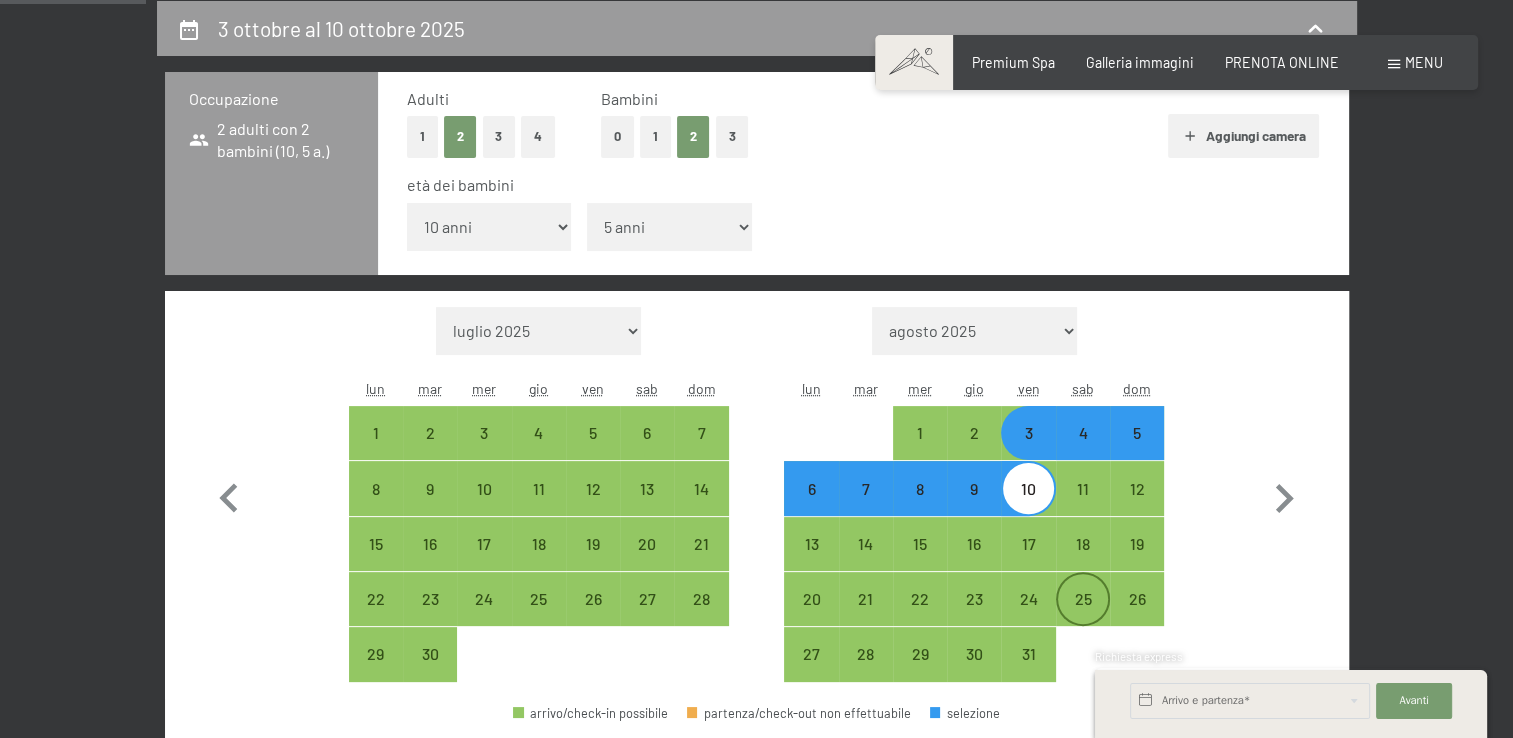 click on "25" at bounding box center (1083, 616) 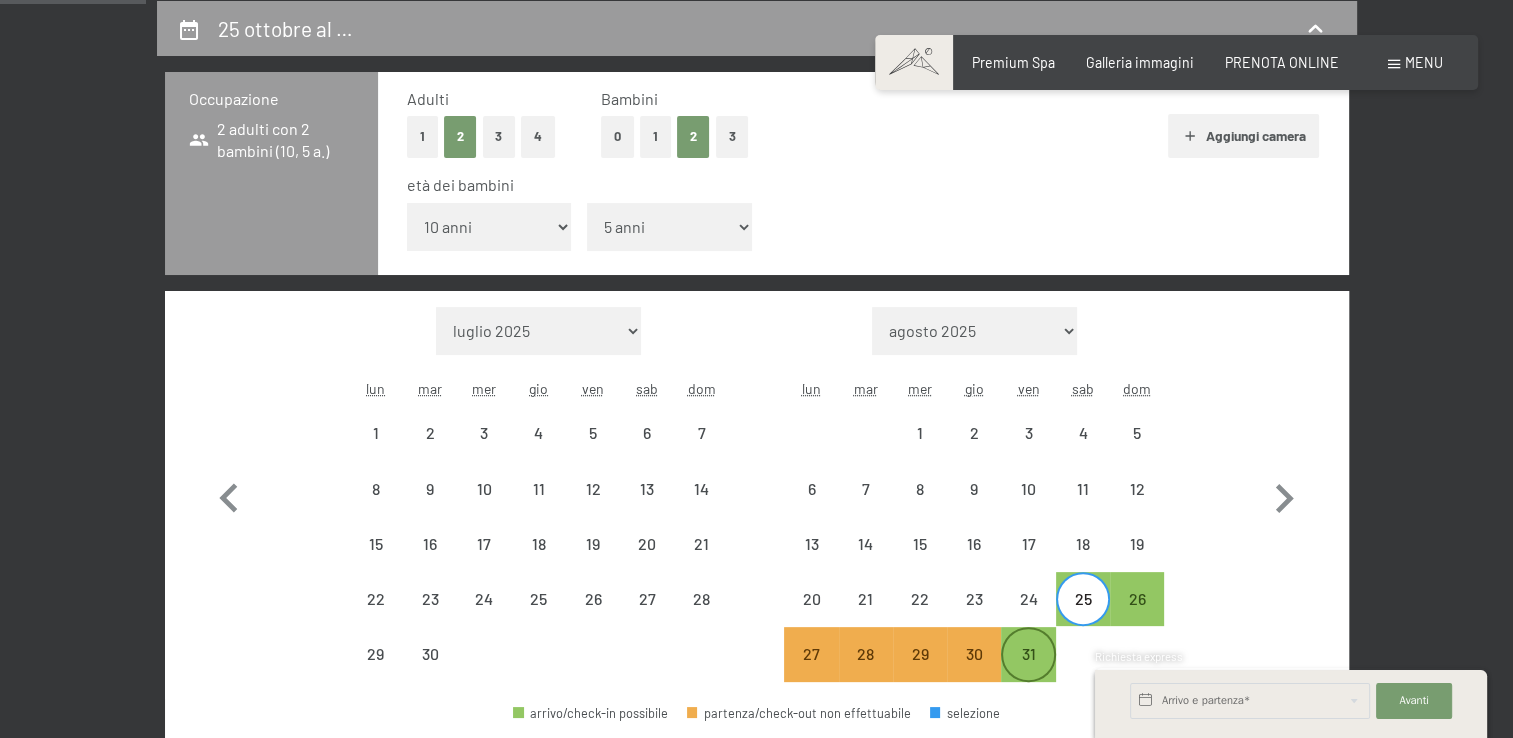 click on "31" at bounding box center [1028, 671] 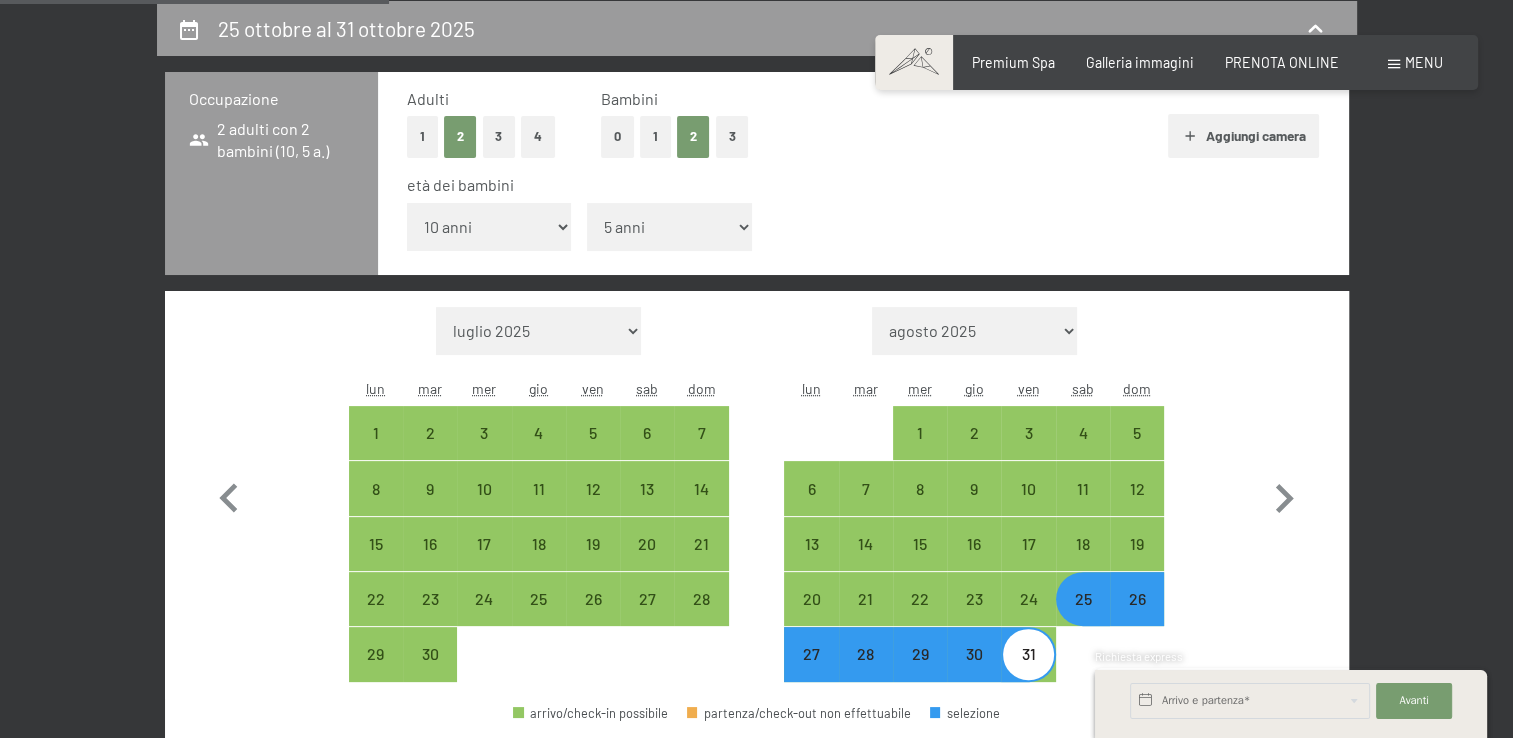 scroll, scrollTop: 833, scrollLeft: 0, axis: vertical 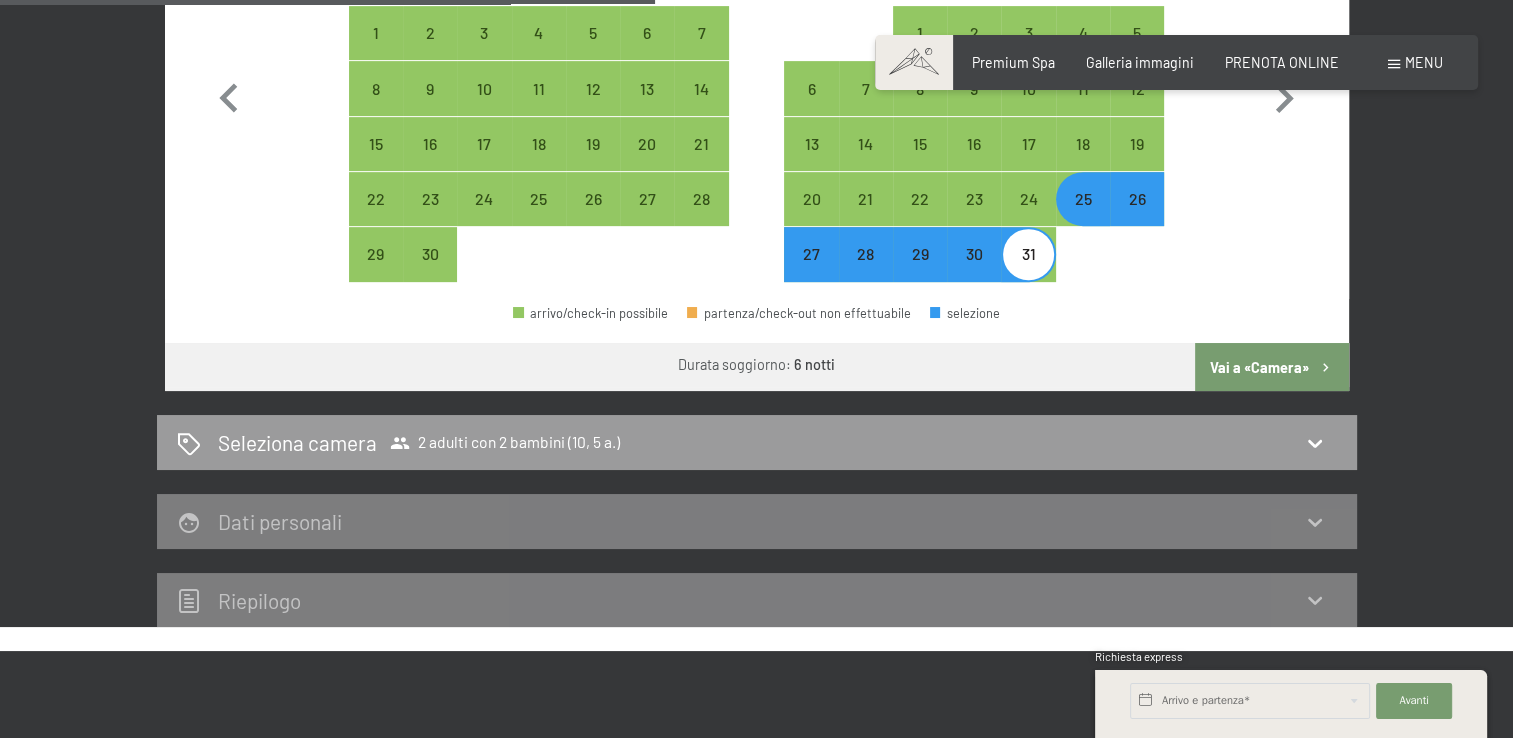 click on "Vai a «Camera»" at bounding box center (1271, 367) 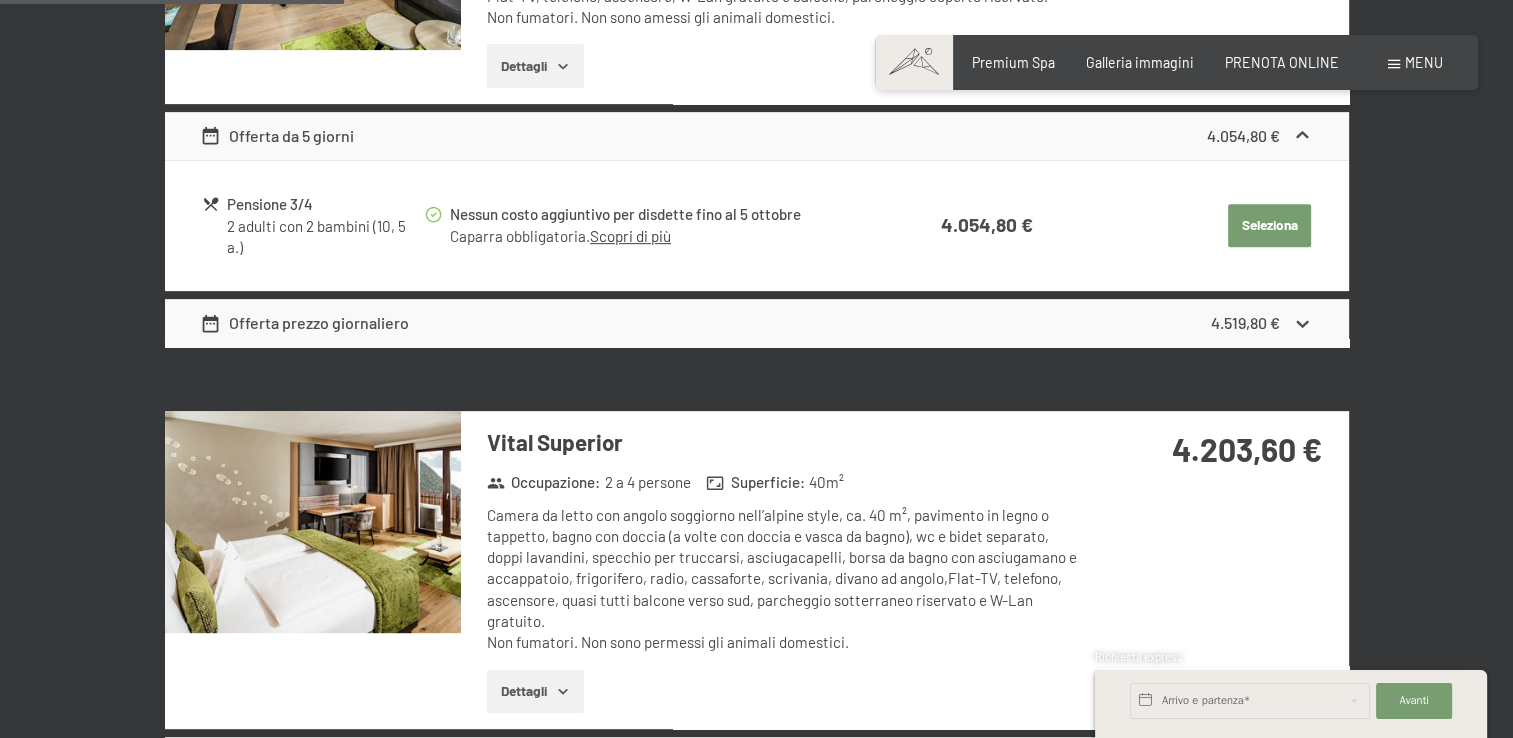 scroll, scrollTop: 433, scrollLeft: 0, axis: vertical 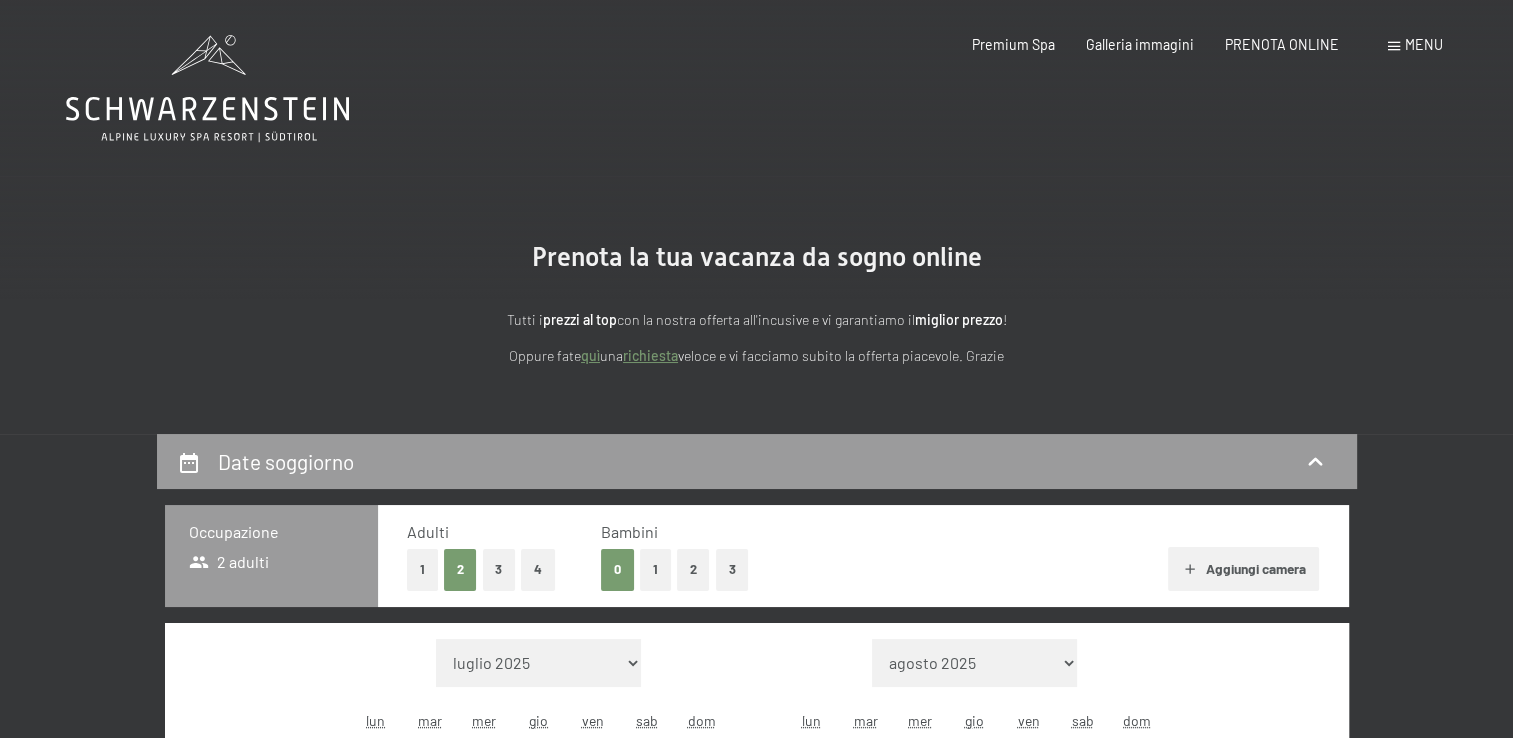 click on "2" at bounding box center (693, 569) 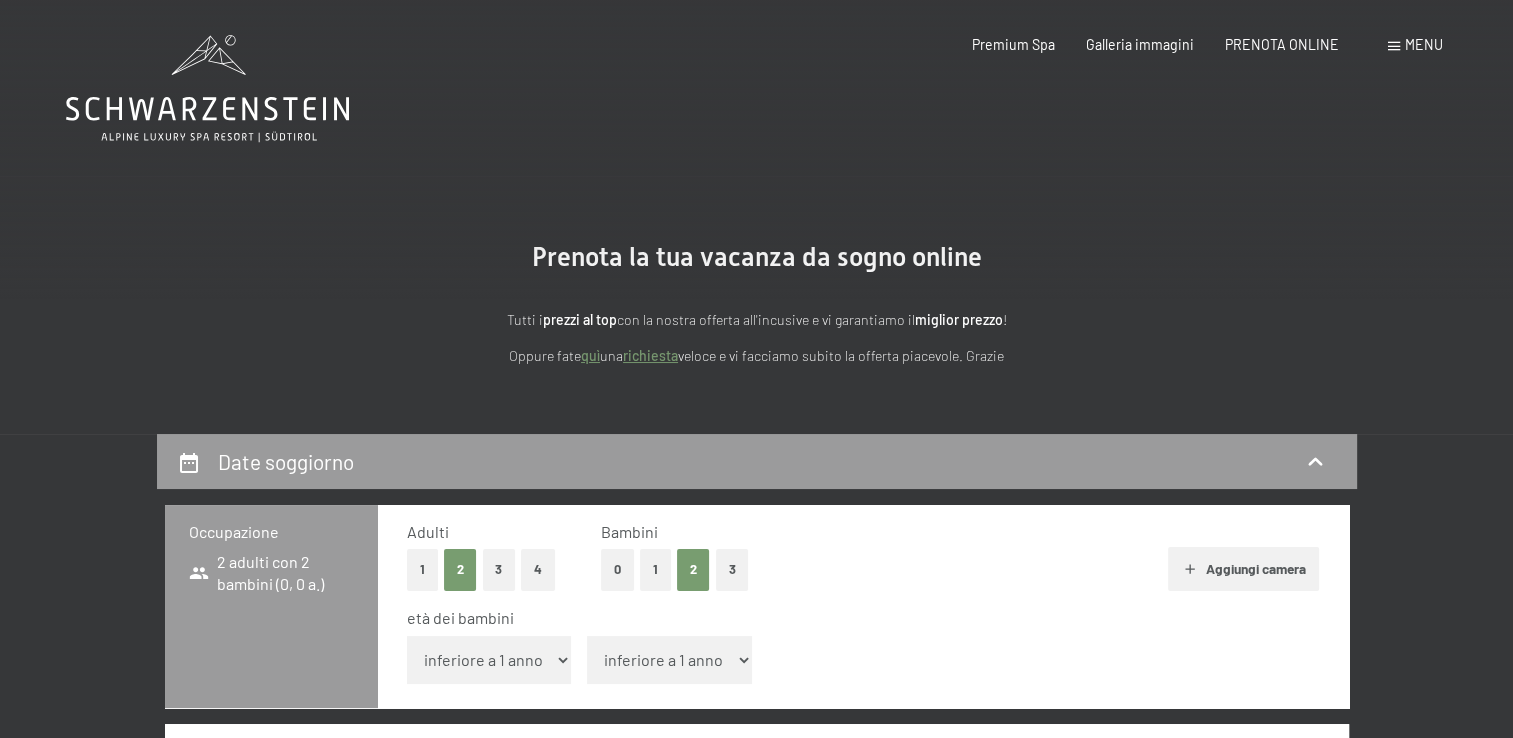 click on "inferiore a 1 anno 1 anno 2 anni 3 anni 4 anni 5 anni 6 anni 7 anni 8 anni 9 anni 10 anni 11 anni 12 anni 13 anni 14 anni 15 anni 16 anni 17 anni" at bounding box center (669, 660) 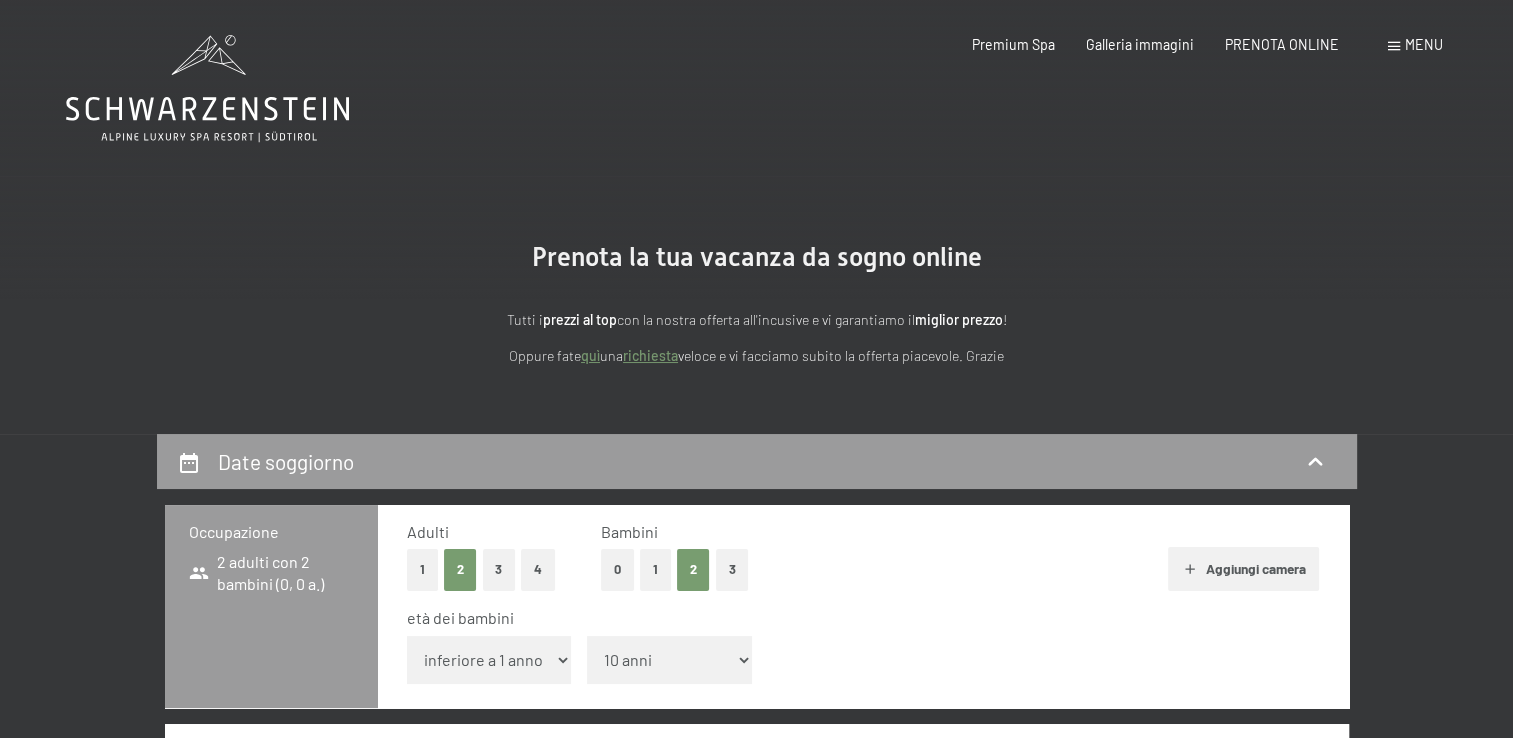 click on "inferiore a 1 anno 1 anno 2 anni 3 anni 4 anni 5 anni 6 anni 7 anni 8 anni 9 anni 10 anni 11 anni 12 anni 13 anni 14 anni 15 anni 16 anni 17 anni" at bounding box center (669, 660) 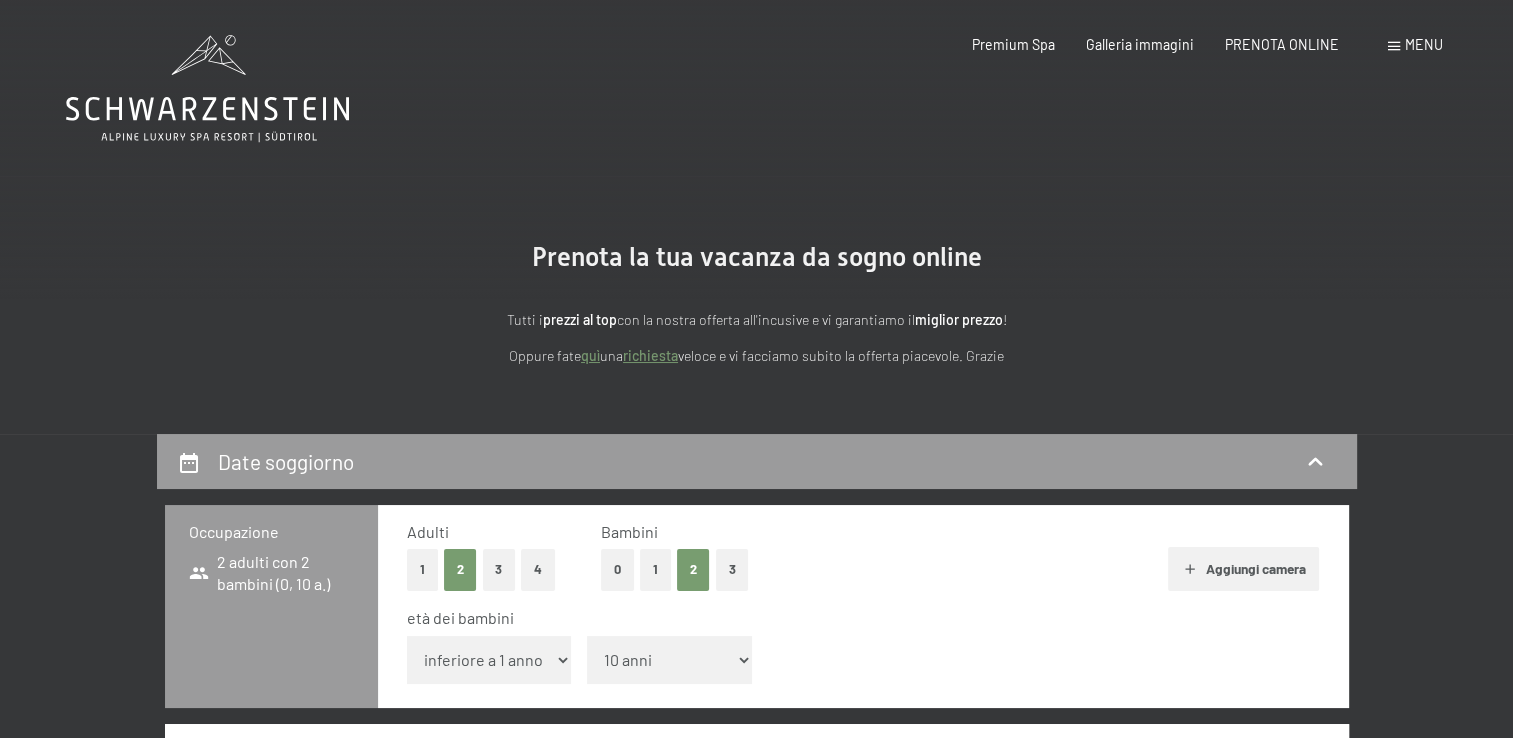 click on "inferiore a 1 anno 1 anno 2 anni 3 anni 4 anni 5 anni 6 anni 7 anni 8 anni 9 anni 10 anni 11 anni 12 anni 13 anni 14 anni 15 anni 16 anni 17 anni" at bounding box center [489, 660] 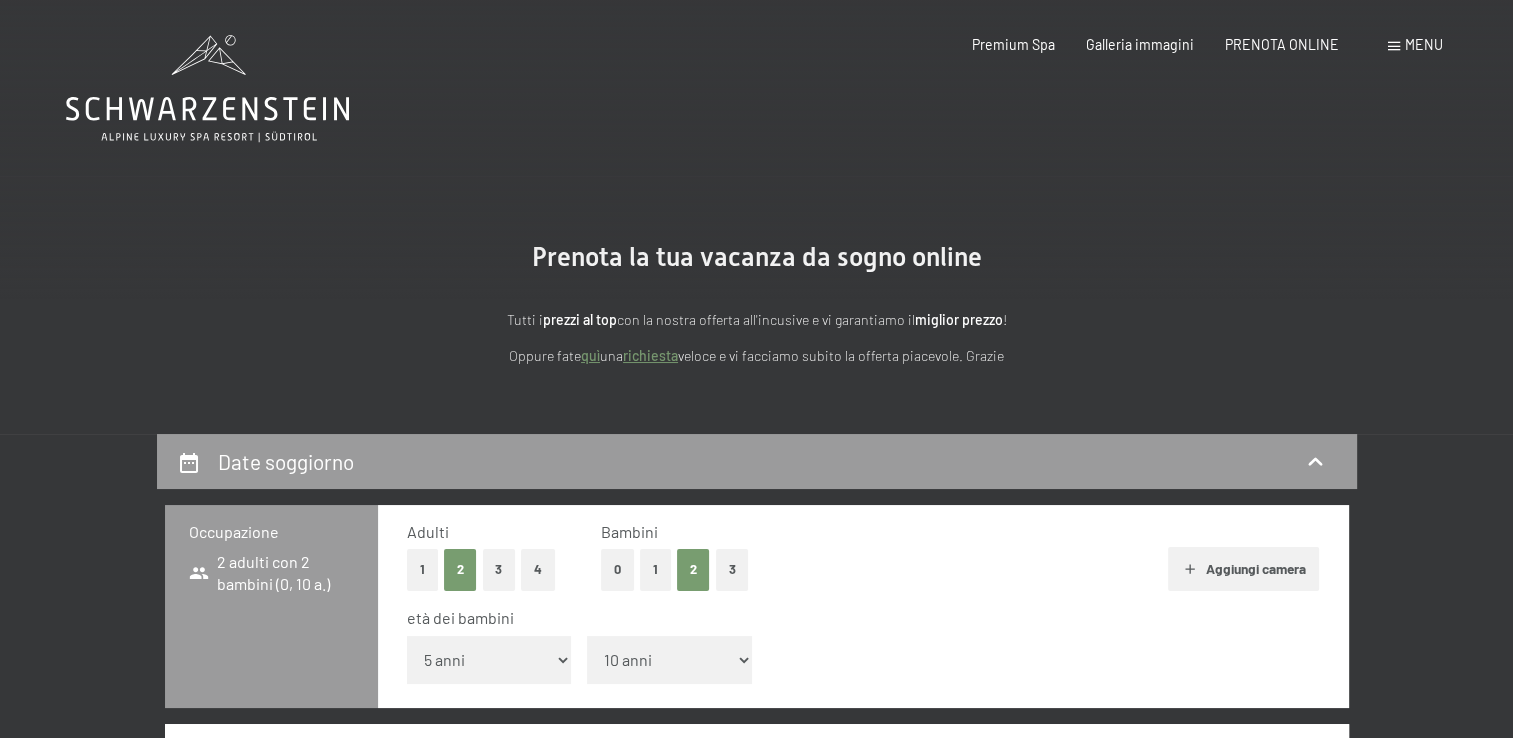 click on "inferiore a 1 anno 1 anno 2 anni 3 anni 4 anni 5 anni 6 anni 7 anni 8 anni 9 anni 10 anni 11 anni 12 anni 13 anni 14 anni 15 anni 16 anni 17 anni" at bounding box center [489, 660] 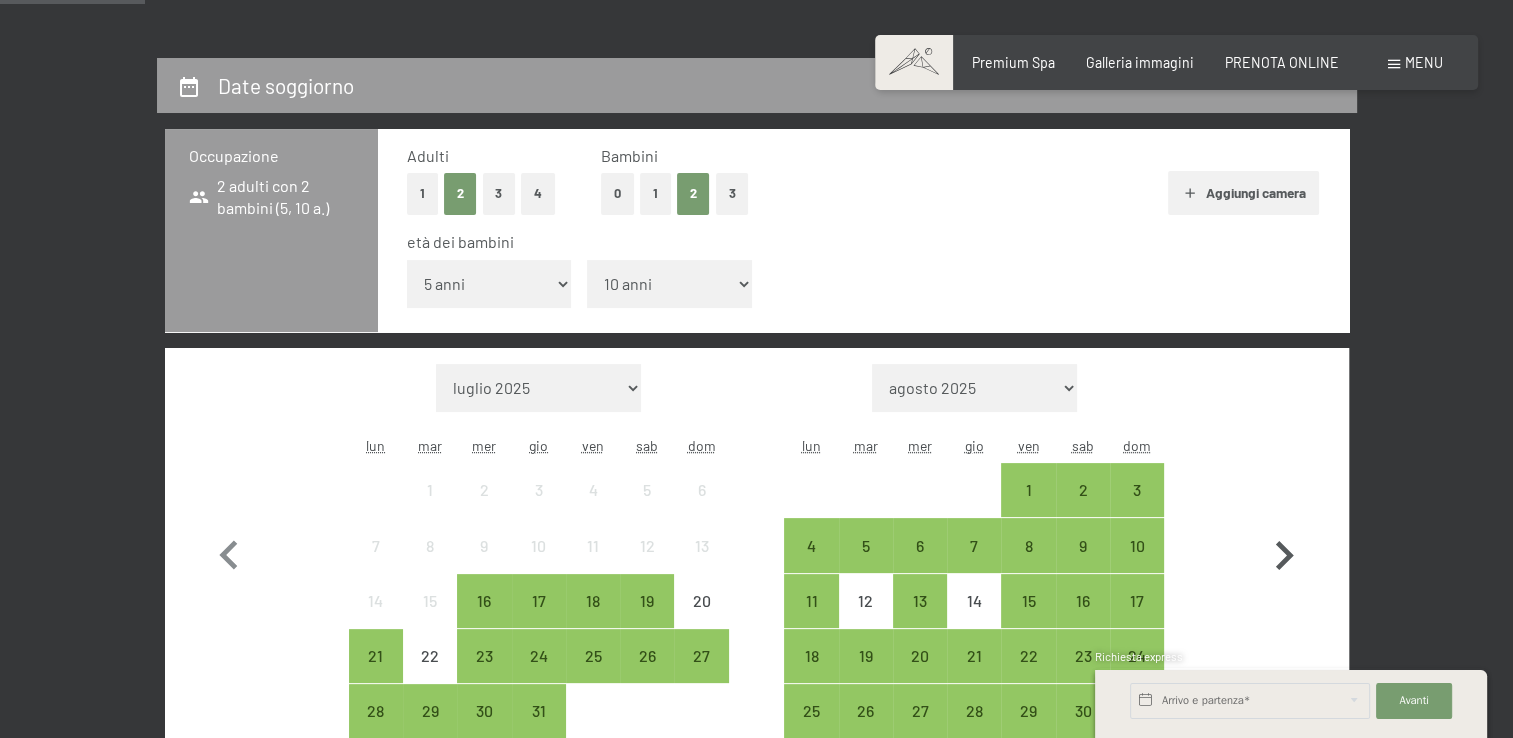 scroll, scrollTop: 500, scrollLeft: 0, axis: vertical 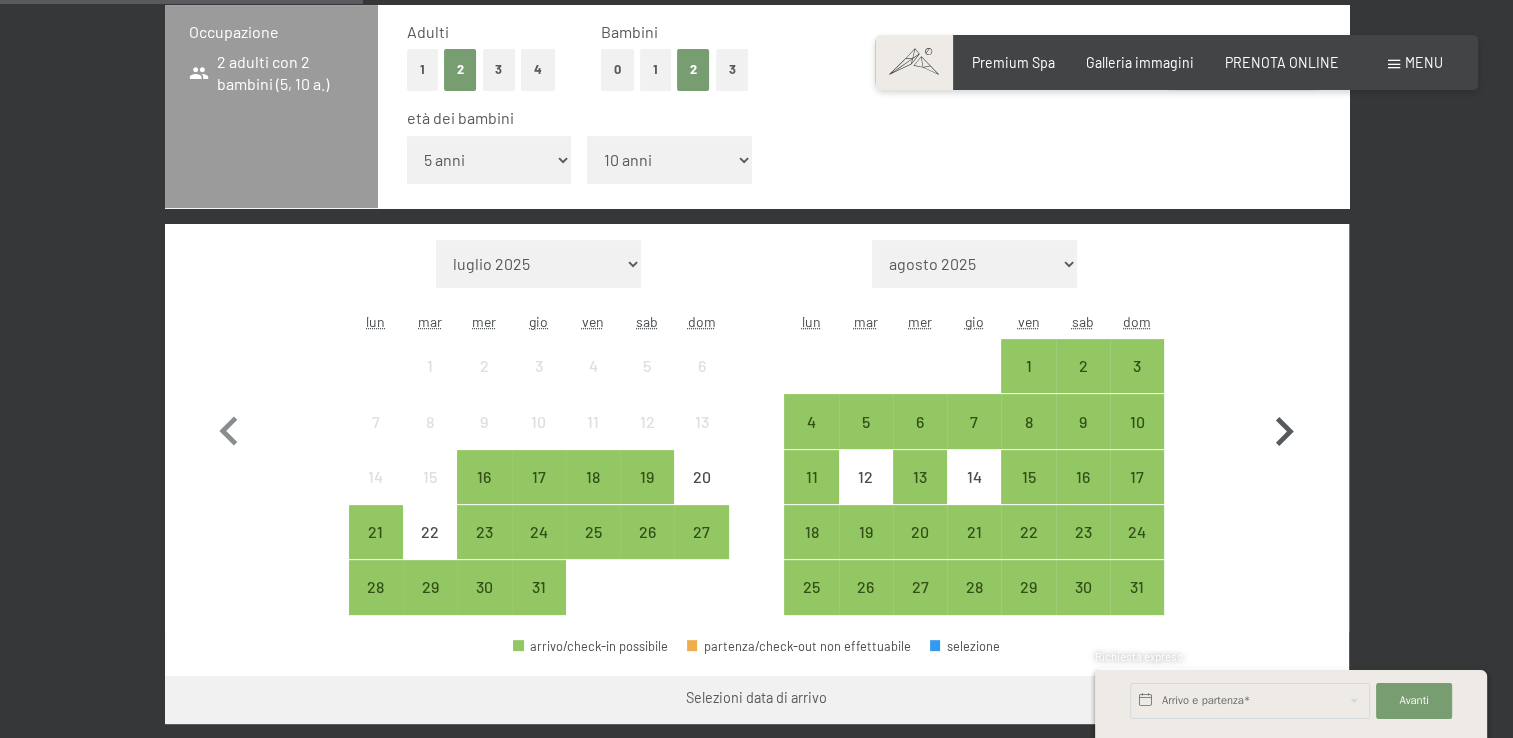 click 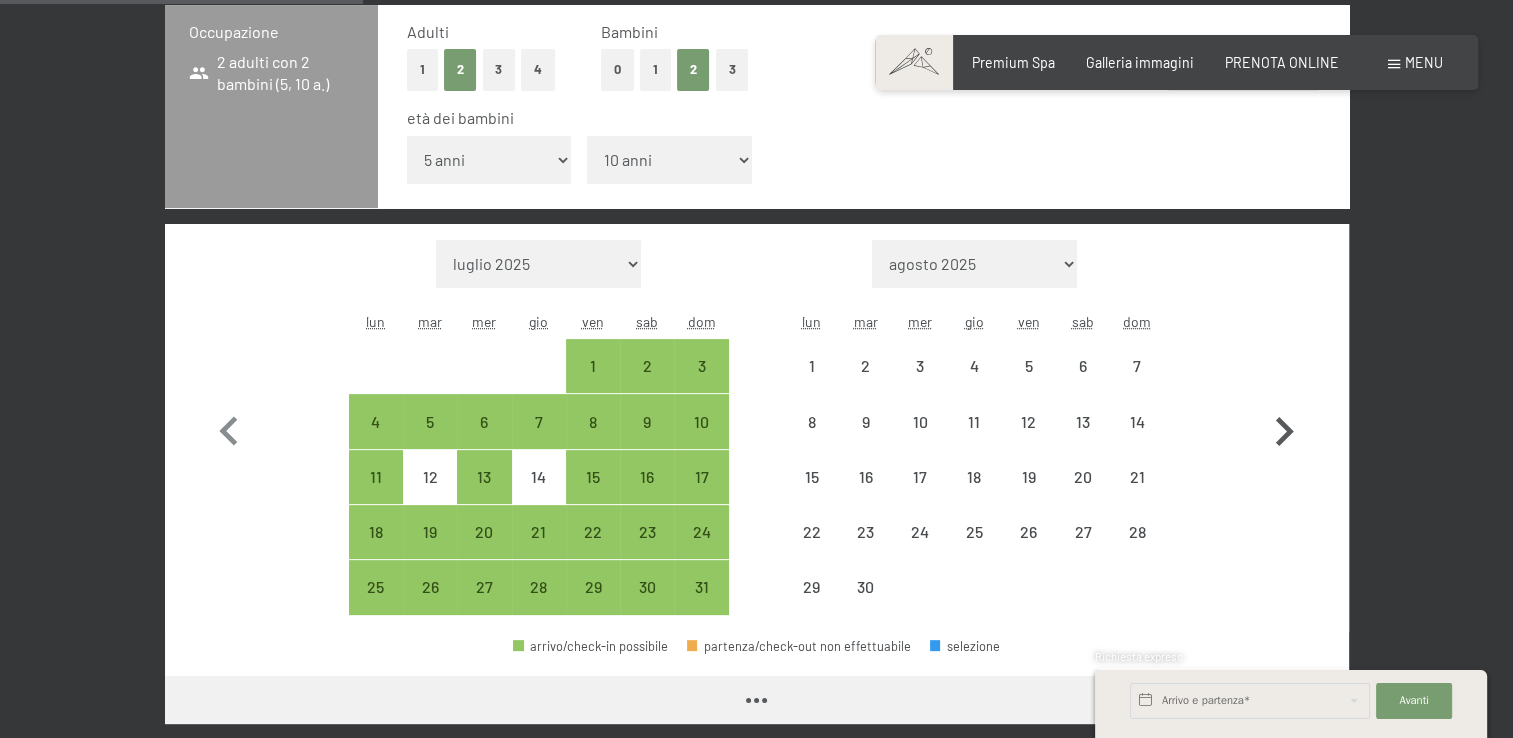 click 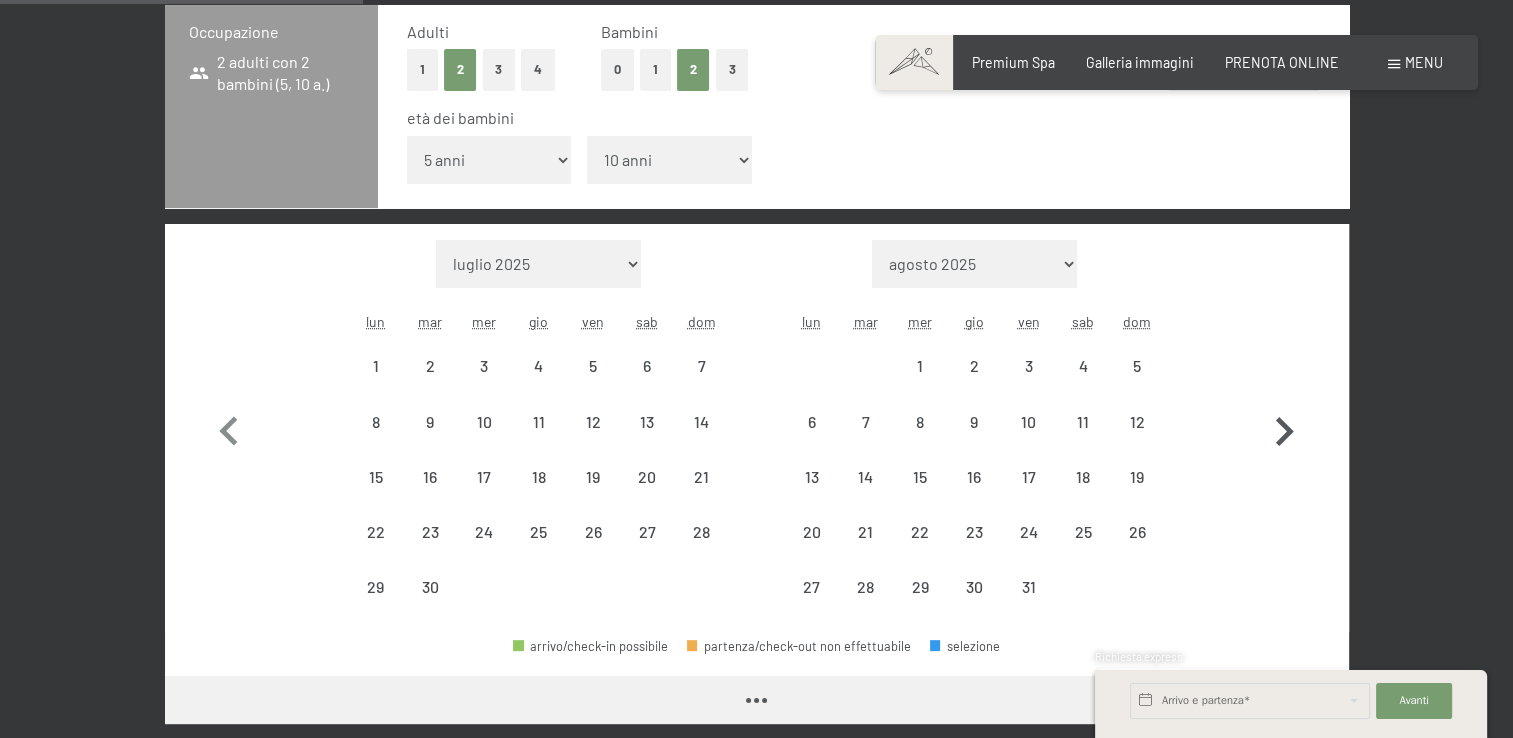 click 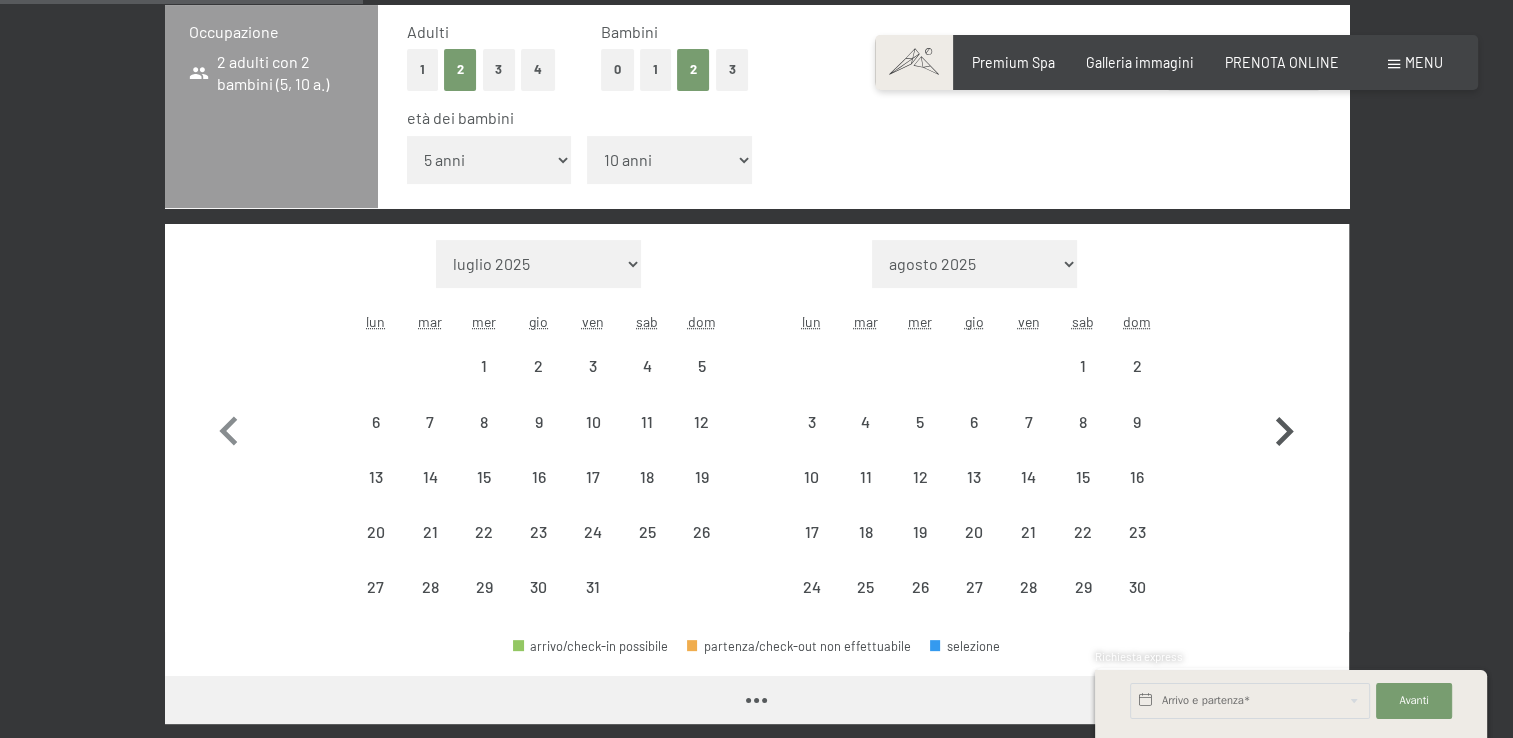select on "2025-10-01" 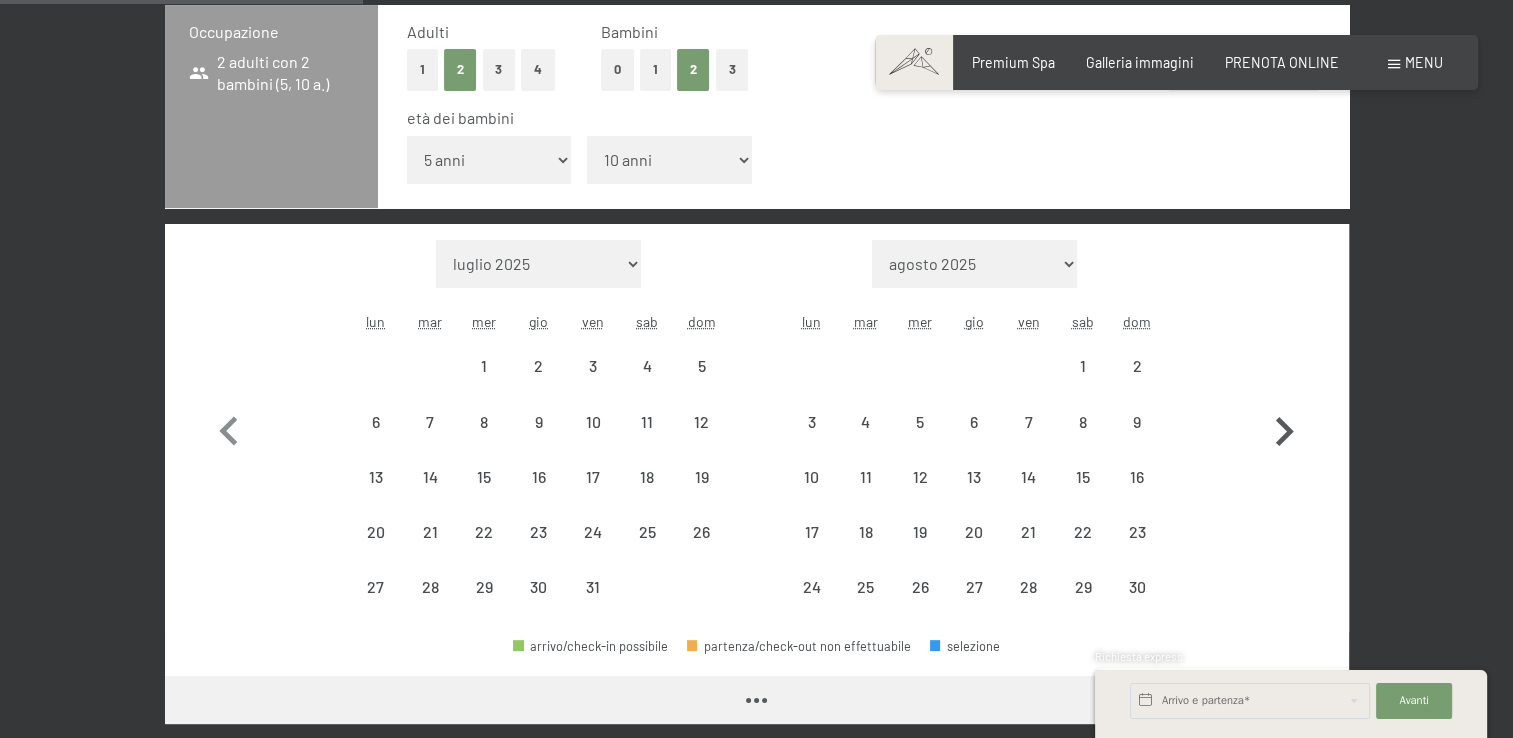 select on "2025-11-01" 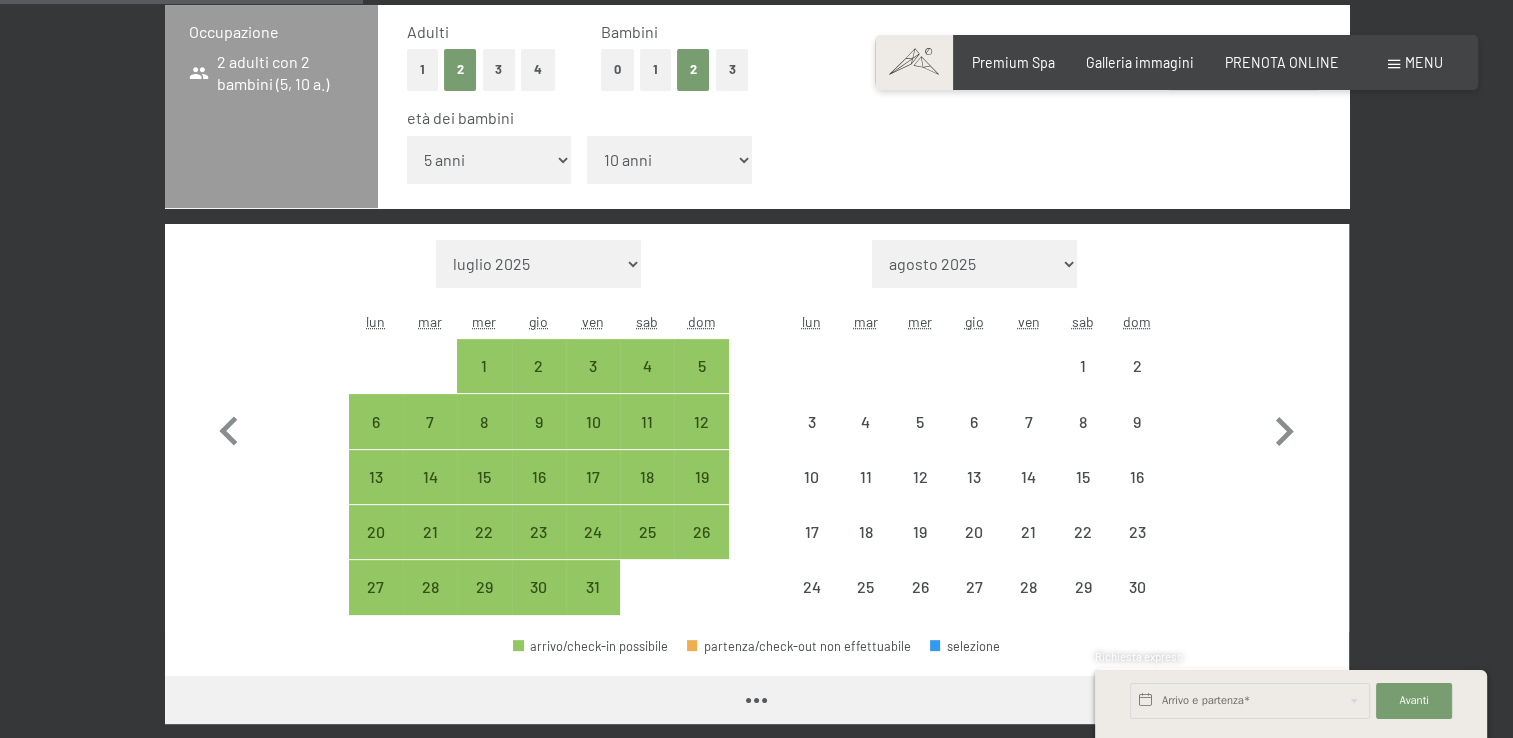 select on "2025-10-01" 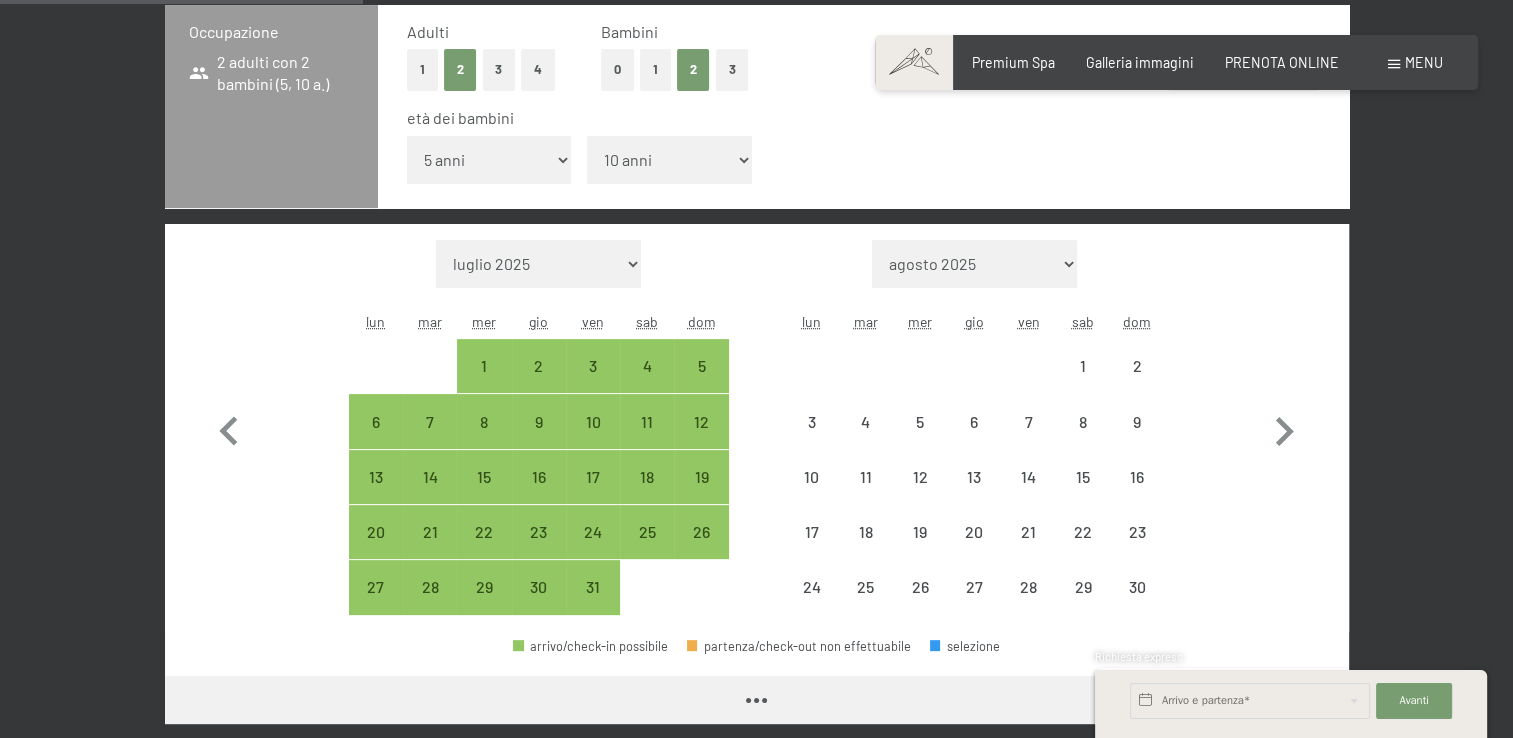 select on "2025-11-01" 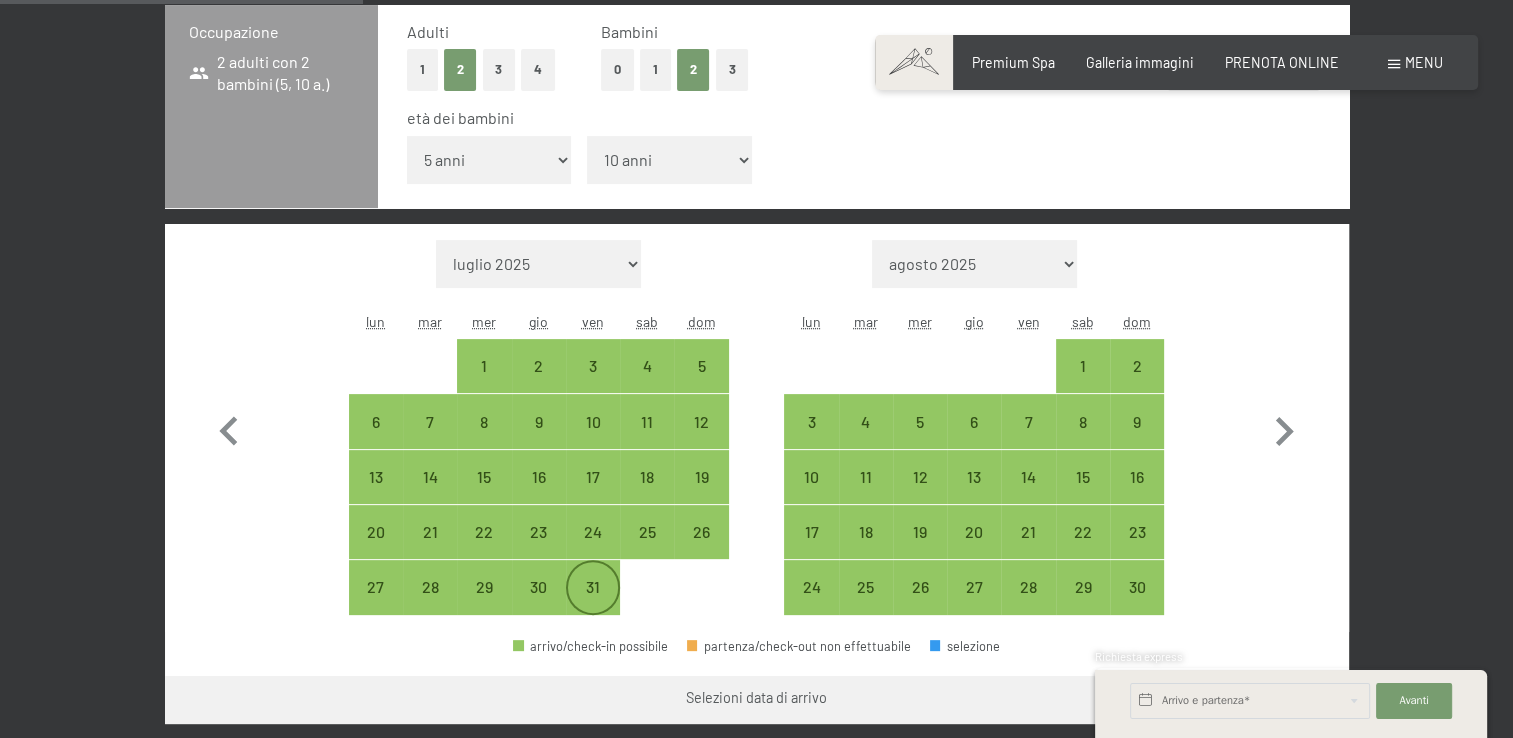 click on "31" at bounding box center [593, 604] 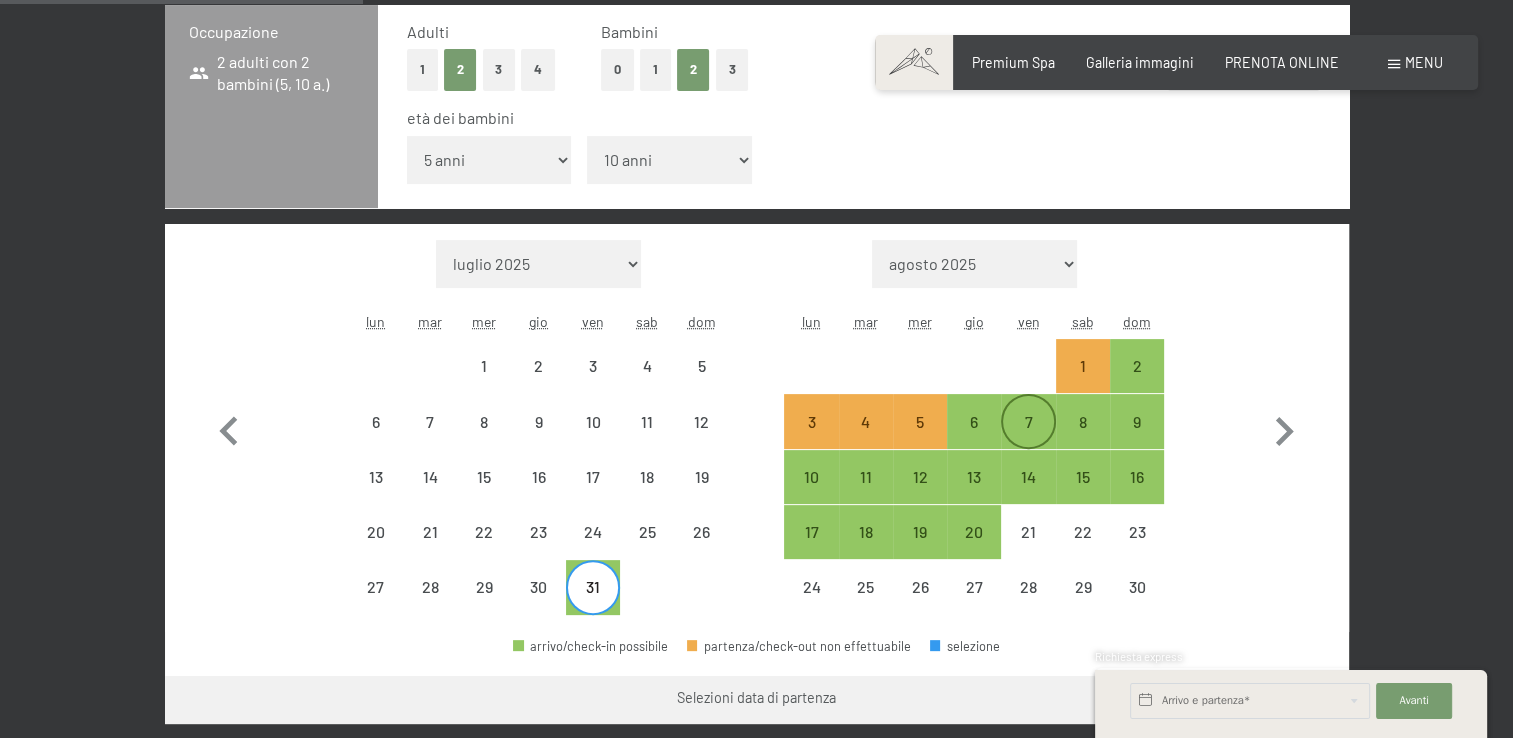 click on "7" at bounding box center (1028, 439) 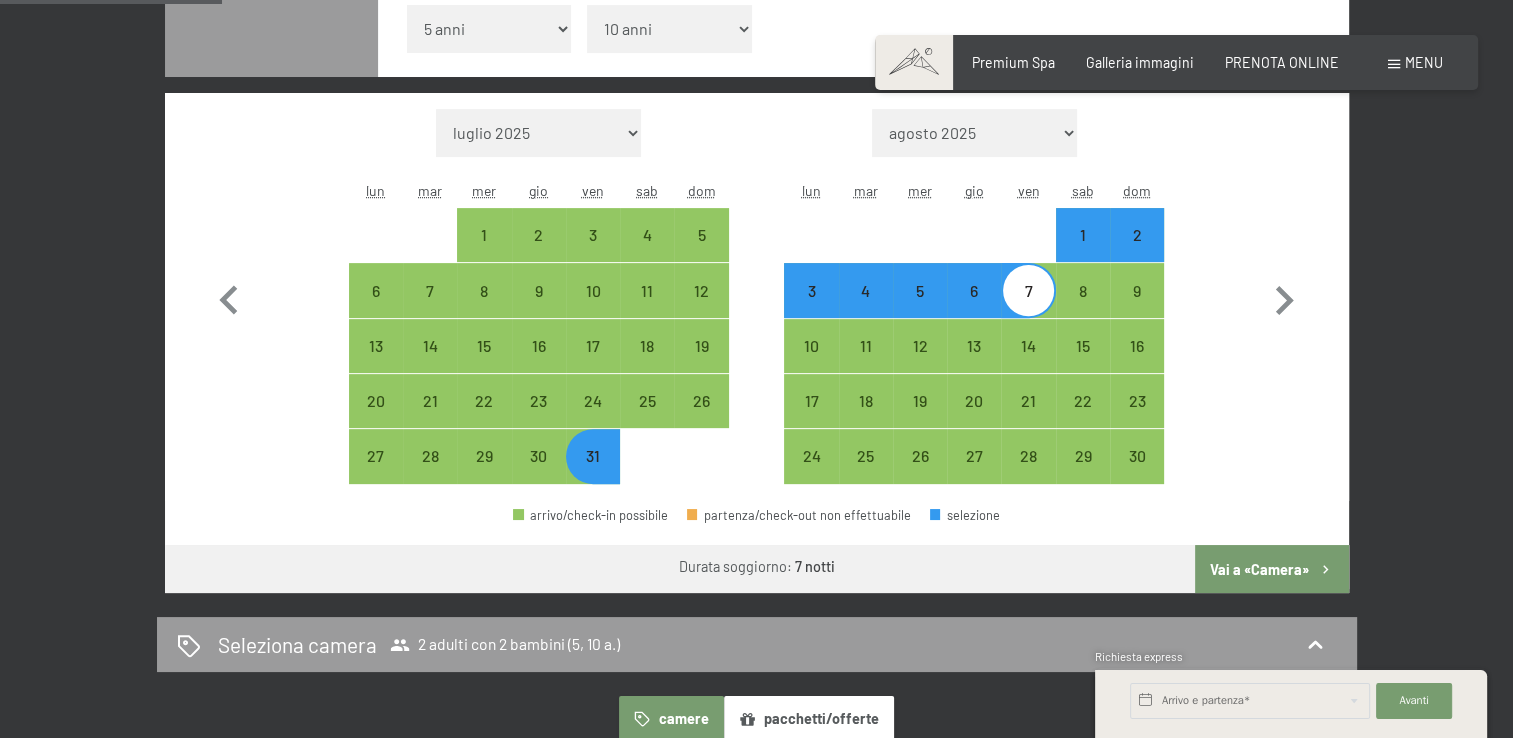 scroll, scrollTop: 700, scrollLeft: 0, axis: vertical 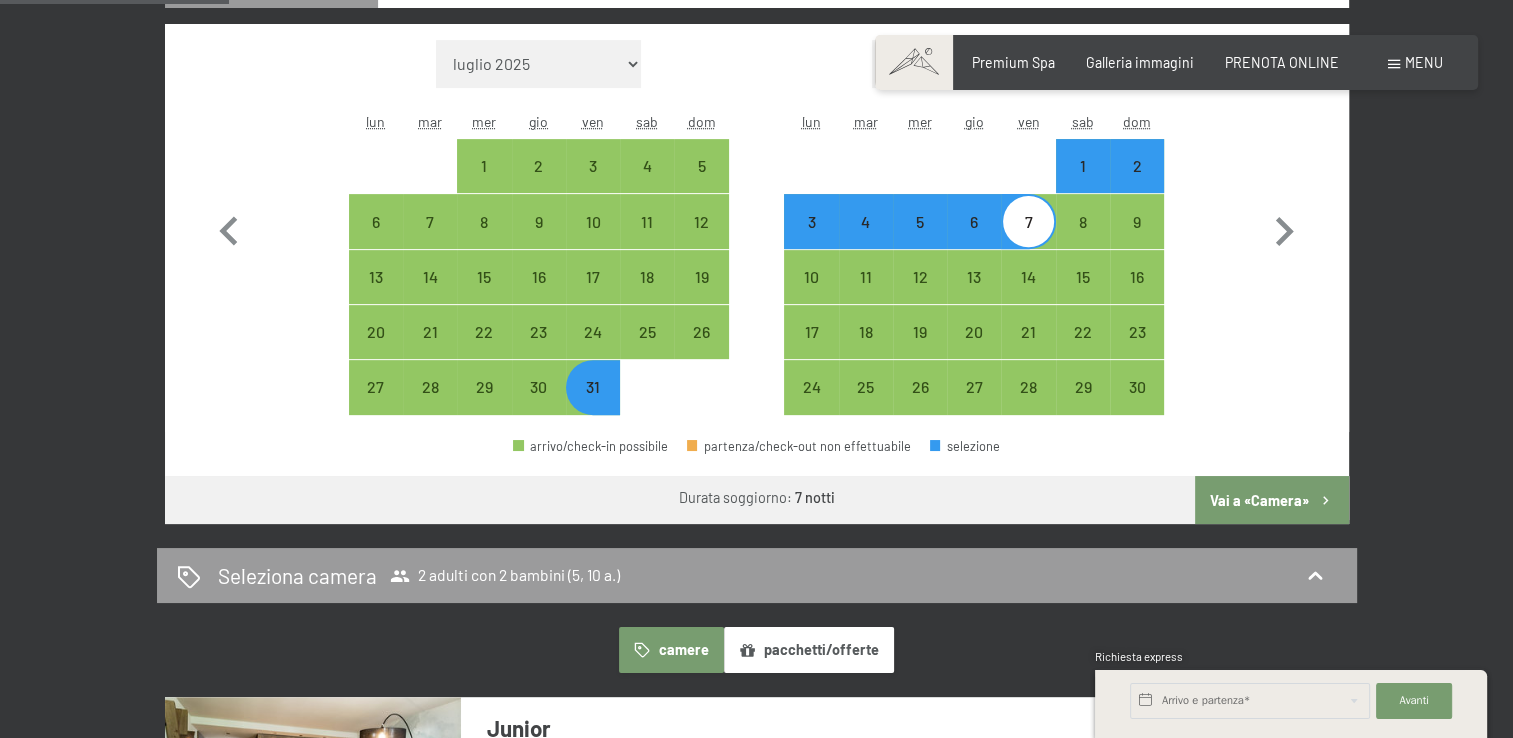 click on "Vai a «Camera»" at bounding box center (1271, 500) 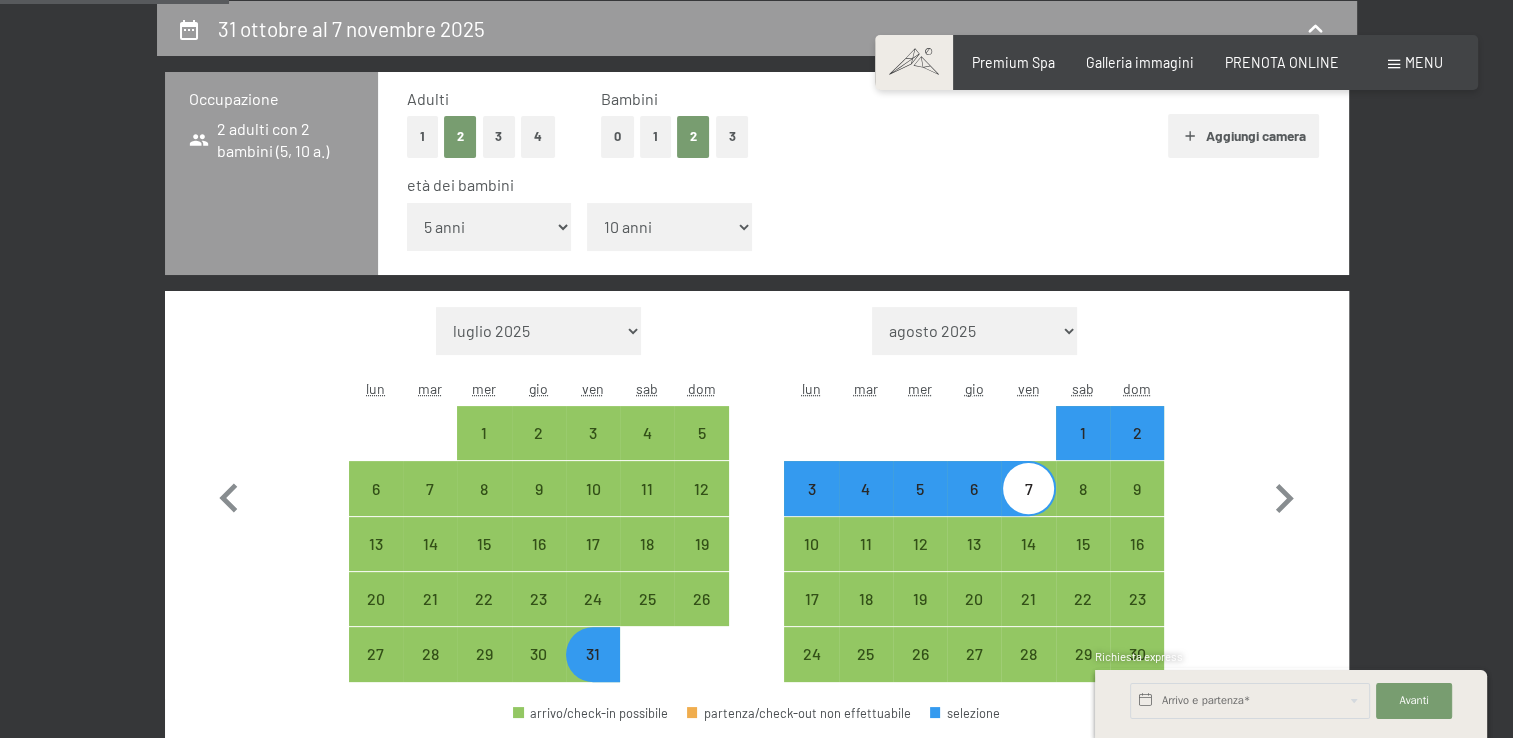 select on "2025-10-01" 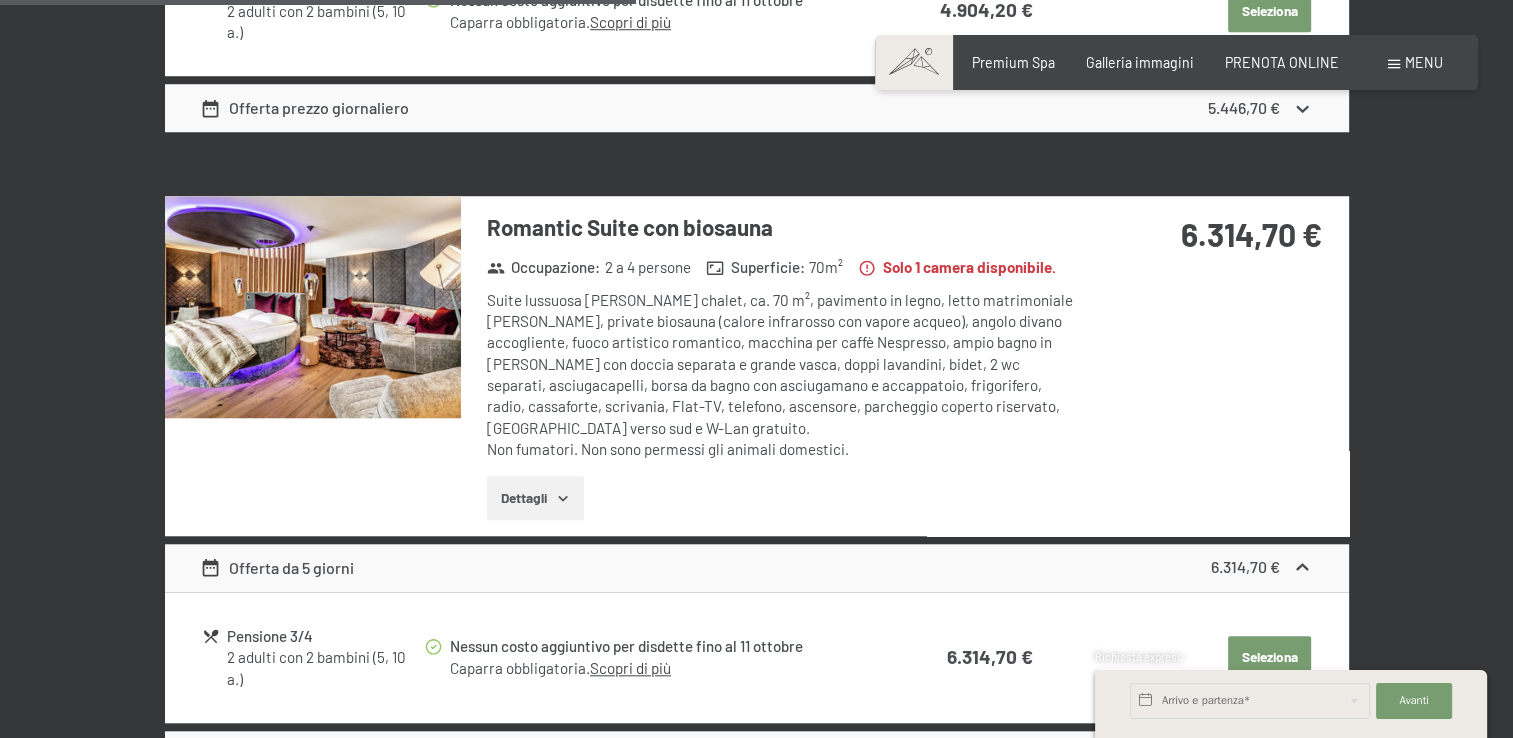 scroll, scrollTop: 1633, scrollLeft: 0, axis: vertical 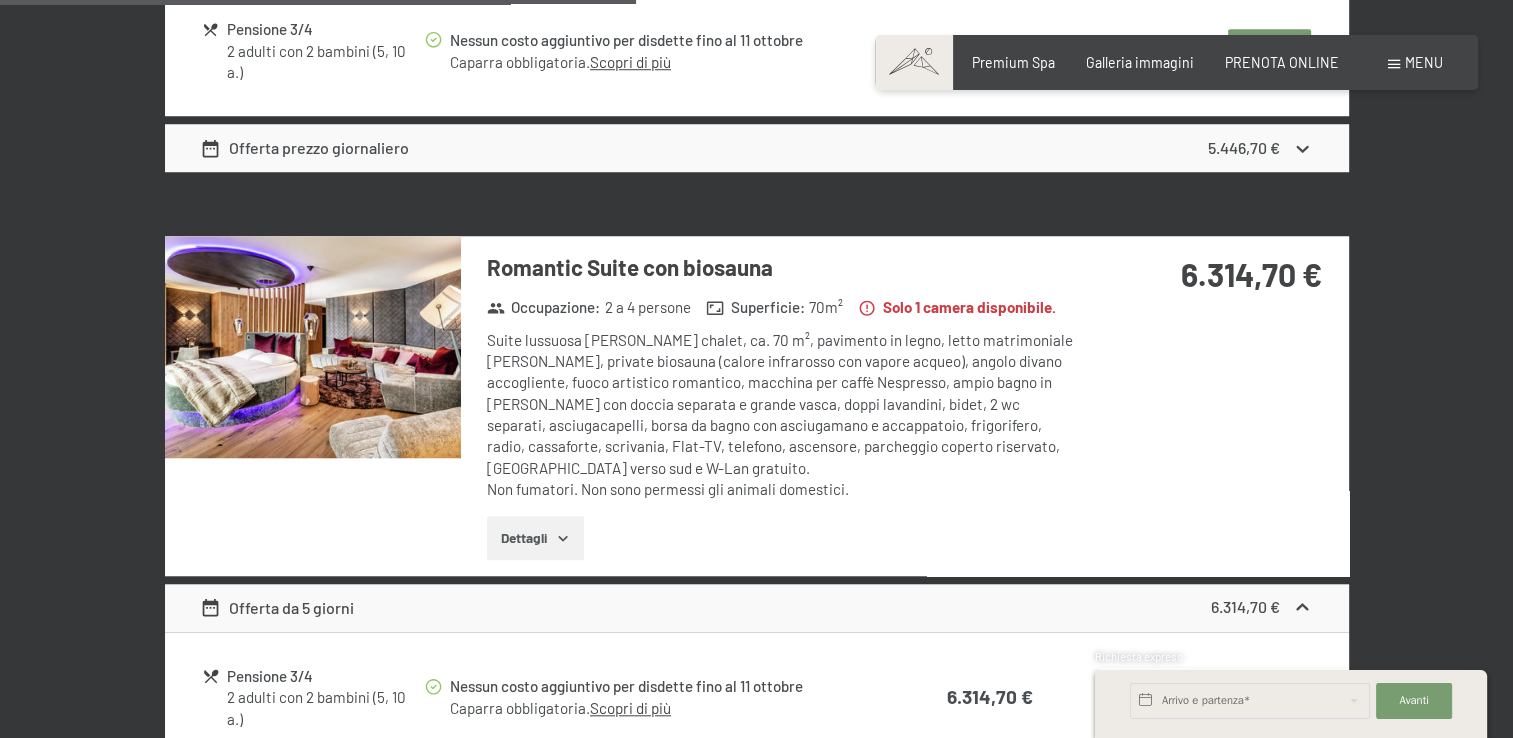 click at bounding box center [313, 347] 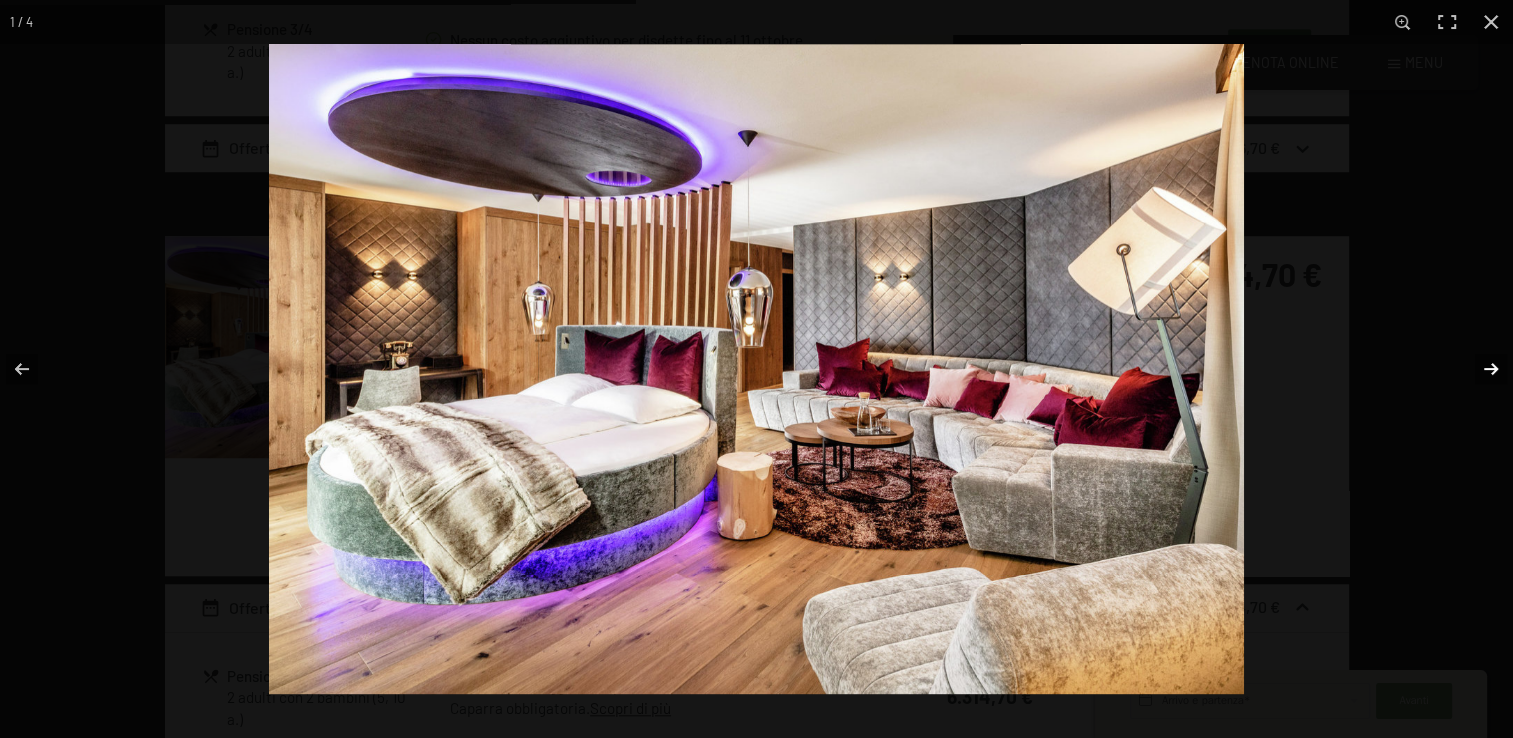 click at bounding box center (1478, 369) 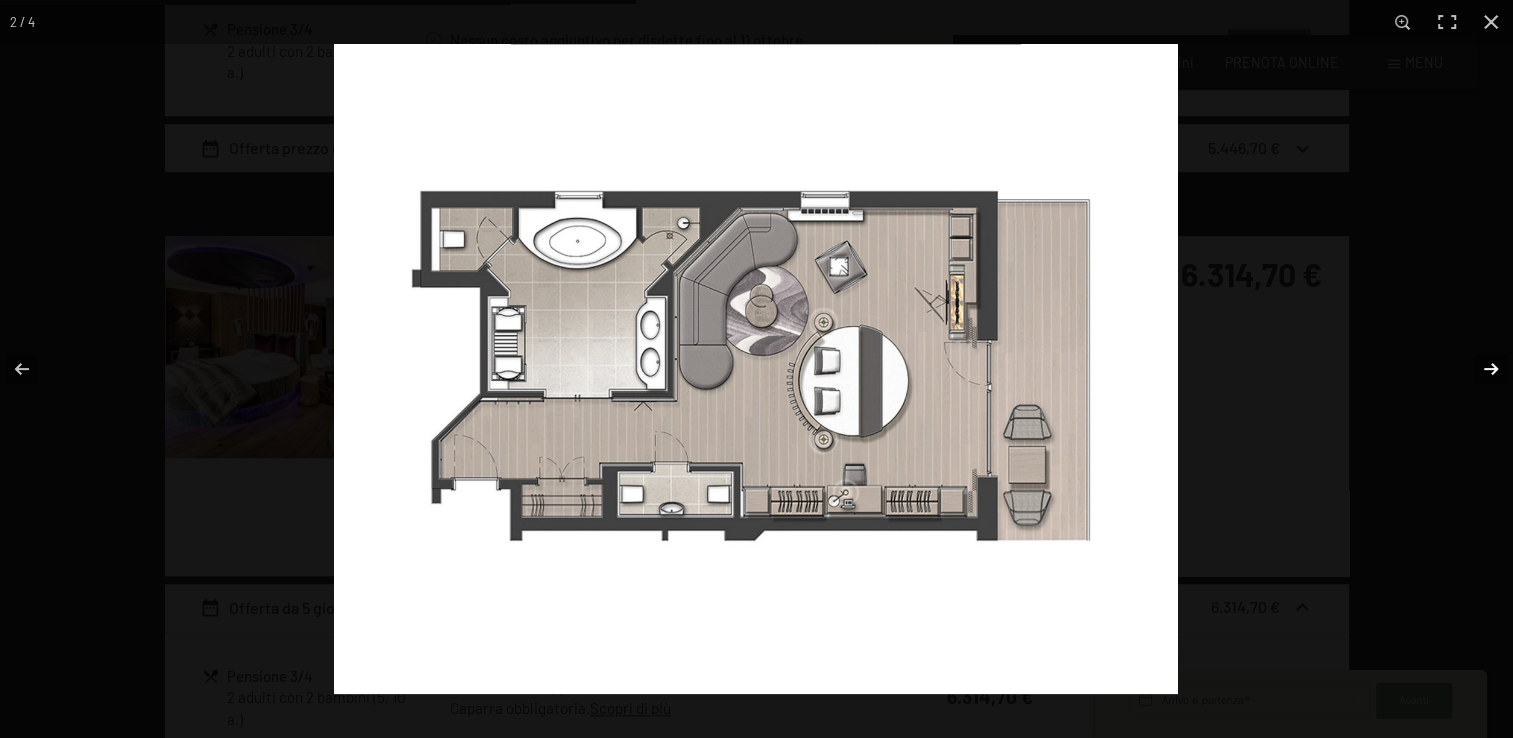 click at bounding box center (1478, 369) 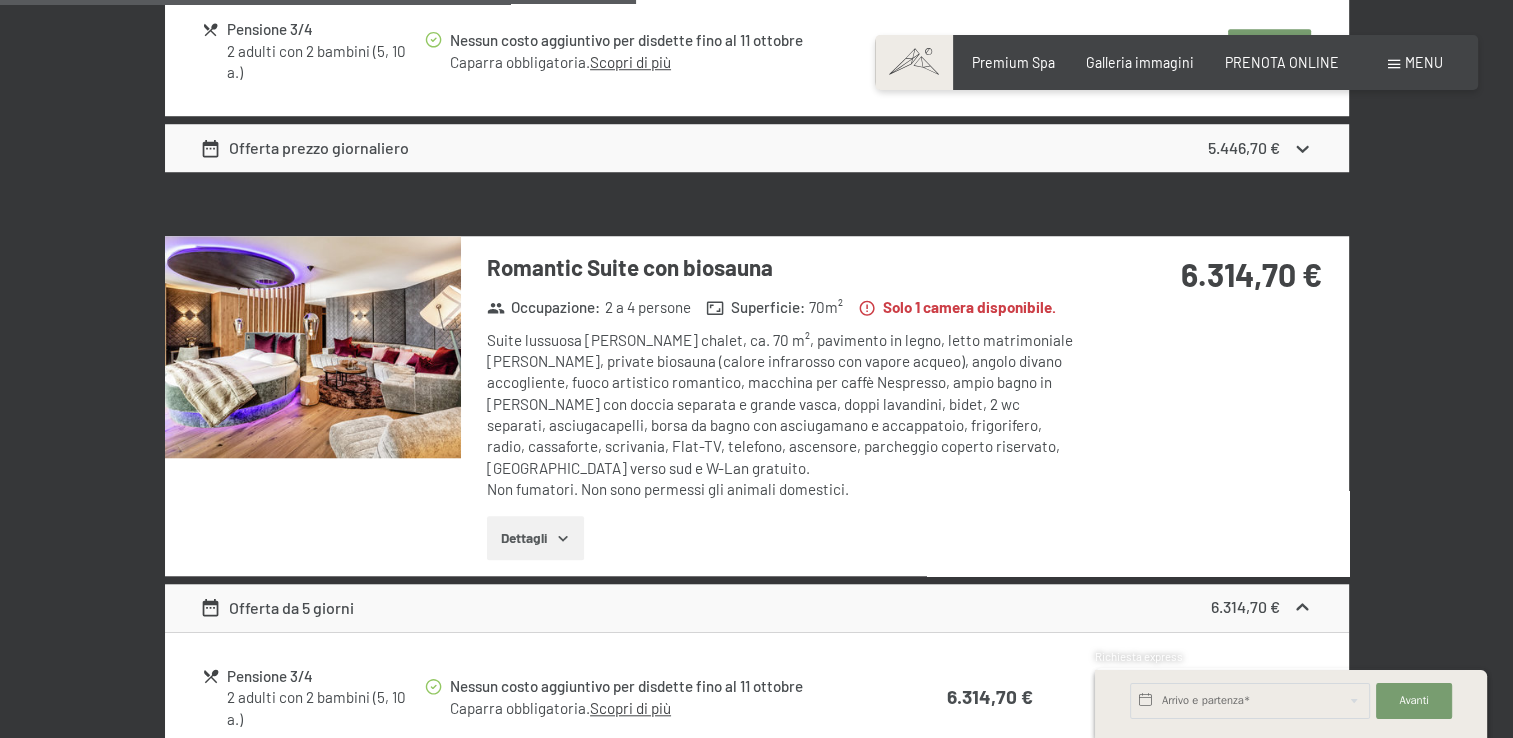 click at bounding box center (0, 0) 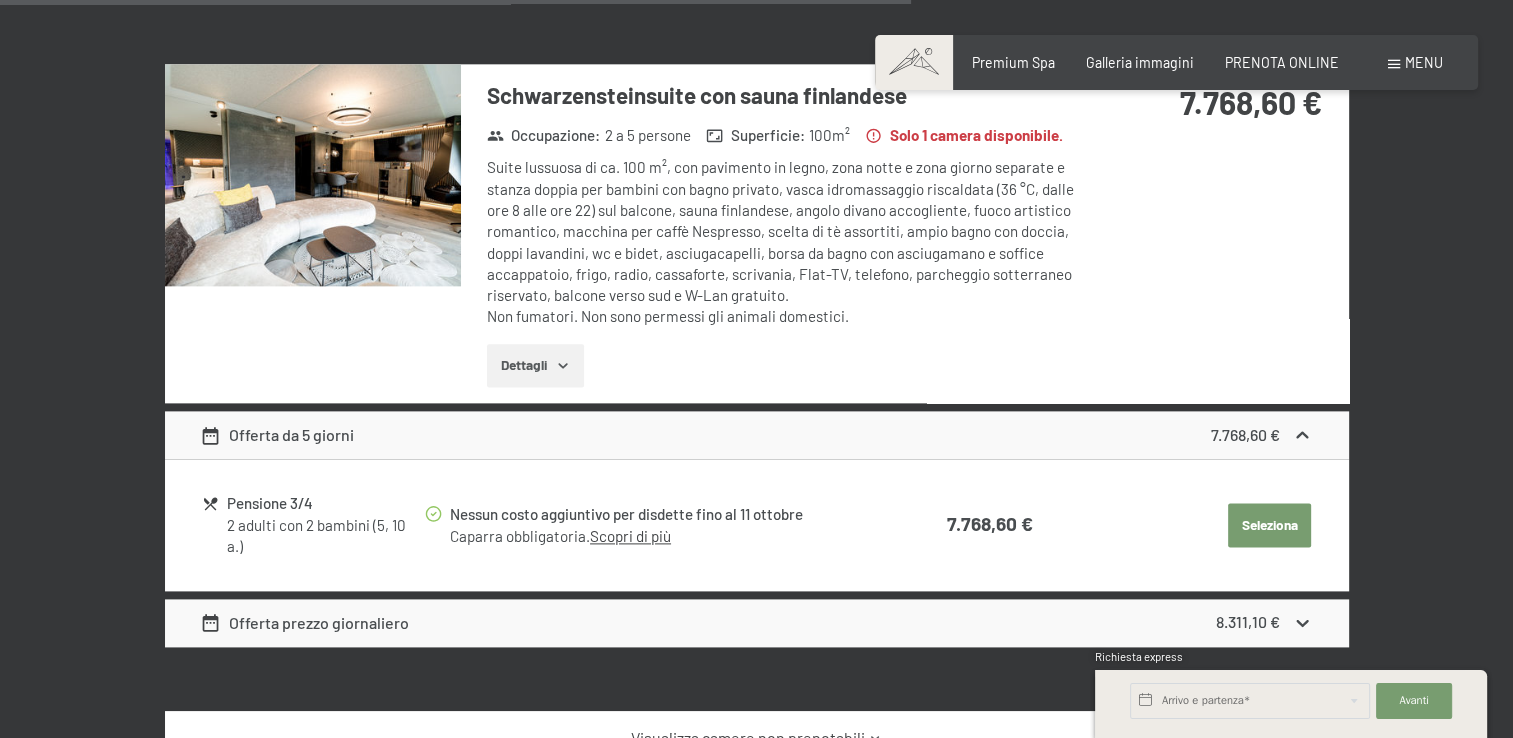 scroll, scrollTop: 2333, scrollLeft: 0, axis: vertical 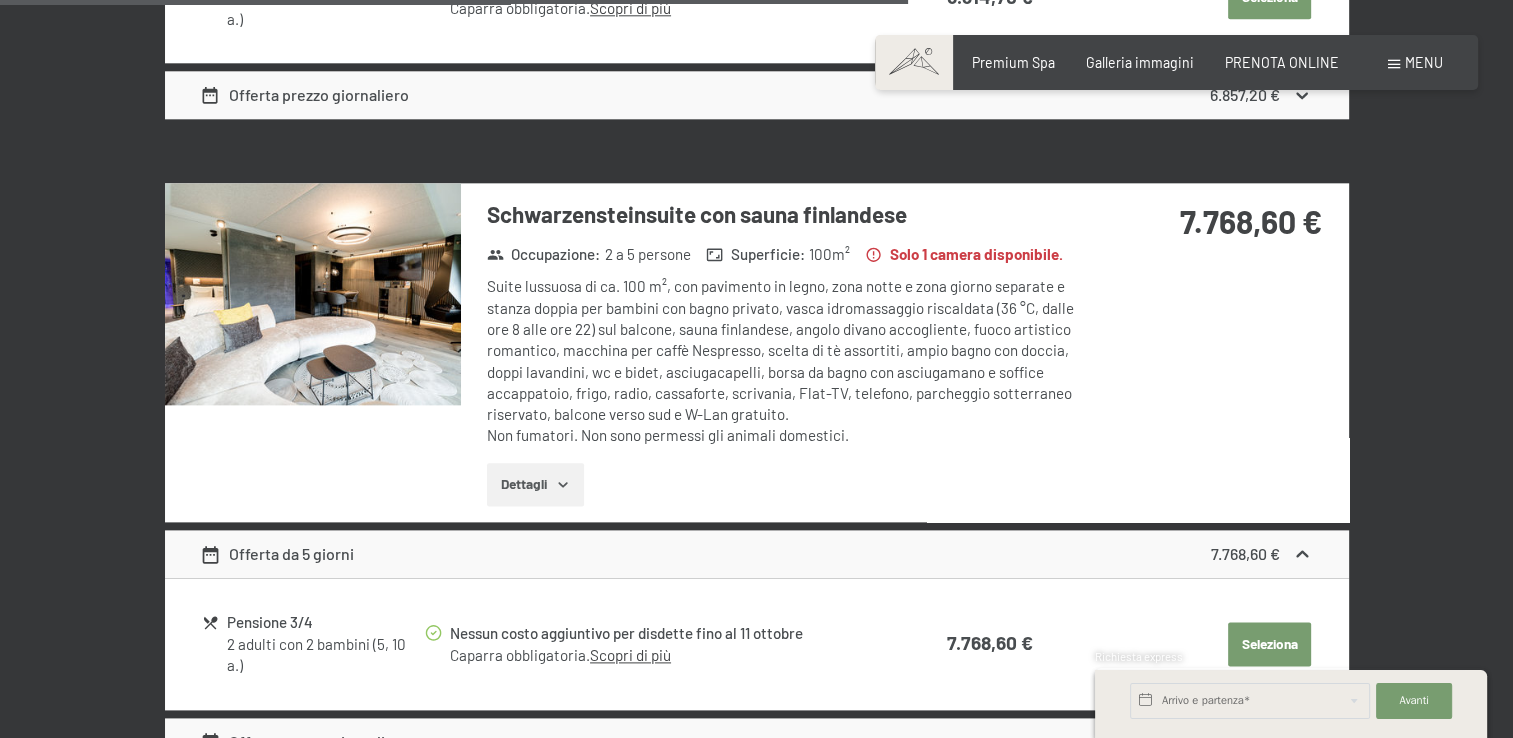 click at bounding box center [313, 294] 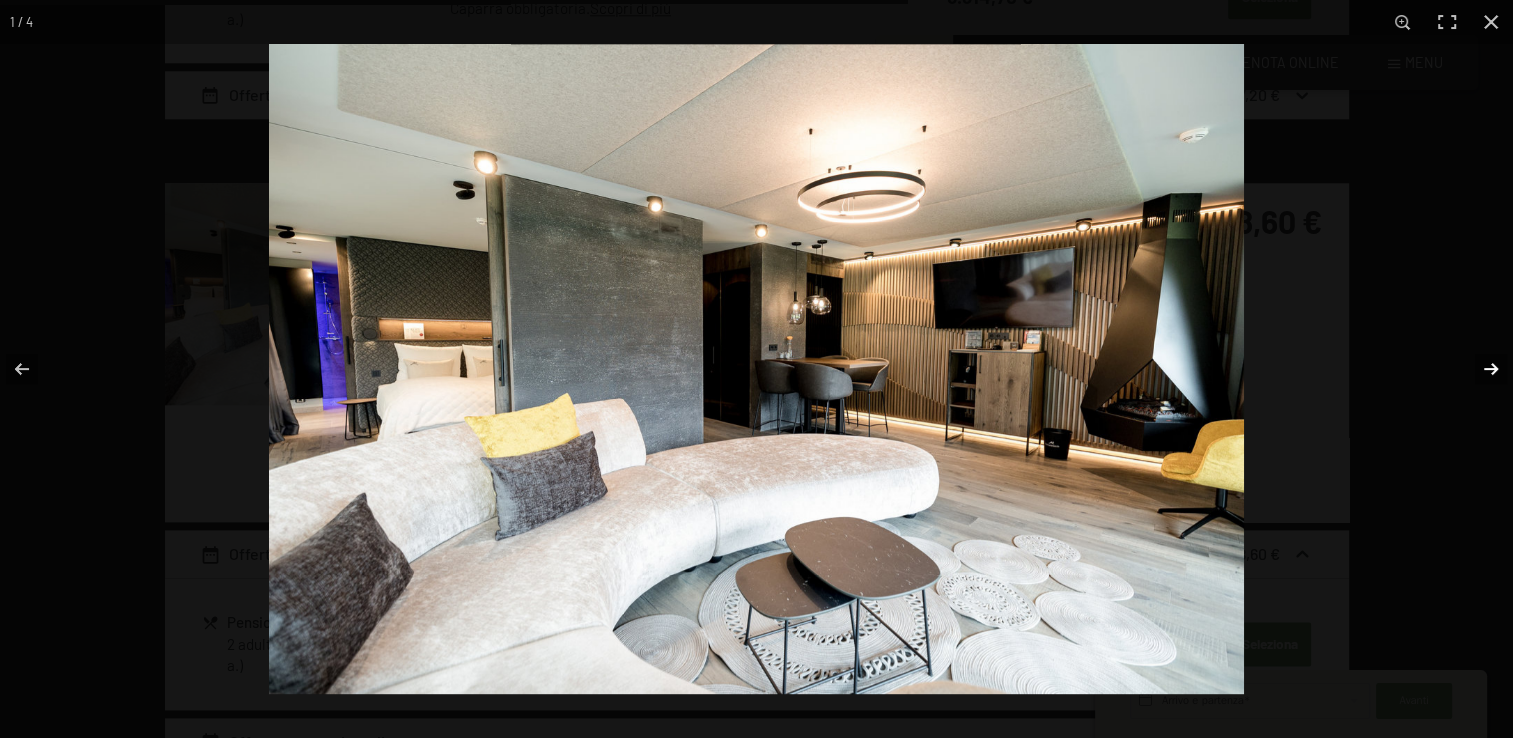 click at bounding box center [1478, 369] 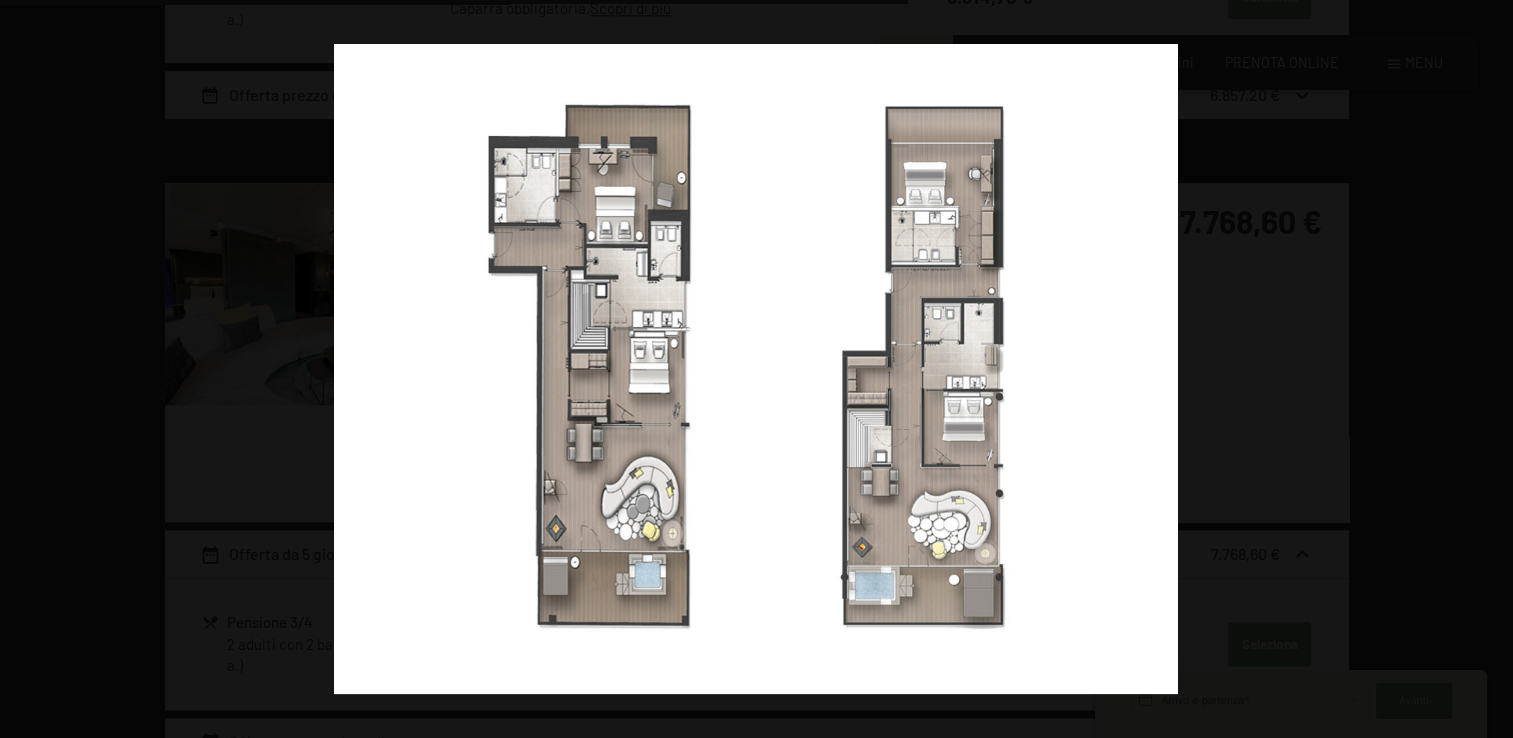click at bounding box center [1478, 369] 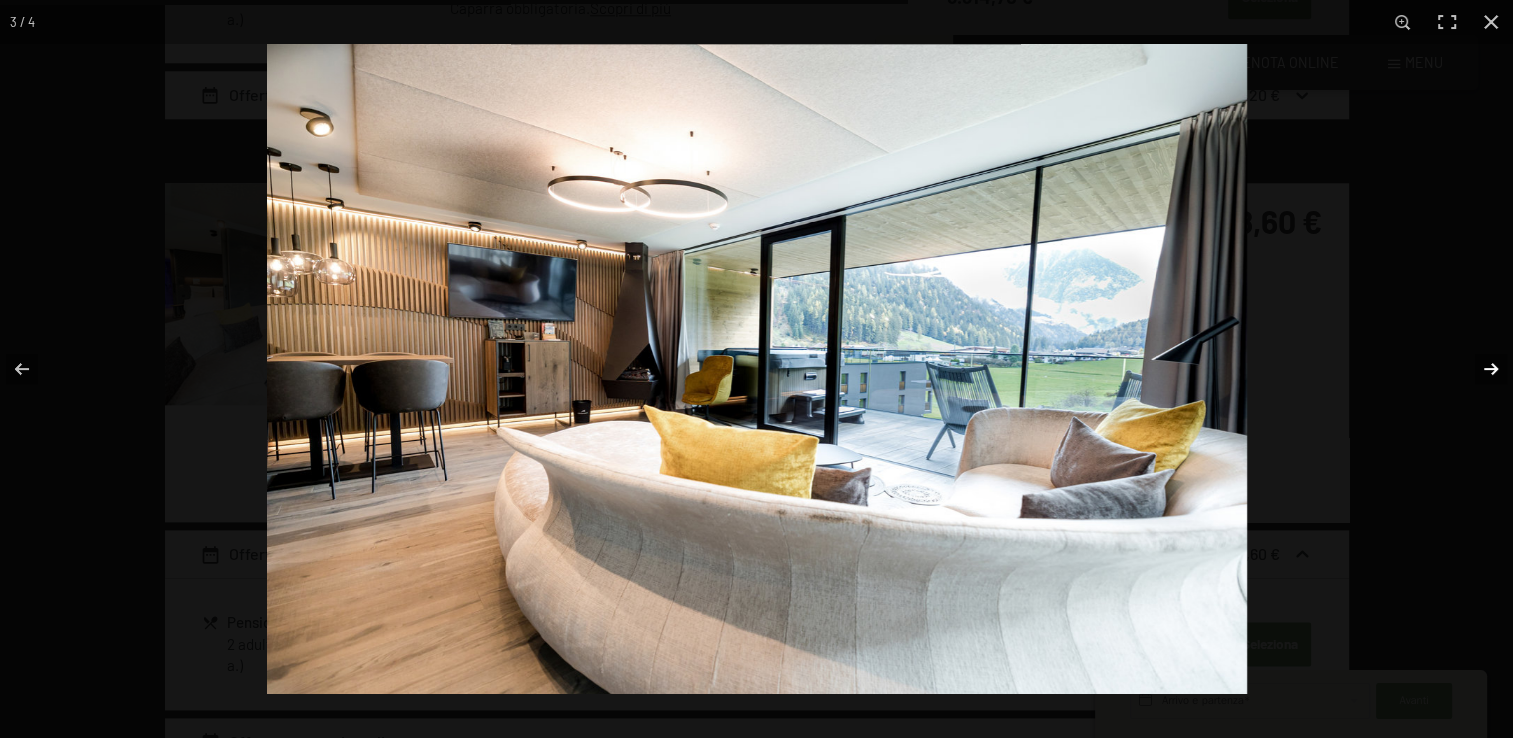 click at bounding box center [1478, 369] 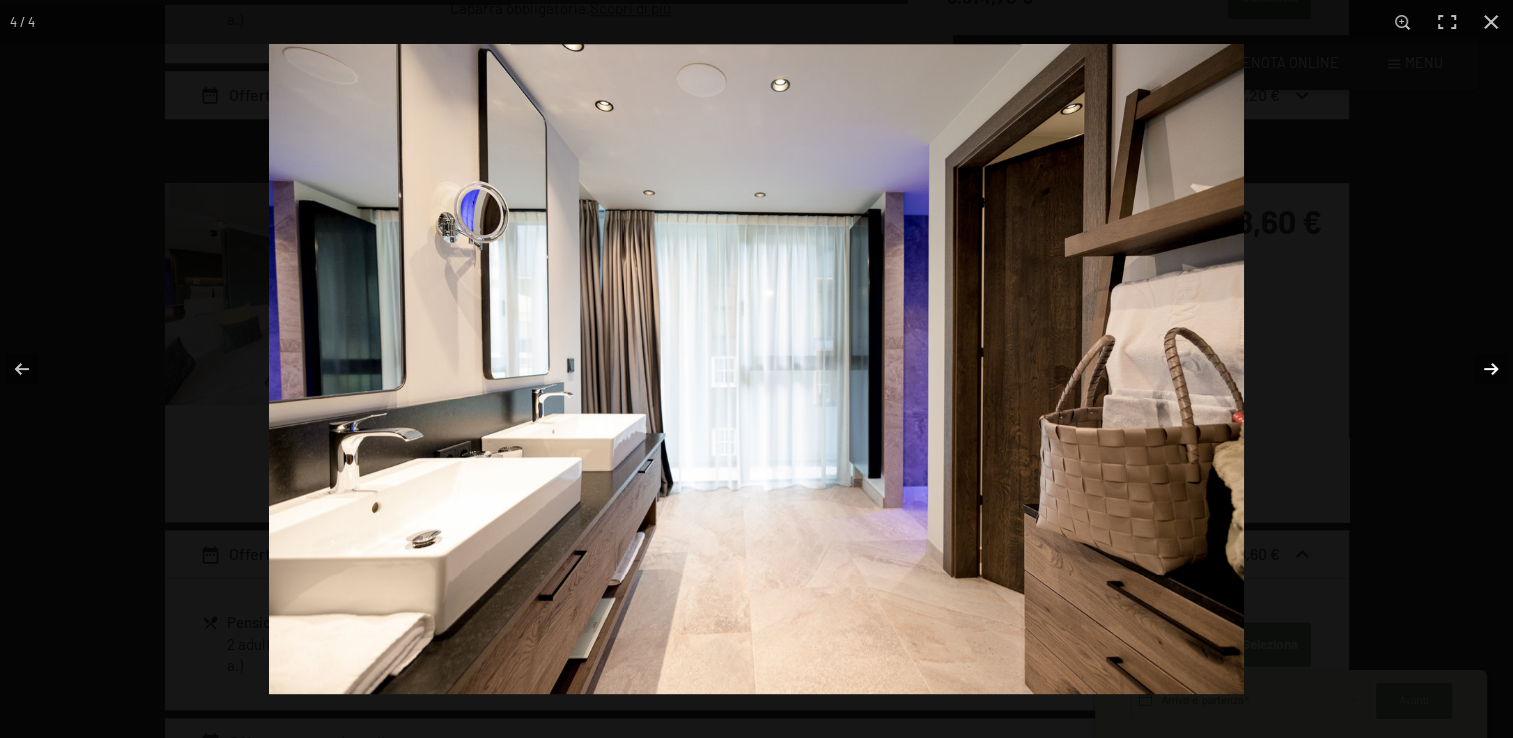 click at bounding box center (1478, 369) 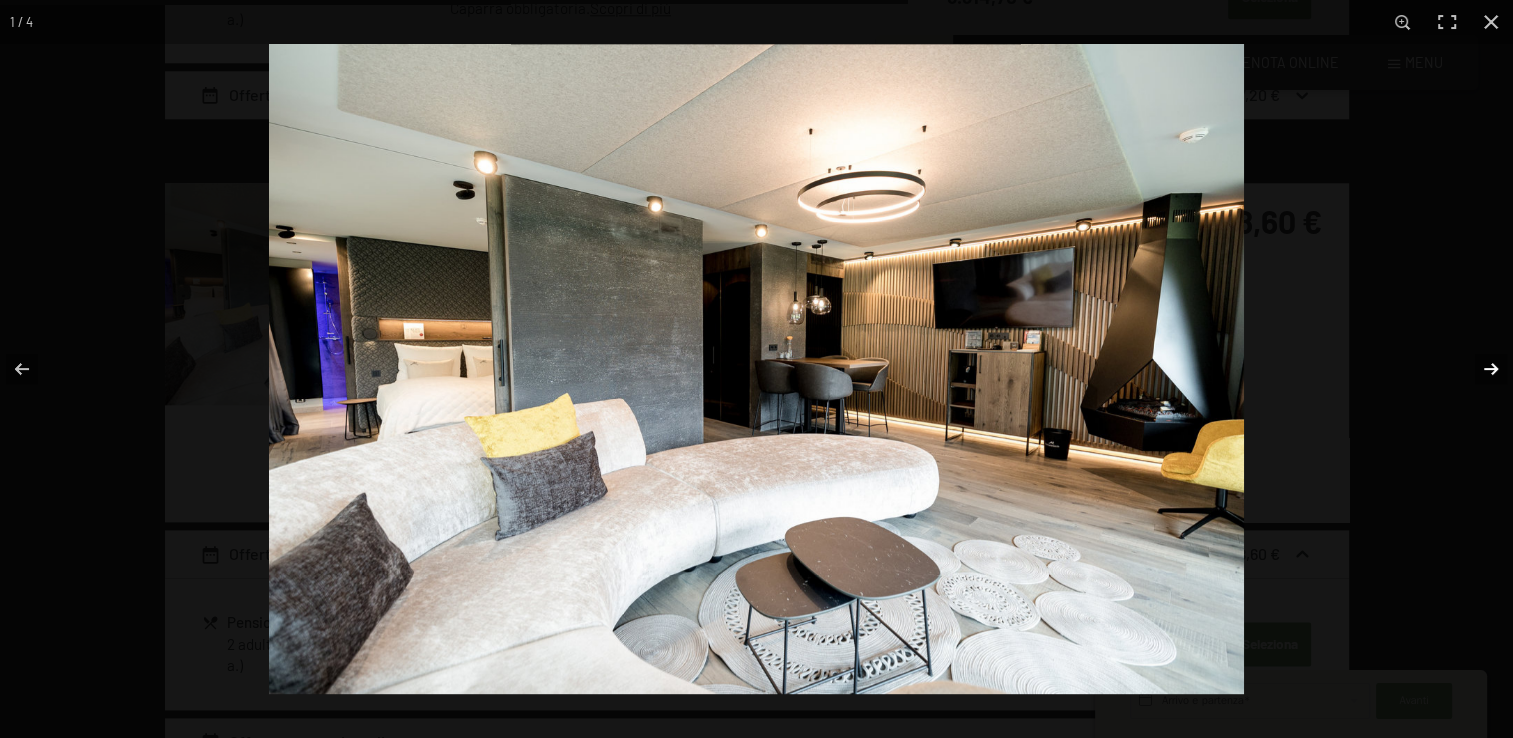 click at bounding box center (1478, 369) 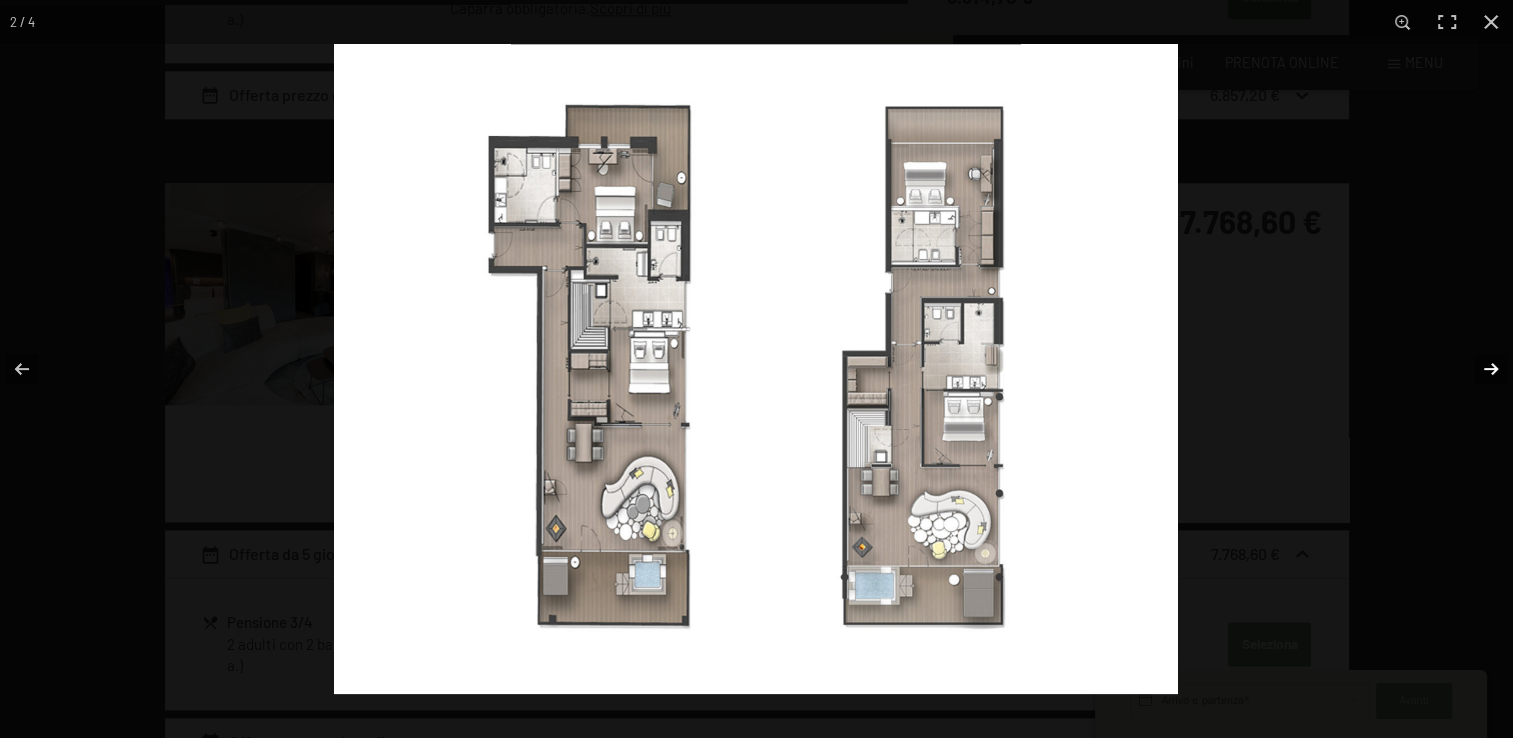 click at bounding box center [1478, 369] 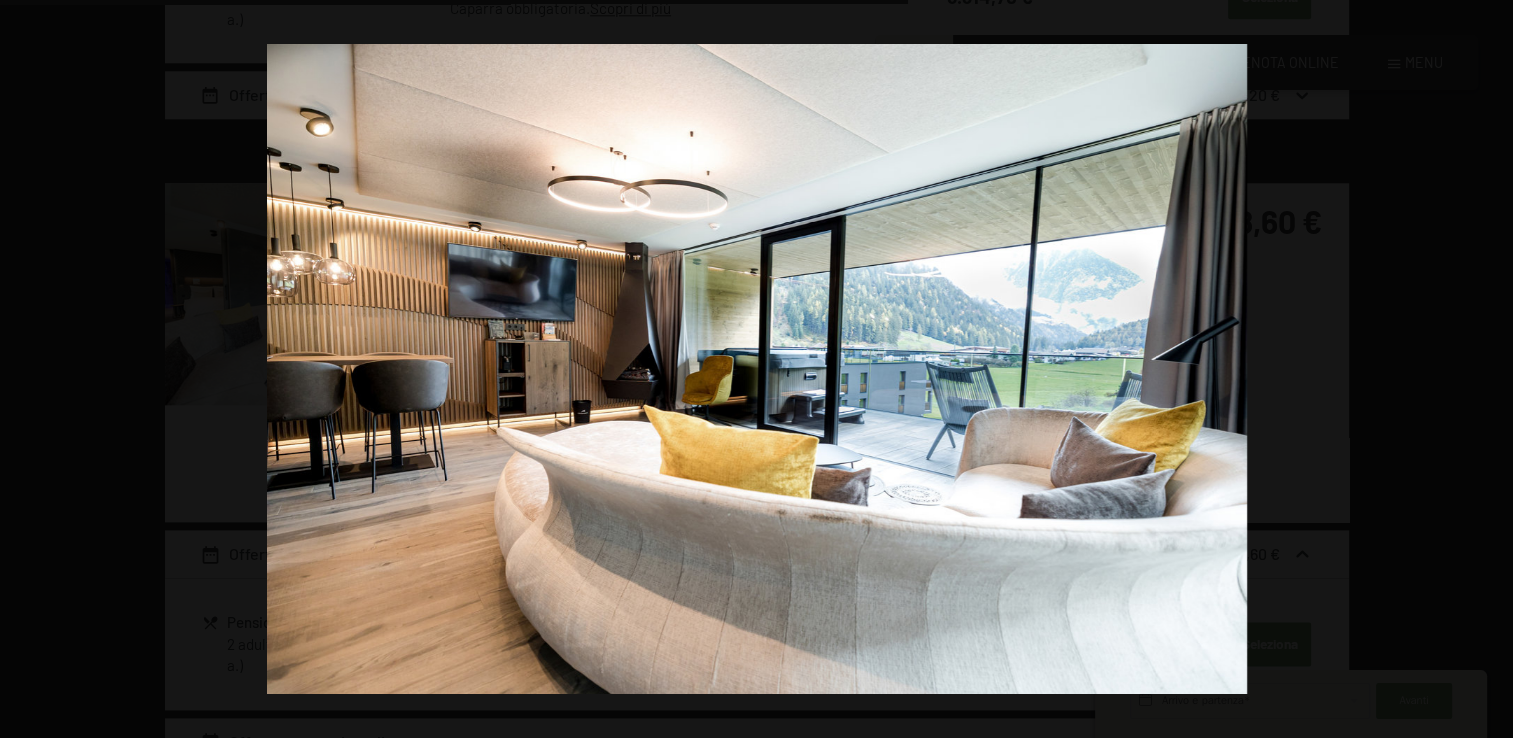 click at bounding box center (1478, 369) 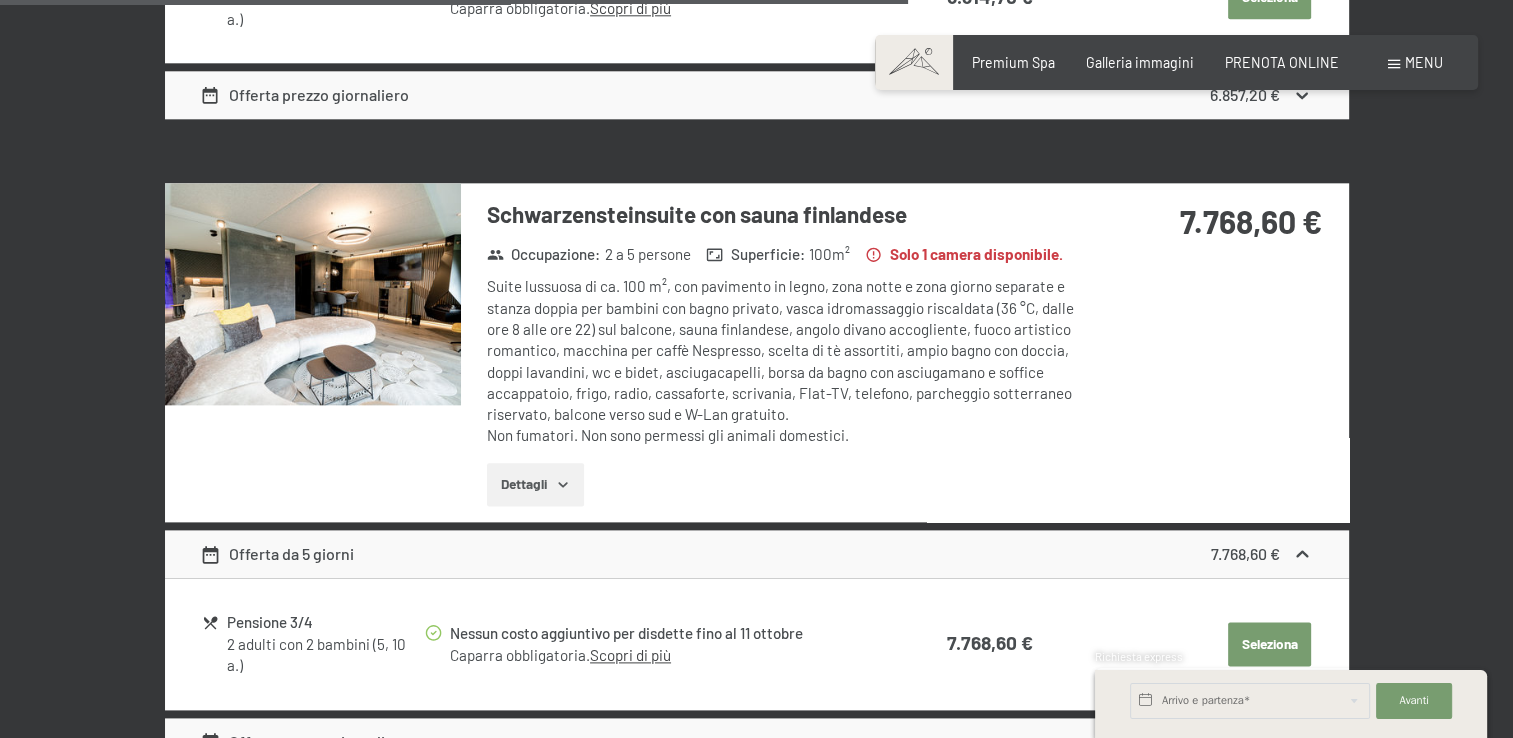 click at bounding box center [0, 0] 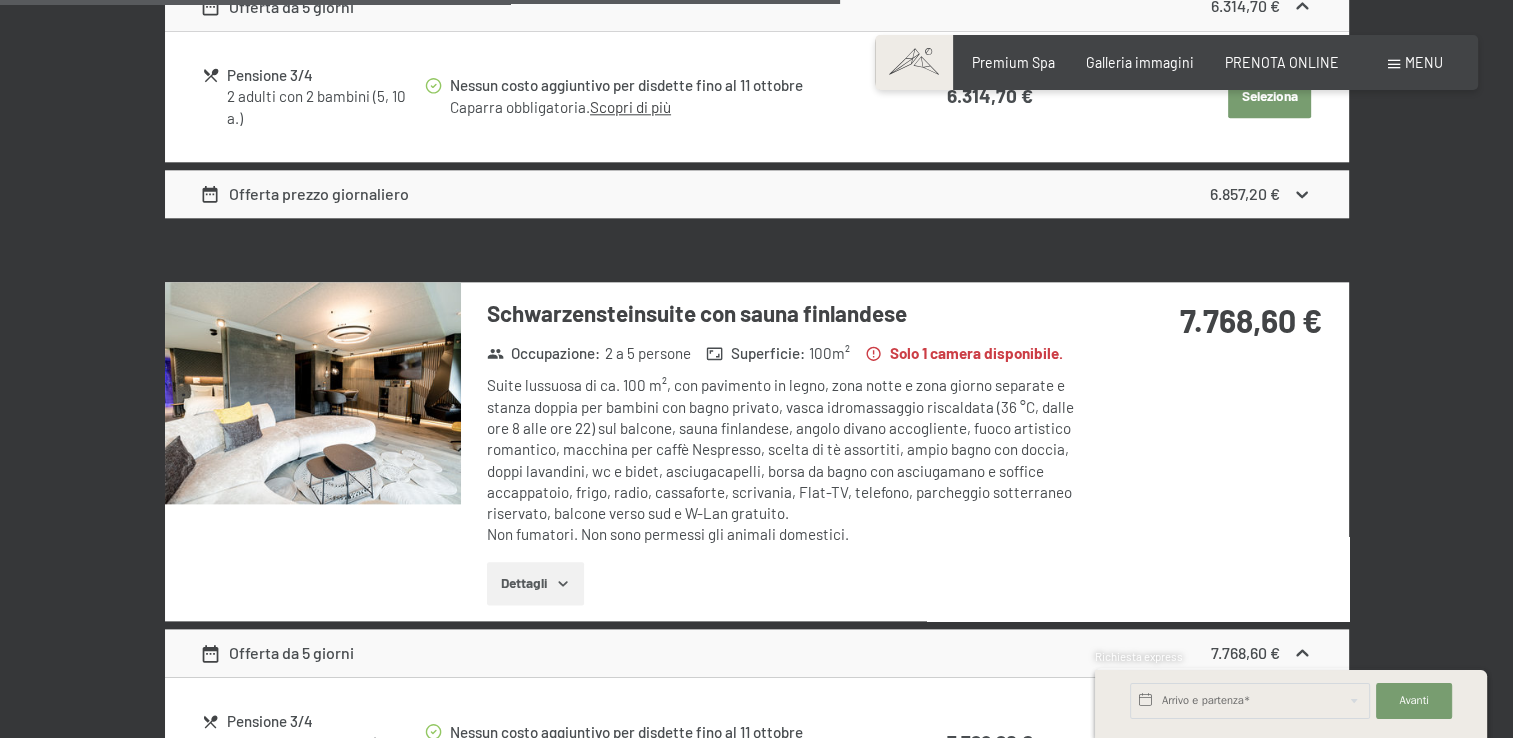 scroll, scrollTop: 2133, scrollLeft: 0, axis: vertical 